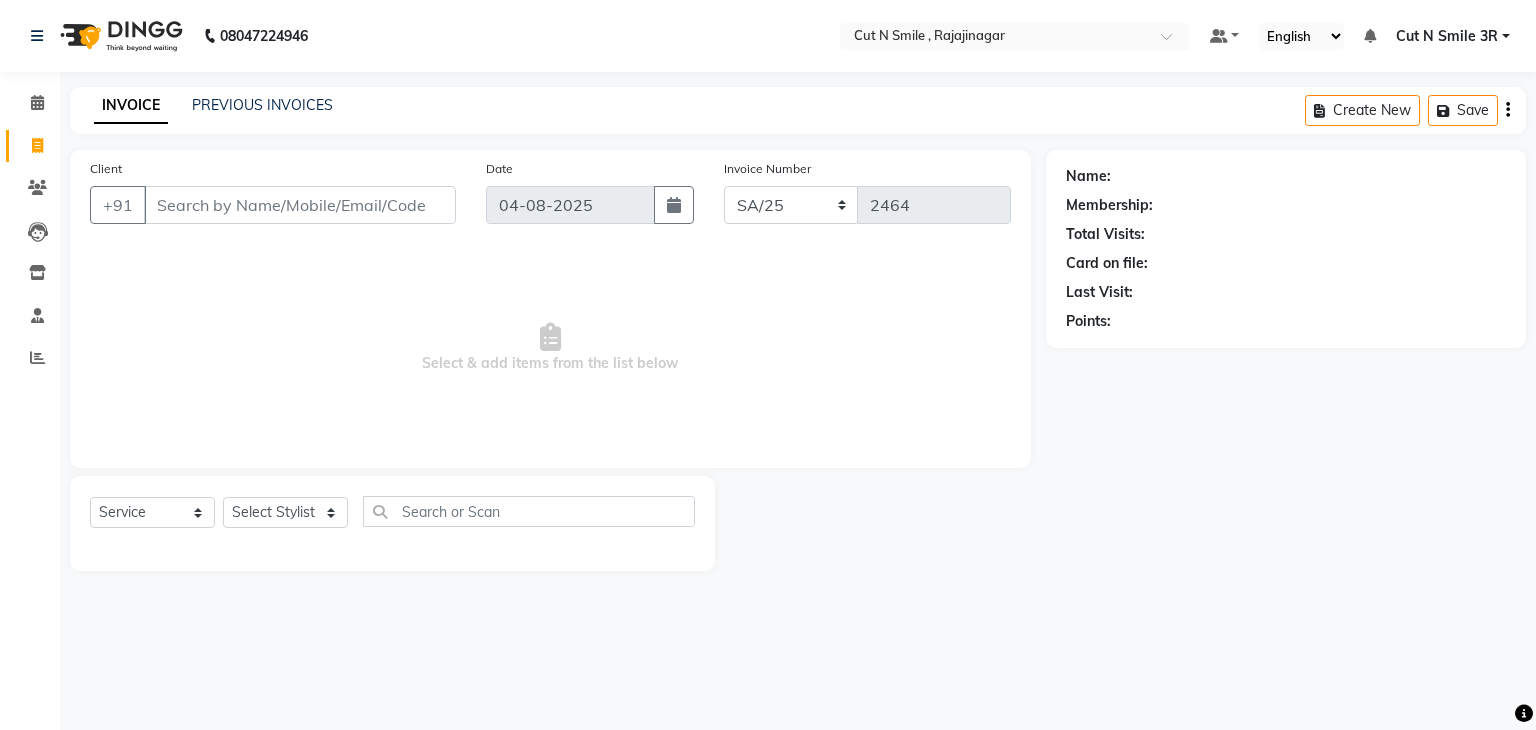 select on "7181" 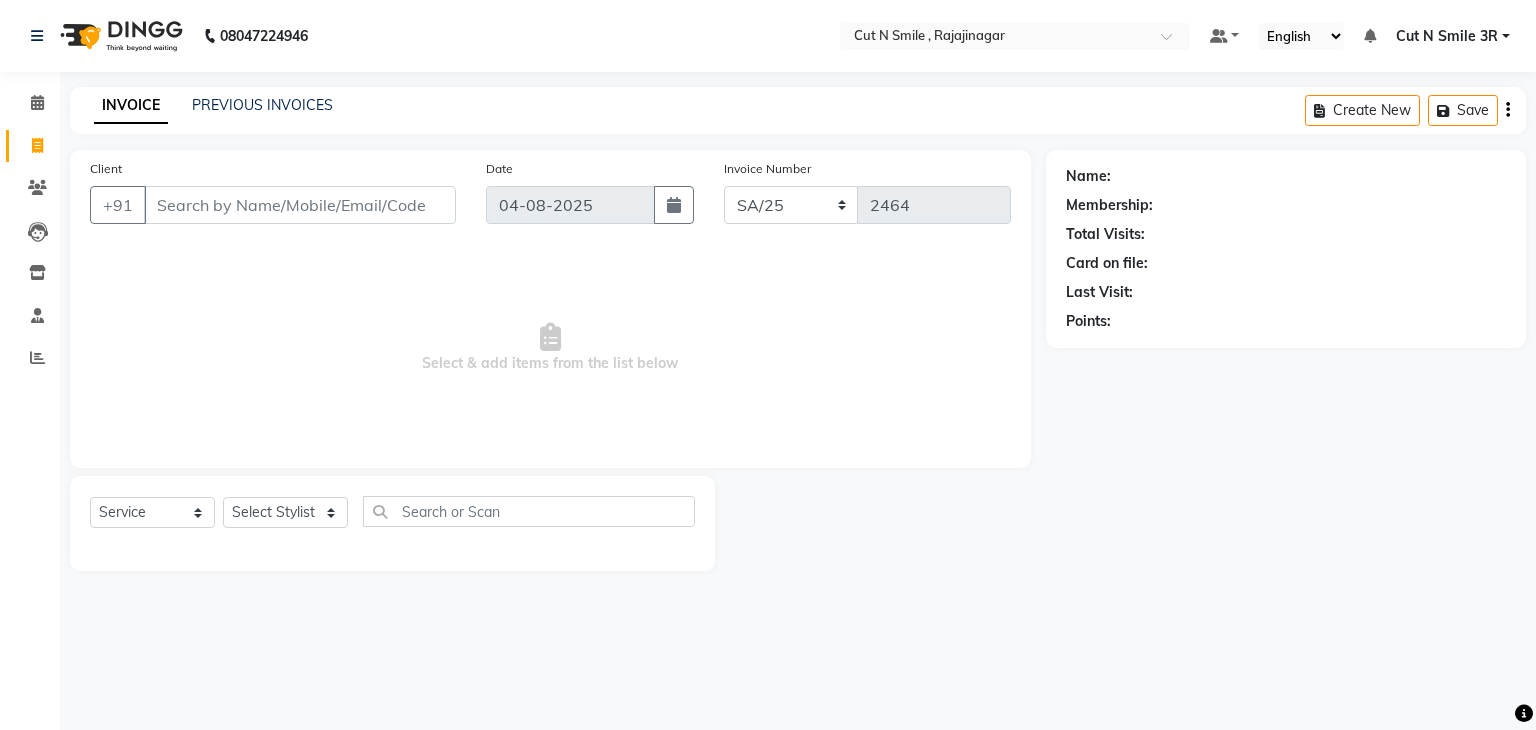 scroll, scrollTop: 0, scrollLeft: 0, axis: both 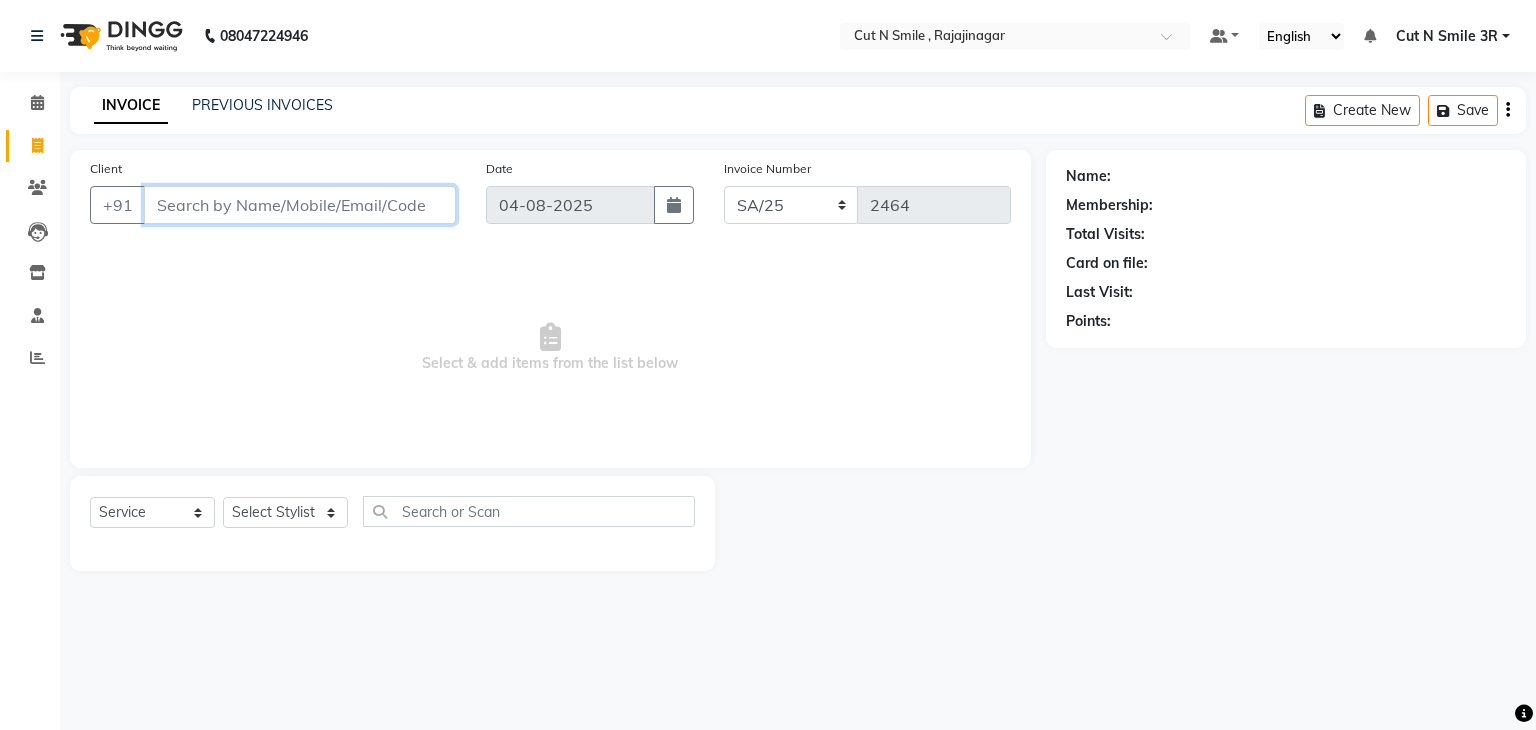 click on "Client" at bounding box center [300, 205] 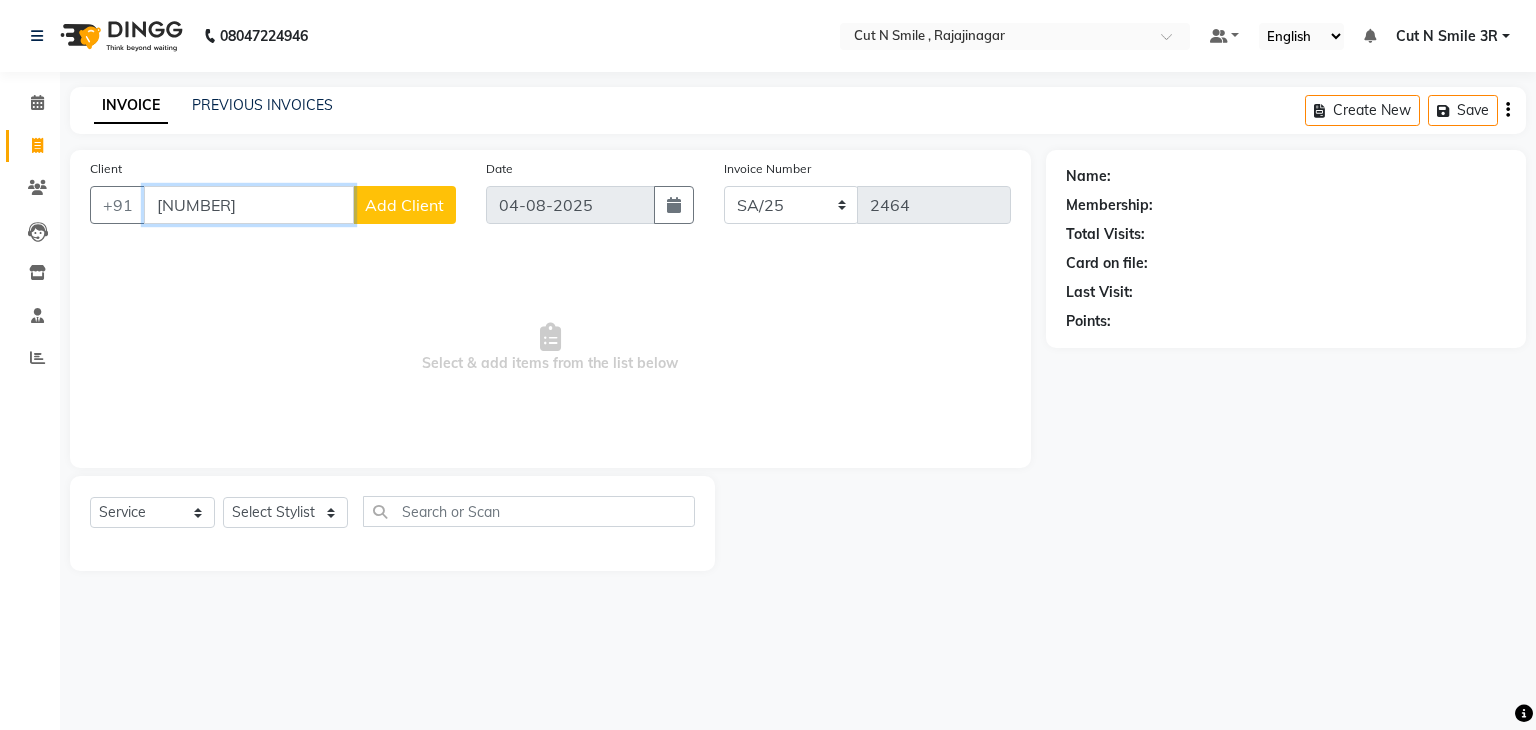 type on "[NUMBER]" 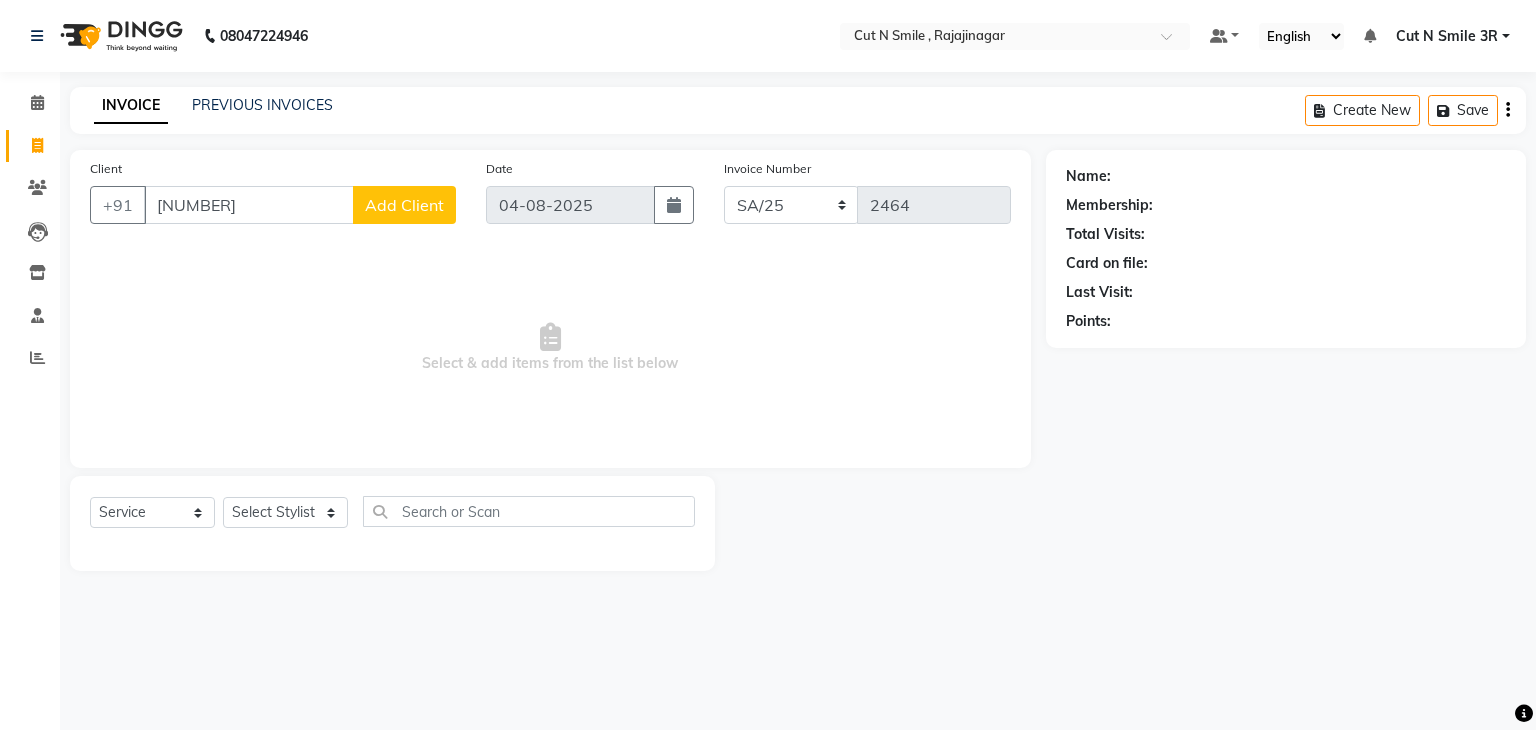 click on "Add Client" 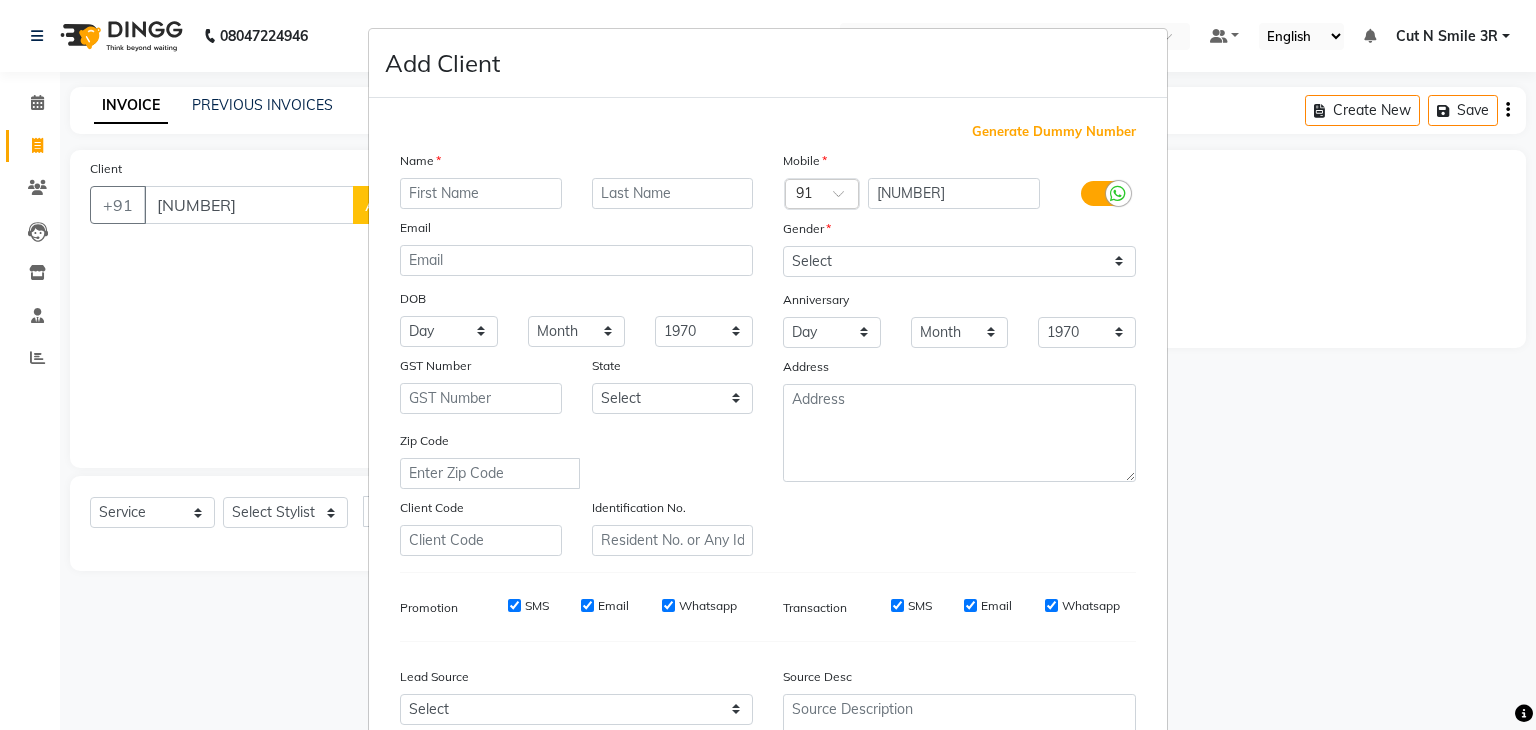 click at bounding box center (481, 193) 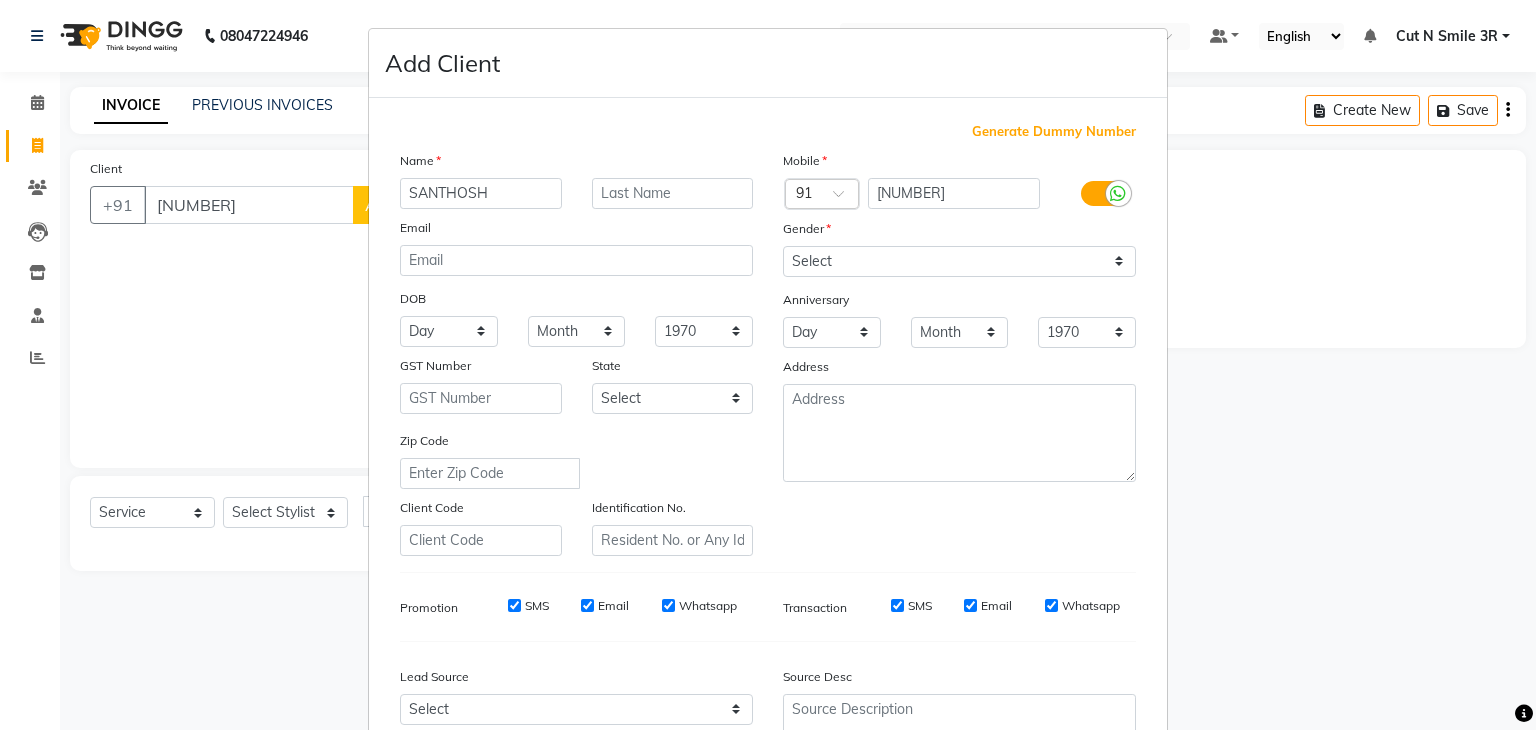 type on "SANTHOSH" 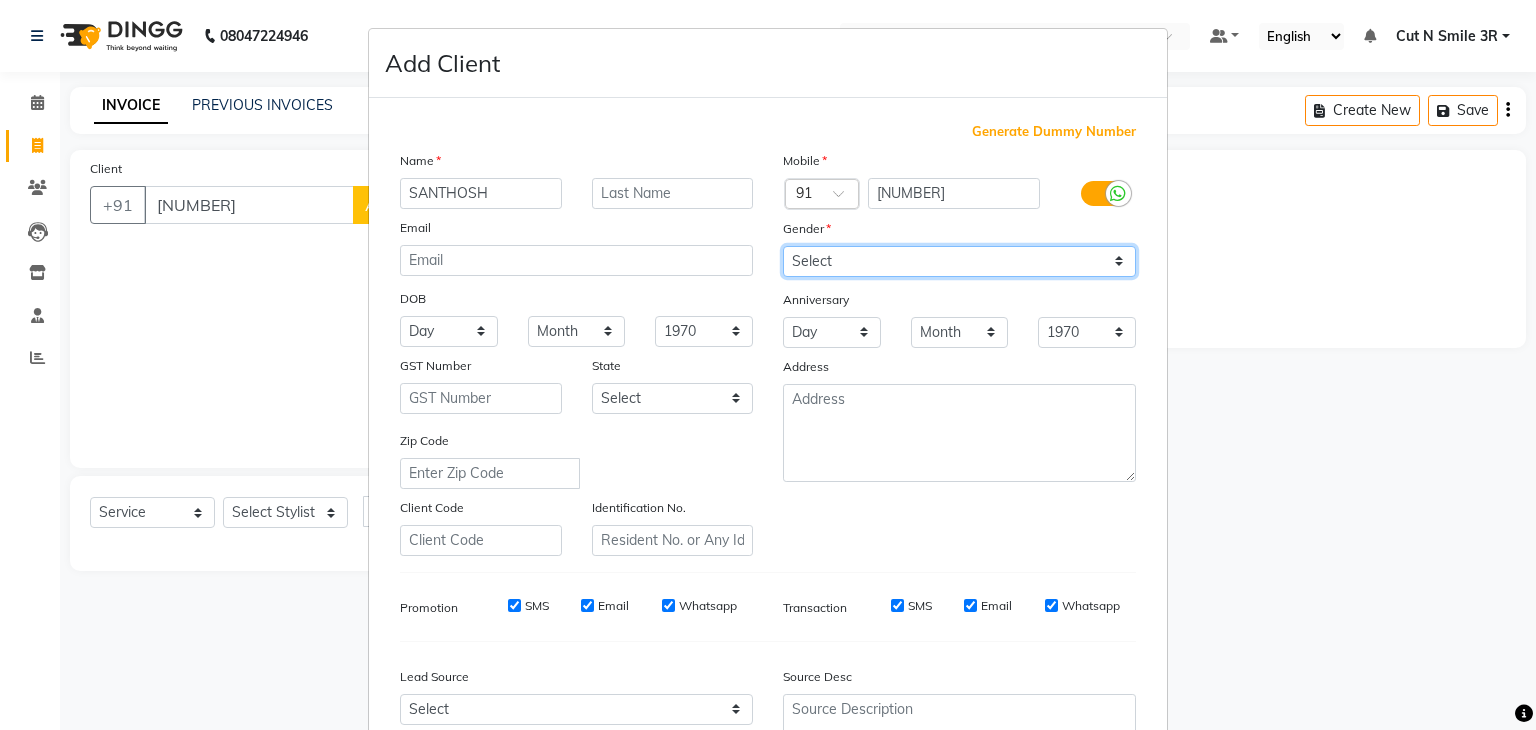 click on "Select Male Female Other Prefer Not To Say" at bounding box center [959, 261] 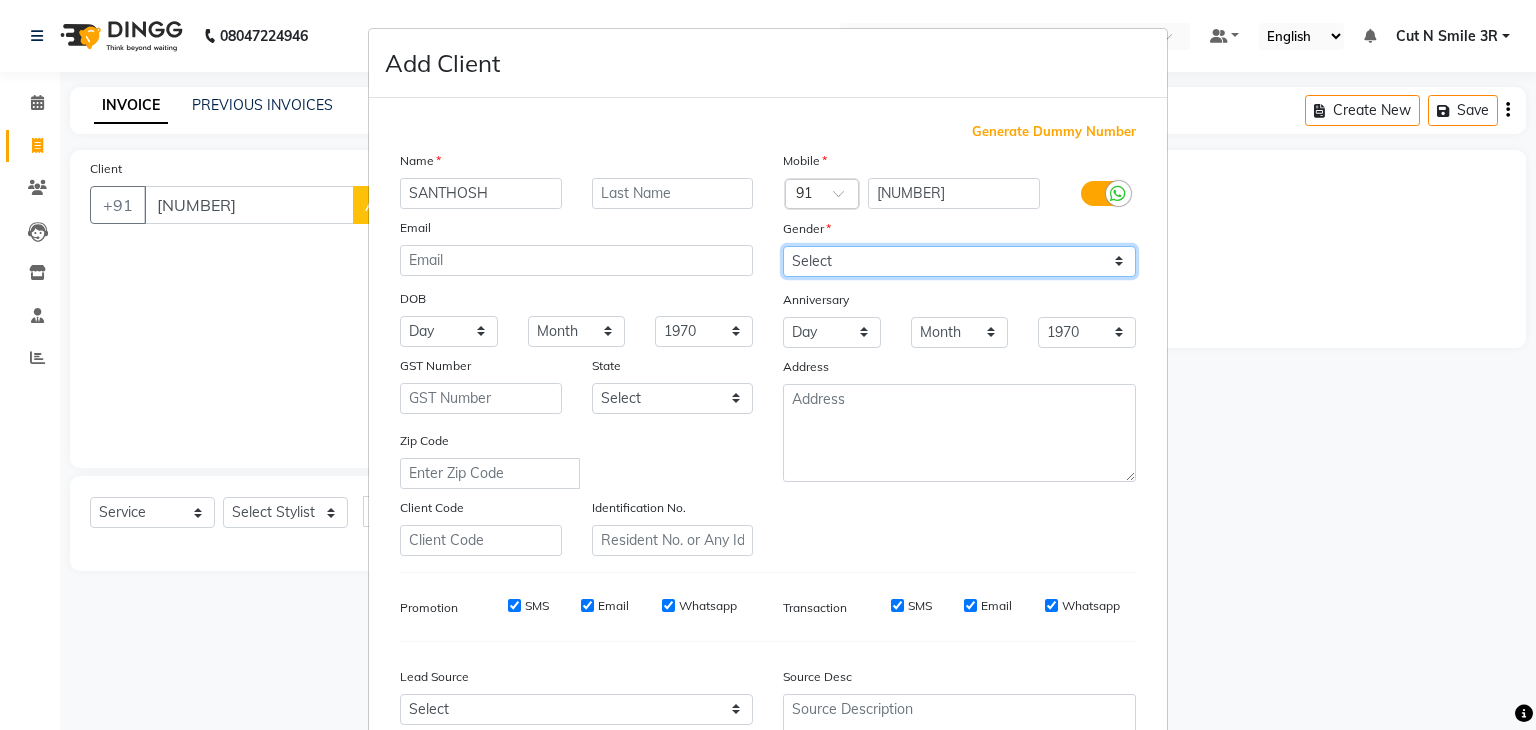 select on "male" 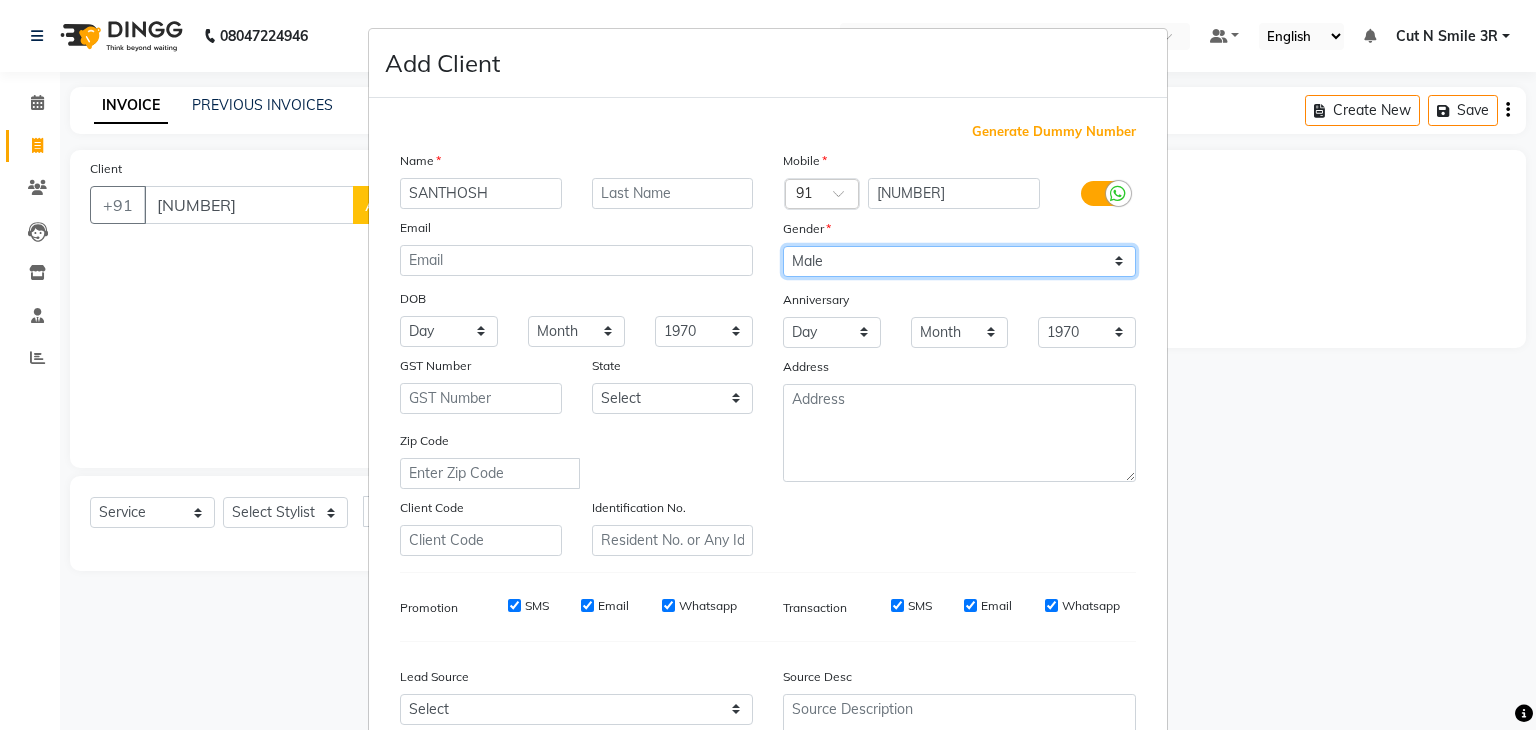 click on "Select Male Female Other Prefer Not To Say" at bounding box center [959, 261] 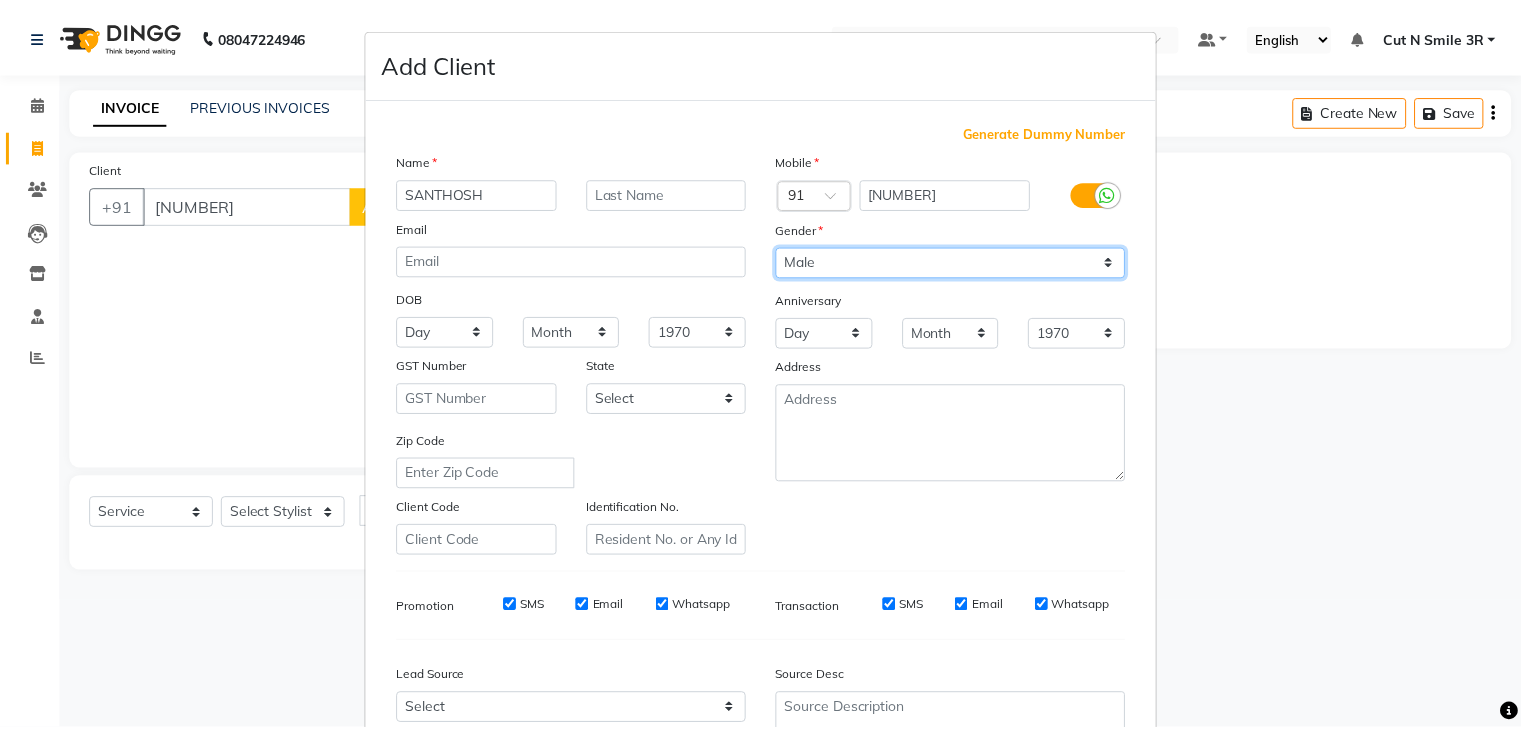 scroll, scrollTop: 203, scrollLeft: 0, axis: vertical 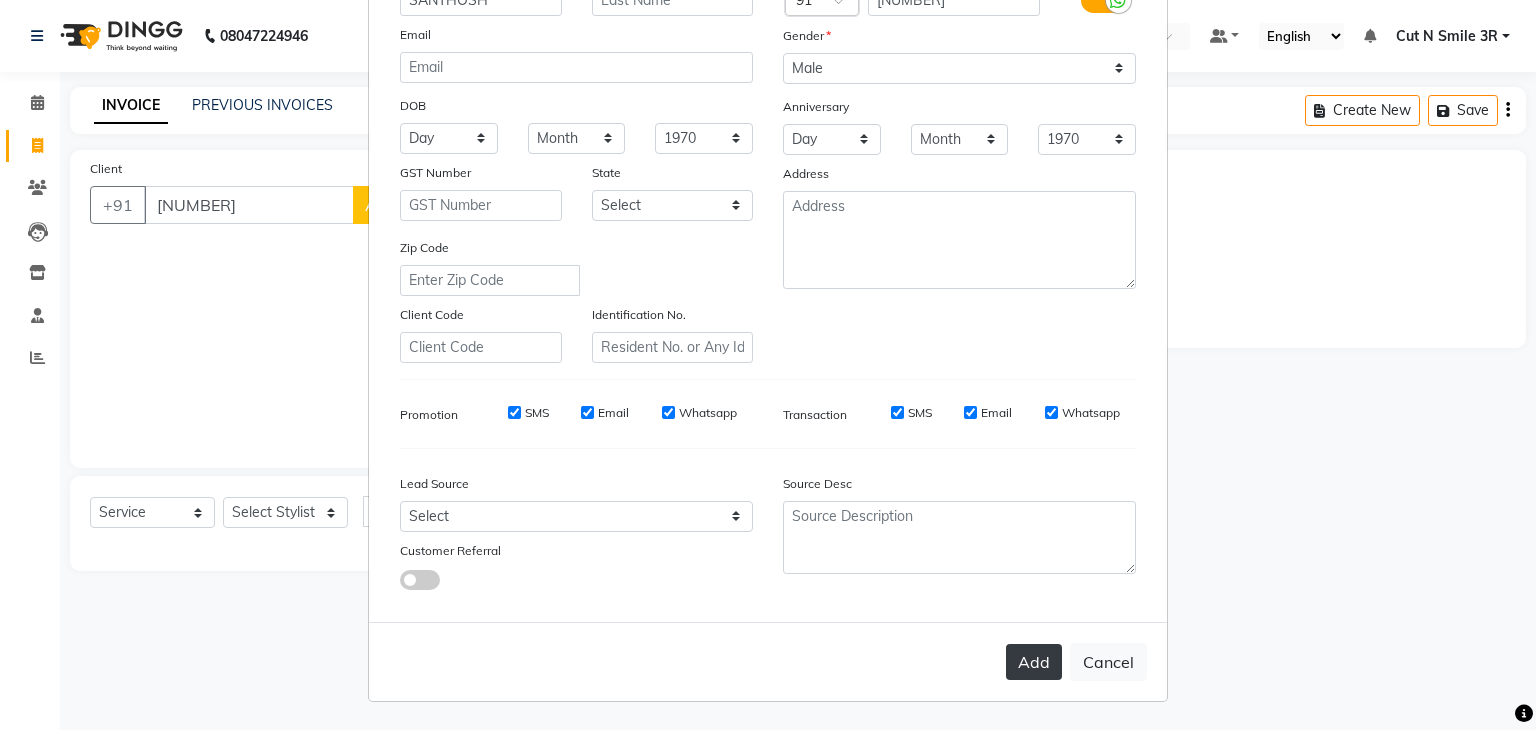 click on "Add" at bounding box center [1034, 662] 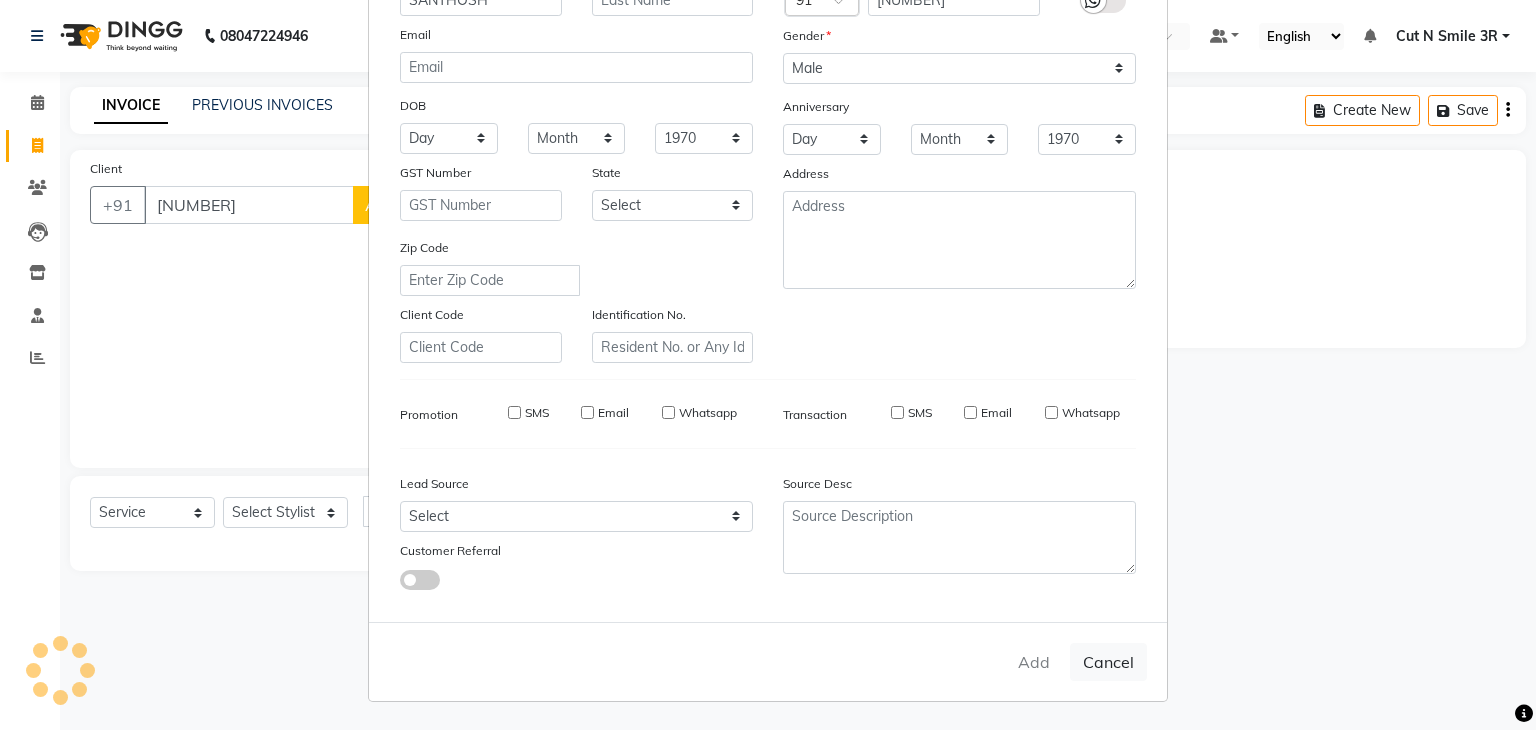 type 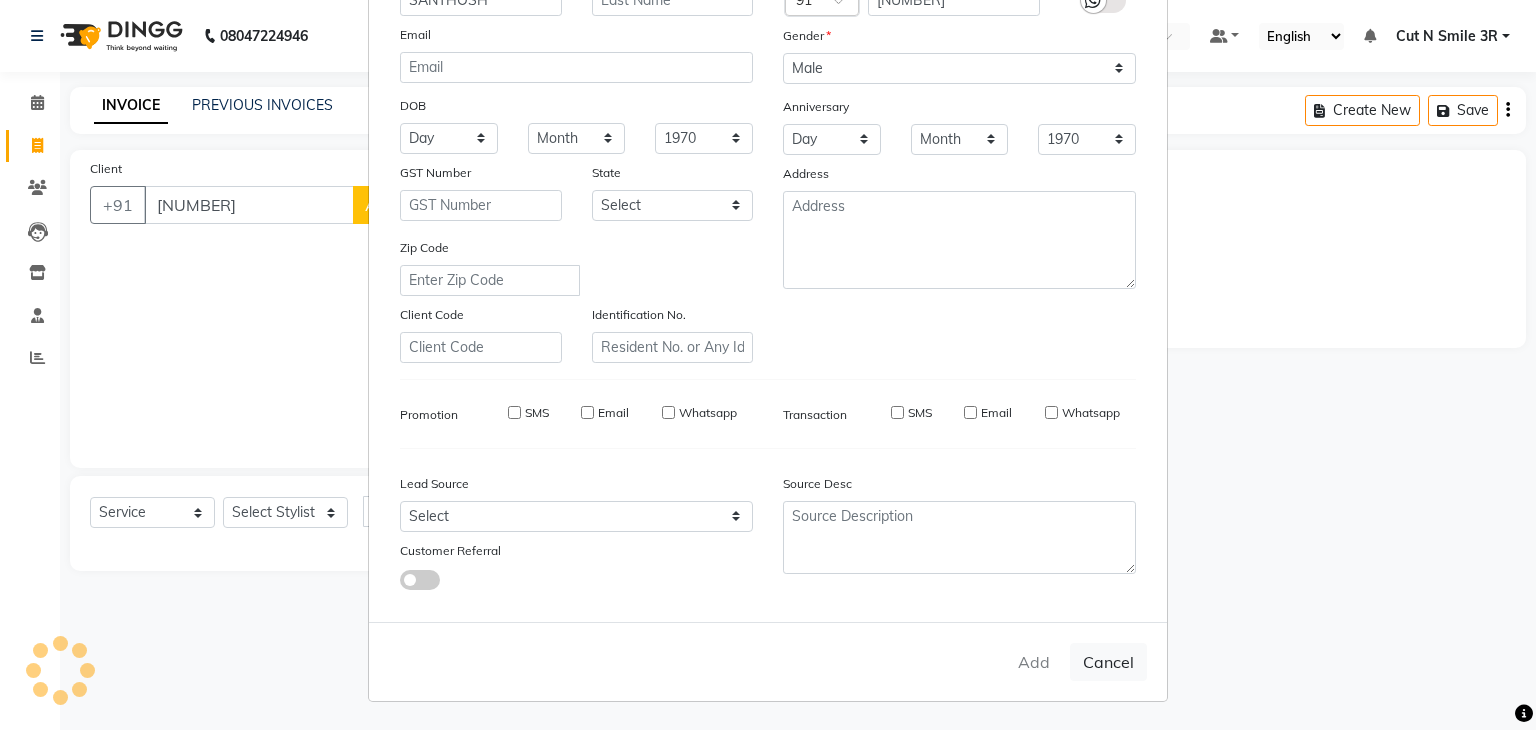 select 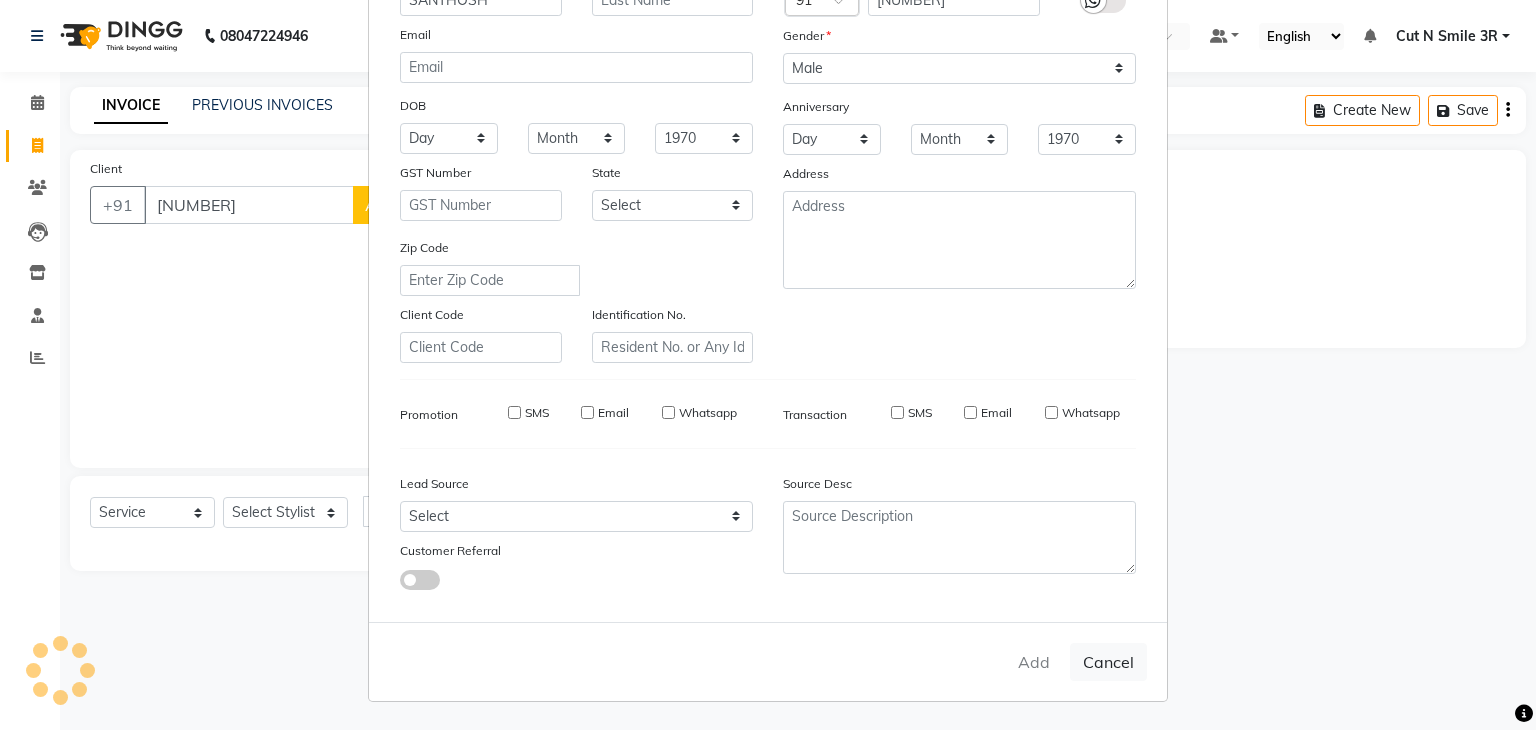 select 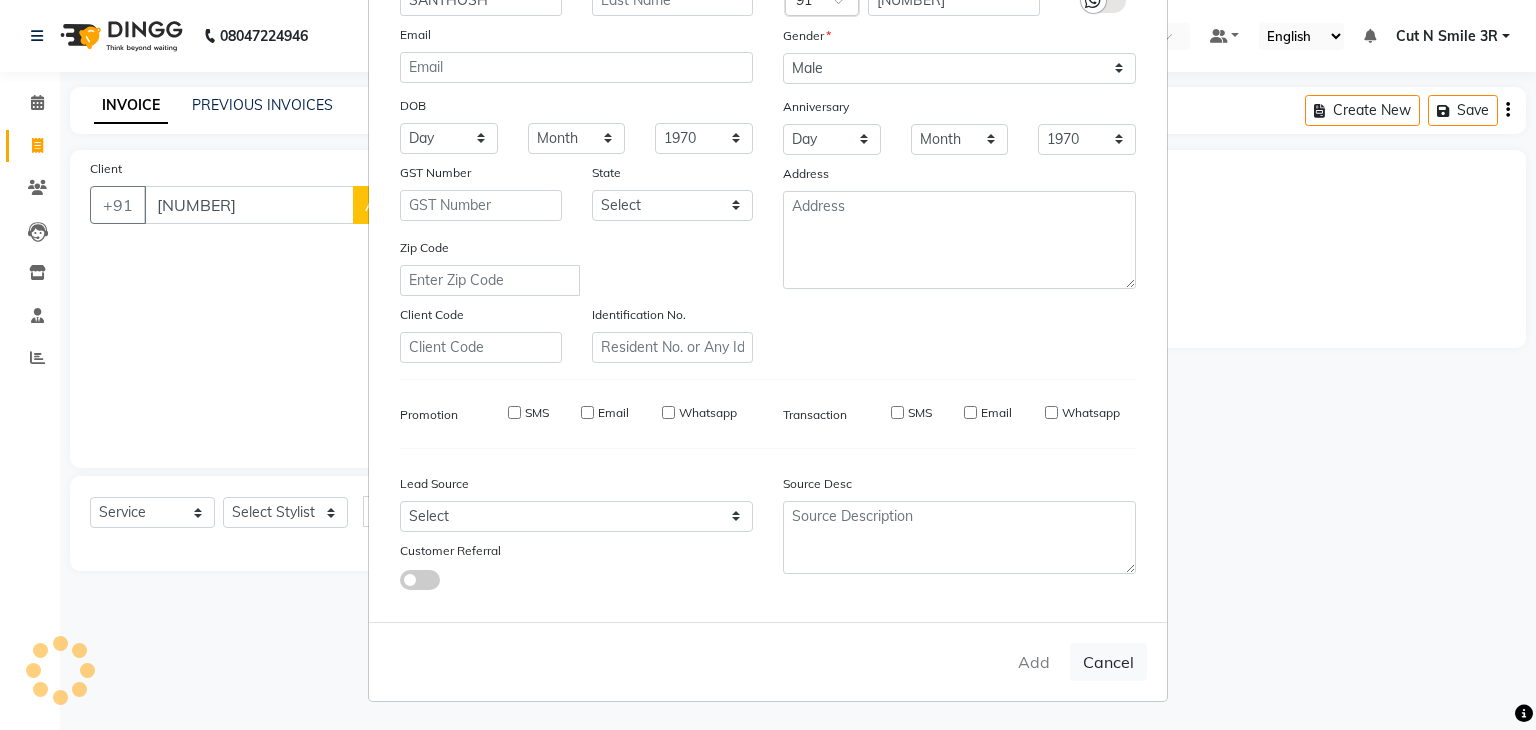 type 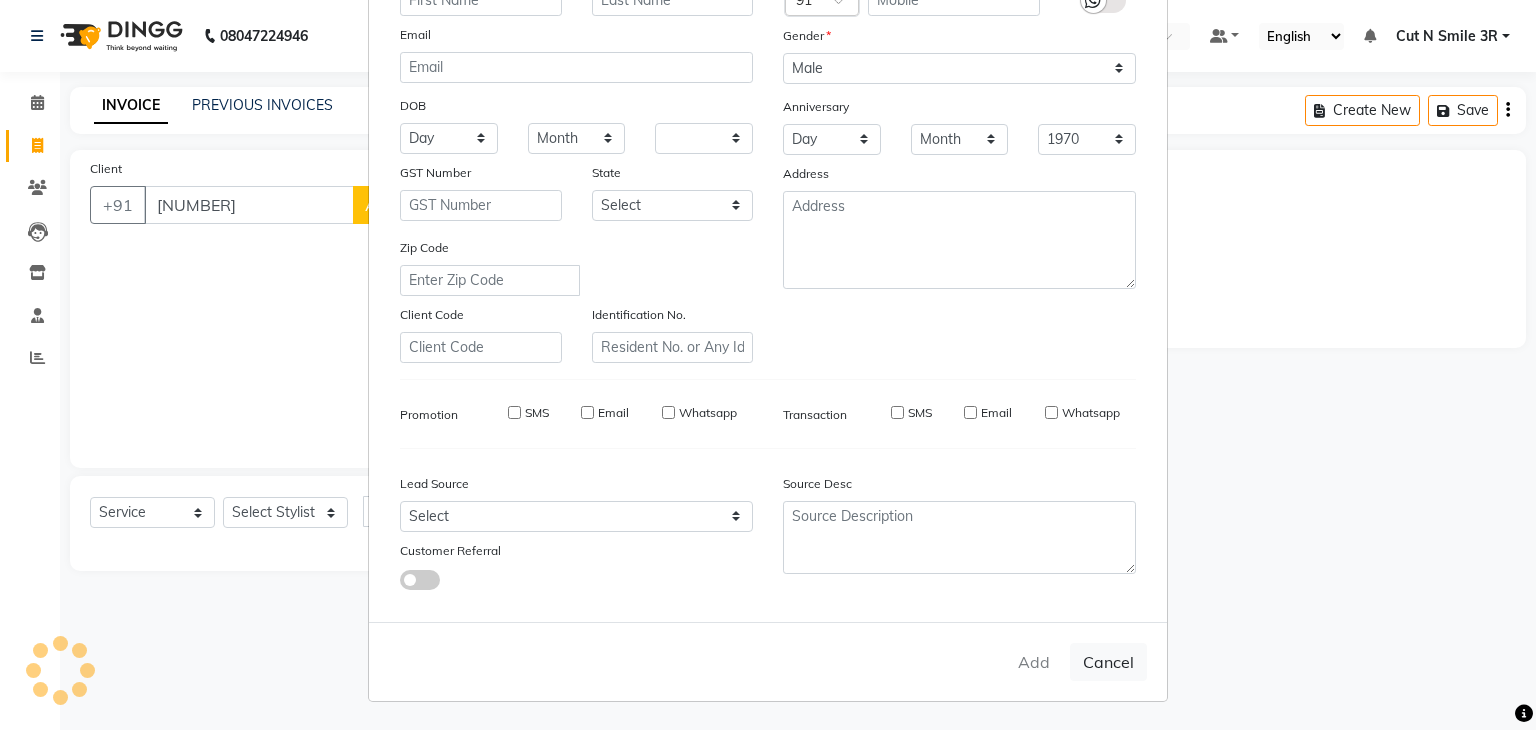select 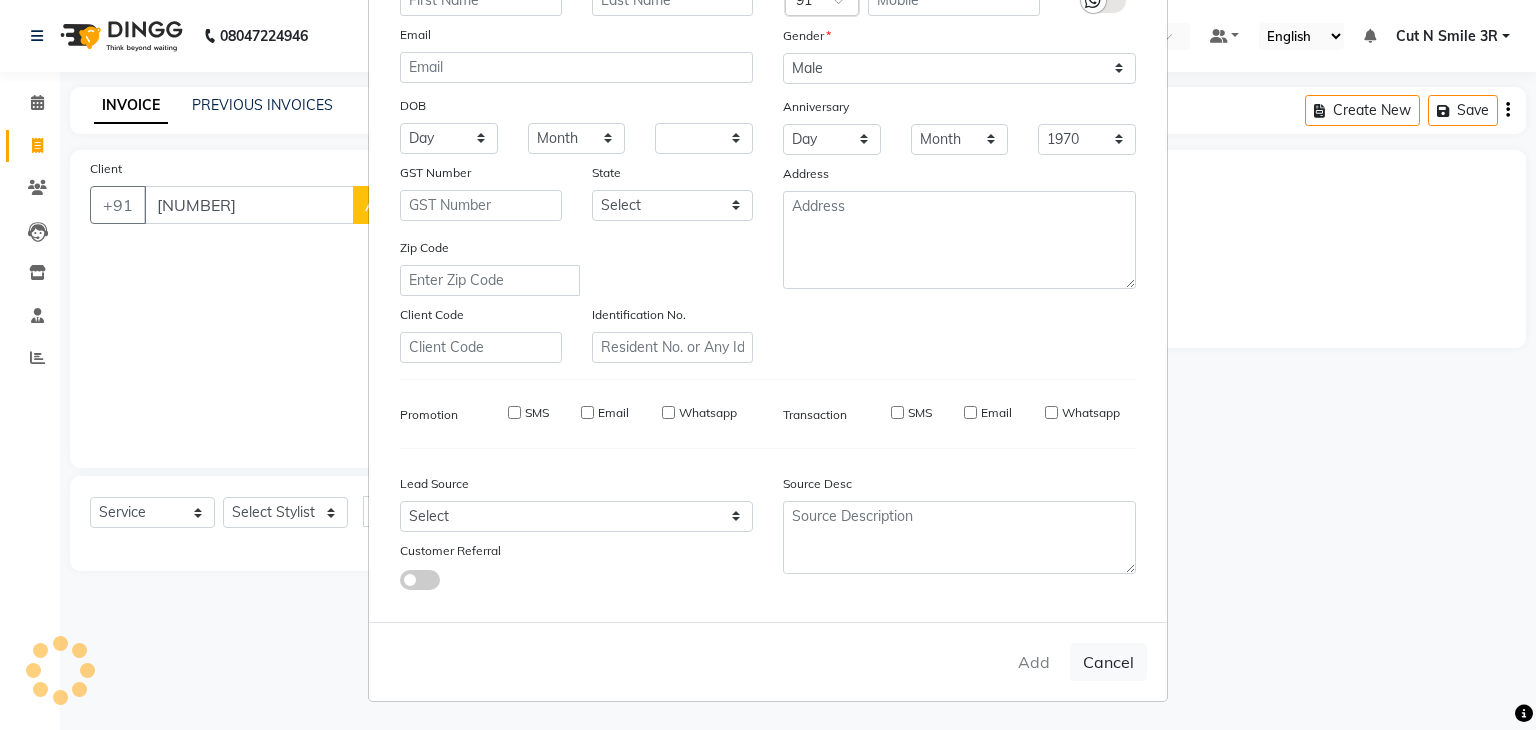 checkbox on "false" 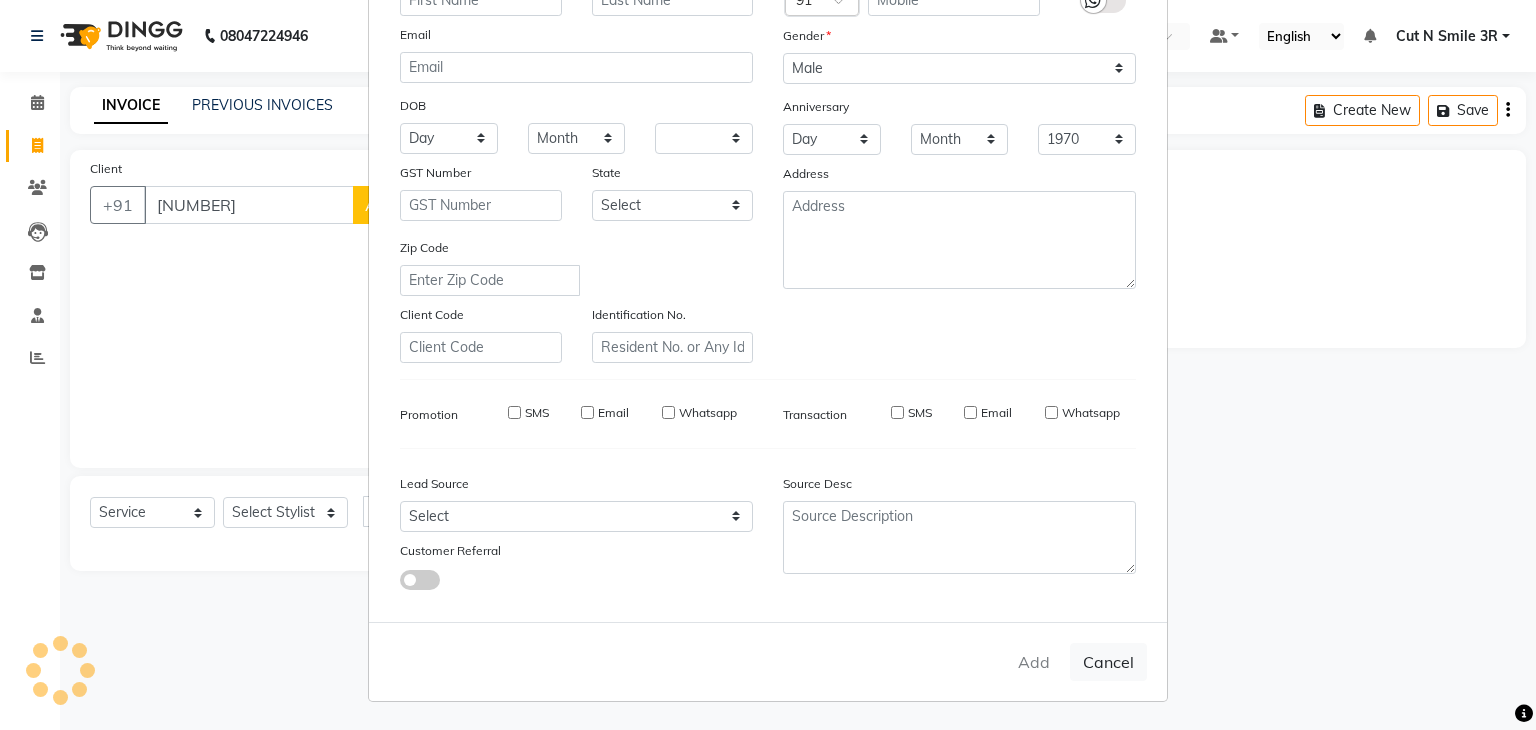 checkbox on "false" 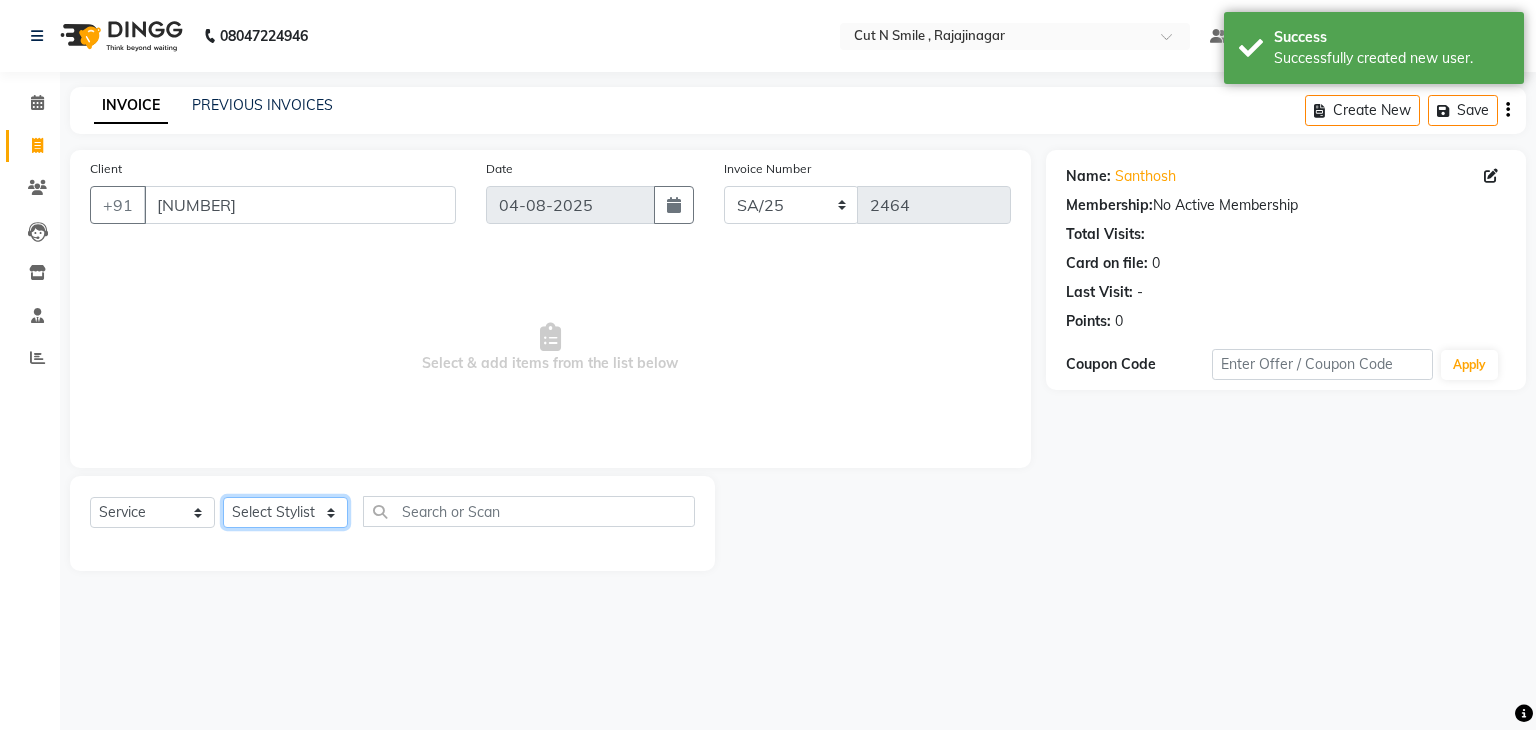 click on "Select Stylist Ali ML Ammu 3R Ankith VN Ash Mohammed 3R Atheek 3R Binitha 3R Bipana 4R CNS BOB  Cut N Smile 17M  Cut N Smile 3R Cut n Smile 4R Cut N Smile 9M Cut N Smile ML Cut N Smile V Fazil Ali 4R Govind VN Hema 4R Jayashree VN Karan VN Love 4R Mani Singh 3R Manu 4R  Muskaan VN Nadeem 4R N D M 4R NDM Alam 4R Noushad VN Pavan 4R Priya BOB Priyanka 3R Rahul 3R Ravi 3R Riya BOB Rohith 4R Roobina 3R Roopa 4R Rubina BOB Sahil Ahmed 3R Sahil Bhatti 4R Sameer 3R Sanajana BOB  Sanjana BOB Sarita VN Shaan 4R Shahid 4R Shakir VN Shanavaaz BOB Shiney 3R Shivu Raj 4R Srijana BOB Sunil Laddi 4R Sunny VN Supriya BOB Sushmitha 4R Vakeel 3R Varas 4R Varas BOB Vishwa VN" 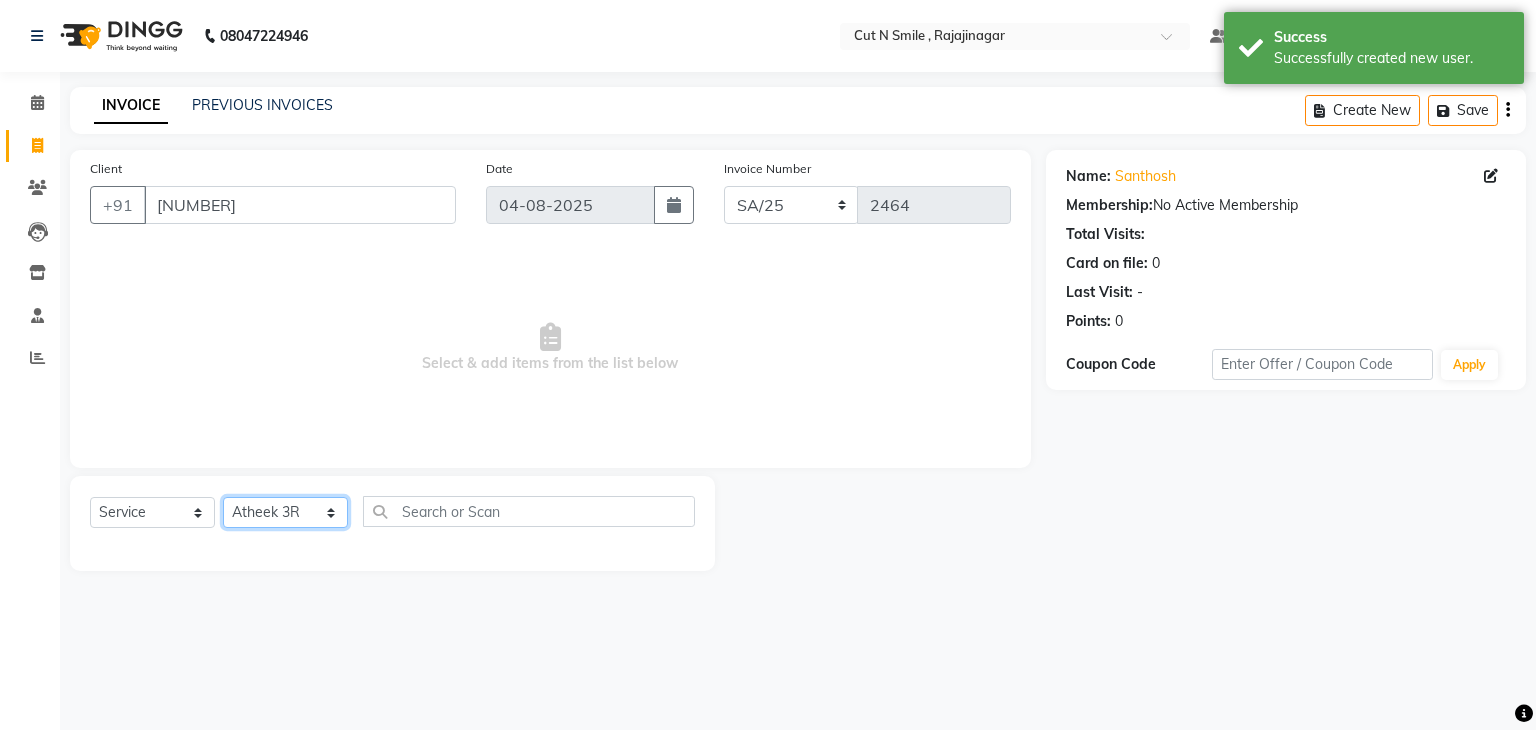click on "Select Stylist Ali ML Ammu 3R Ankith VN Ash Mohammed 3R Atheek 3R Binitha 3R Bipana 4R CNS BOB  Cut N Smile 17M  Cut N Smile 3R Cut n Smile 4R Cut N Smile 9M Cut N Smile ML Cut N Smile V Fazil Ali 4R Govind VN Hema 4R Jayashree VN Karan VN Love 4R Mani Singh 3R Manu 4R  Muskaan VN Nadeem 4R N D M 4R NDM Alam 4R Noushad VN Pavan 4R Priya BOB Priyanka 3R Rahul 3R Ravi 3R Riya BOB Rohith 4R Roobina 3R Roopa 4R Rubina BOB Sahil Ahmed 3R Sahil Bhatti 4R Sameer 3R Sanajana BOB  Sanjana BOB Sarita VN Shaan 4R Shahid 4R Shakir VN Shanavaaz BOB Shiney 3R Shivu Raj 4R Srijana BOB Sunil Laddi 4R Sunny VN Supriya BOB Sushmitha 4R Vakeel 3R Varas 4R Varas BOB Vishwa VN" 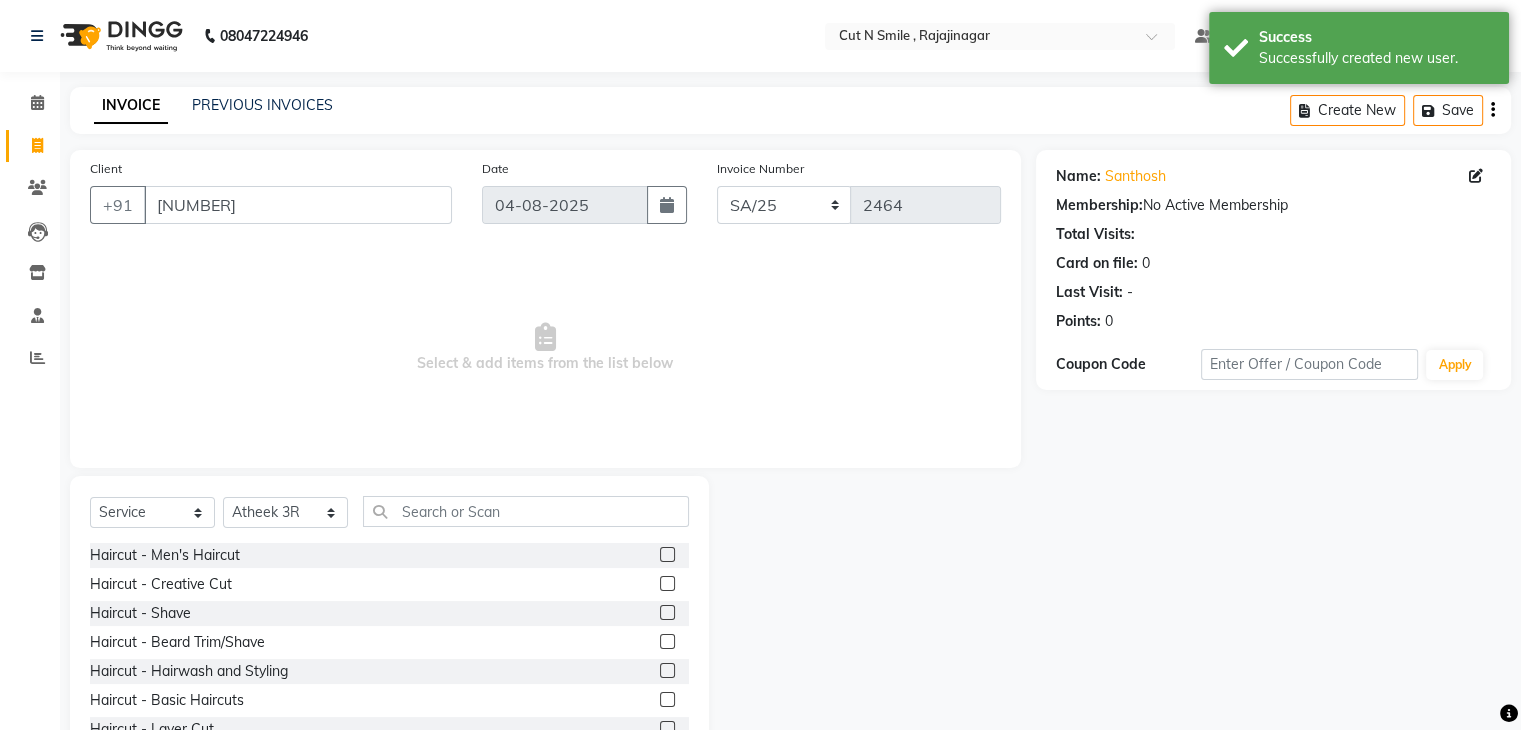 click 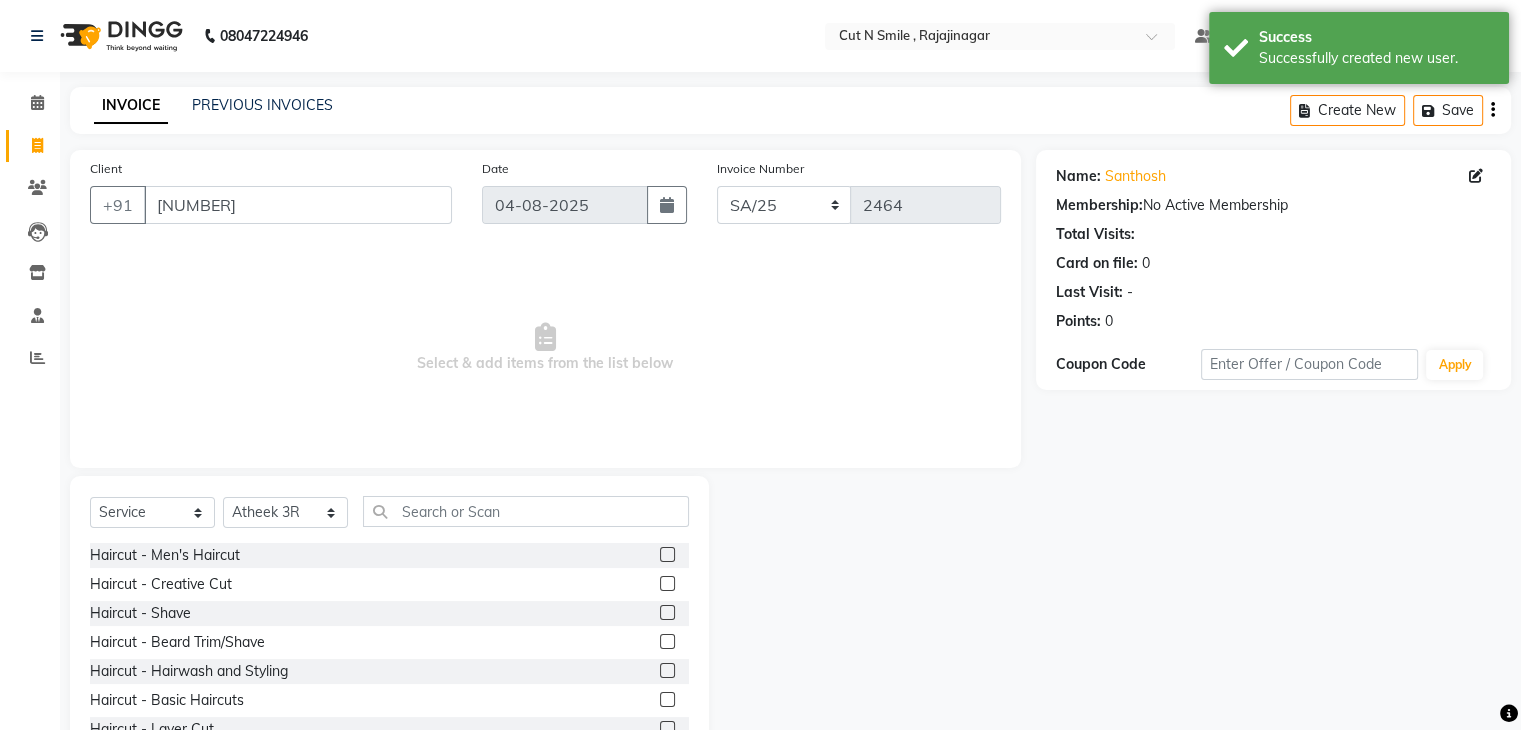 click at bounding box center [666, 584] 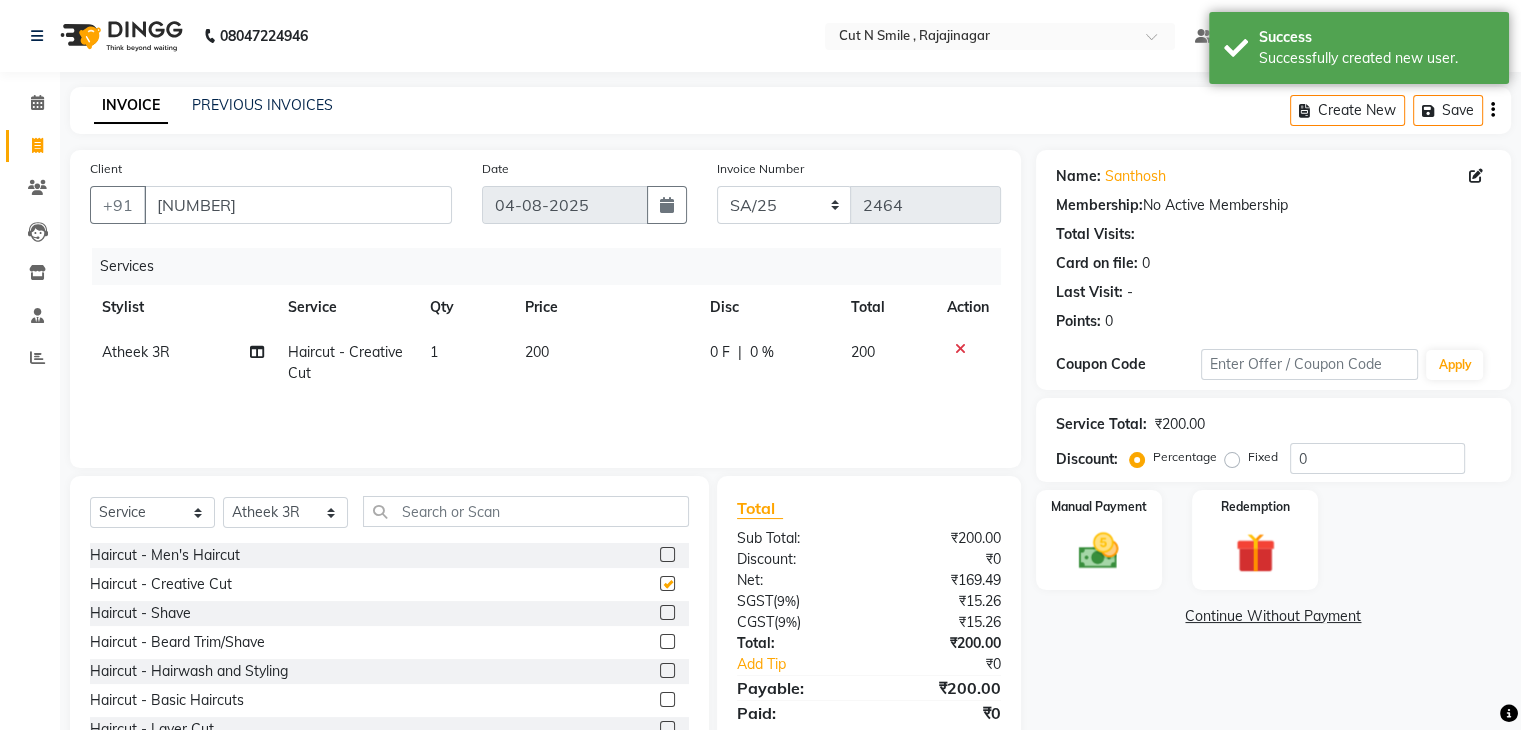 checkbox on "false" 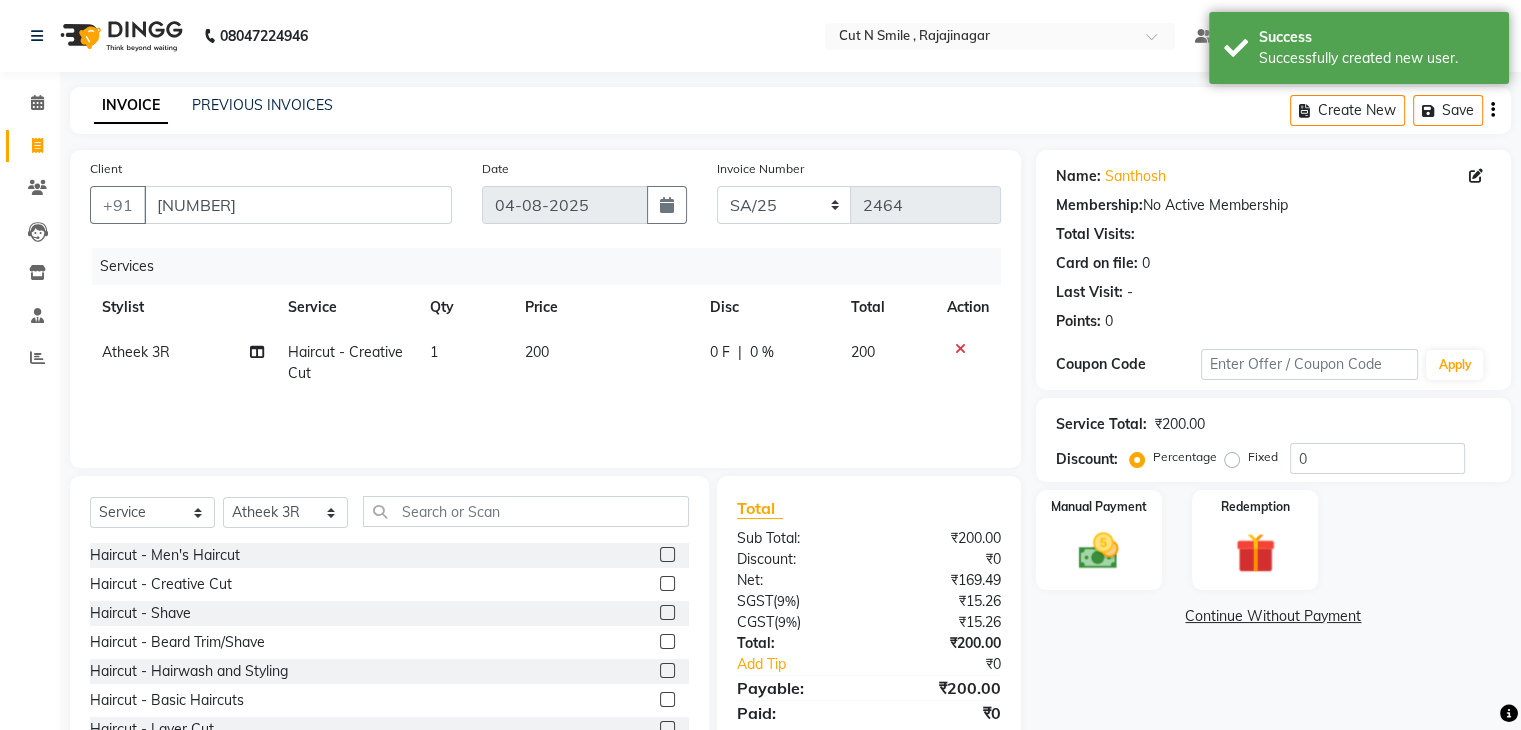 click 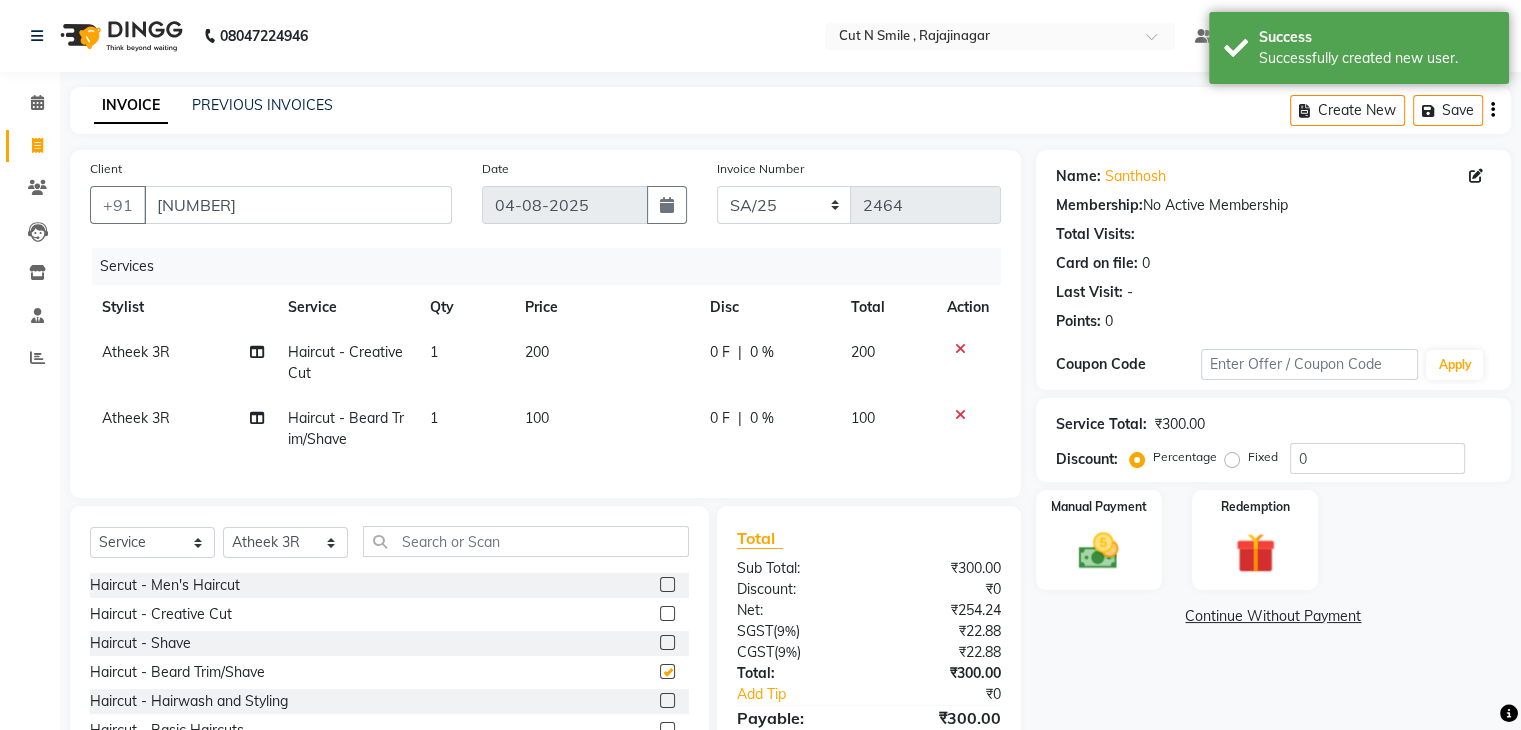 checkbox on "false" 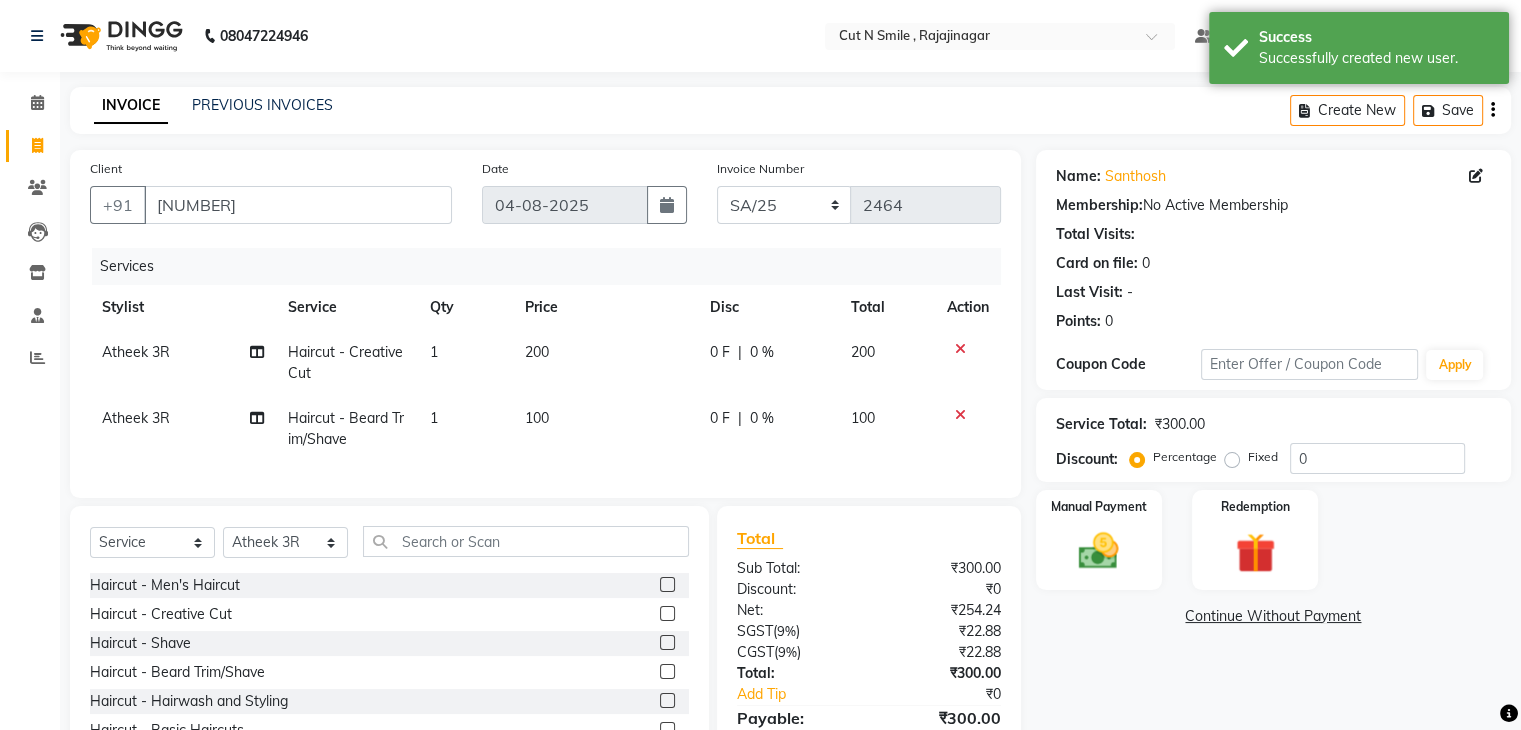 drag, startPoint x: 544, startPoint y: 574, endPoint x: 544, endPoint y: 552, distance: 22 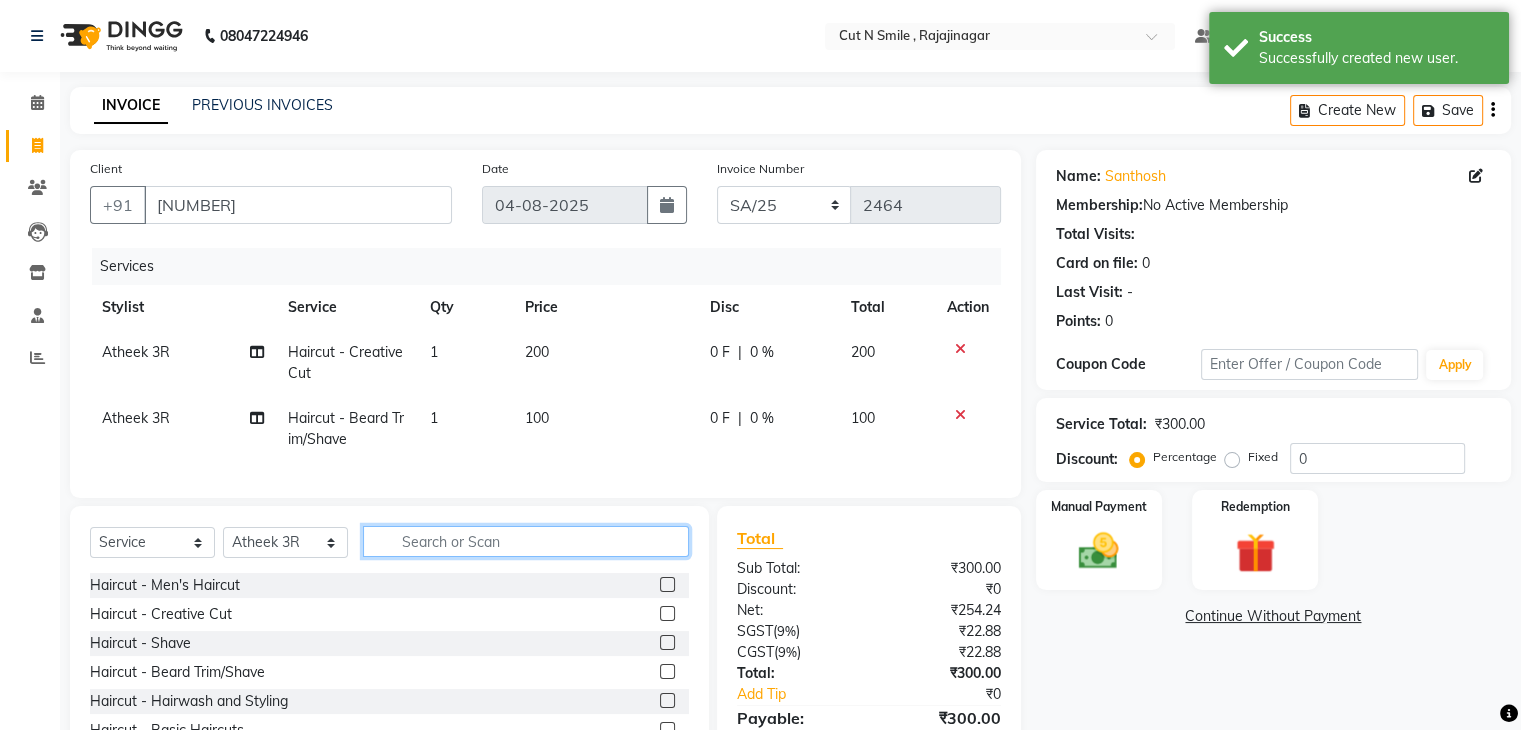 click 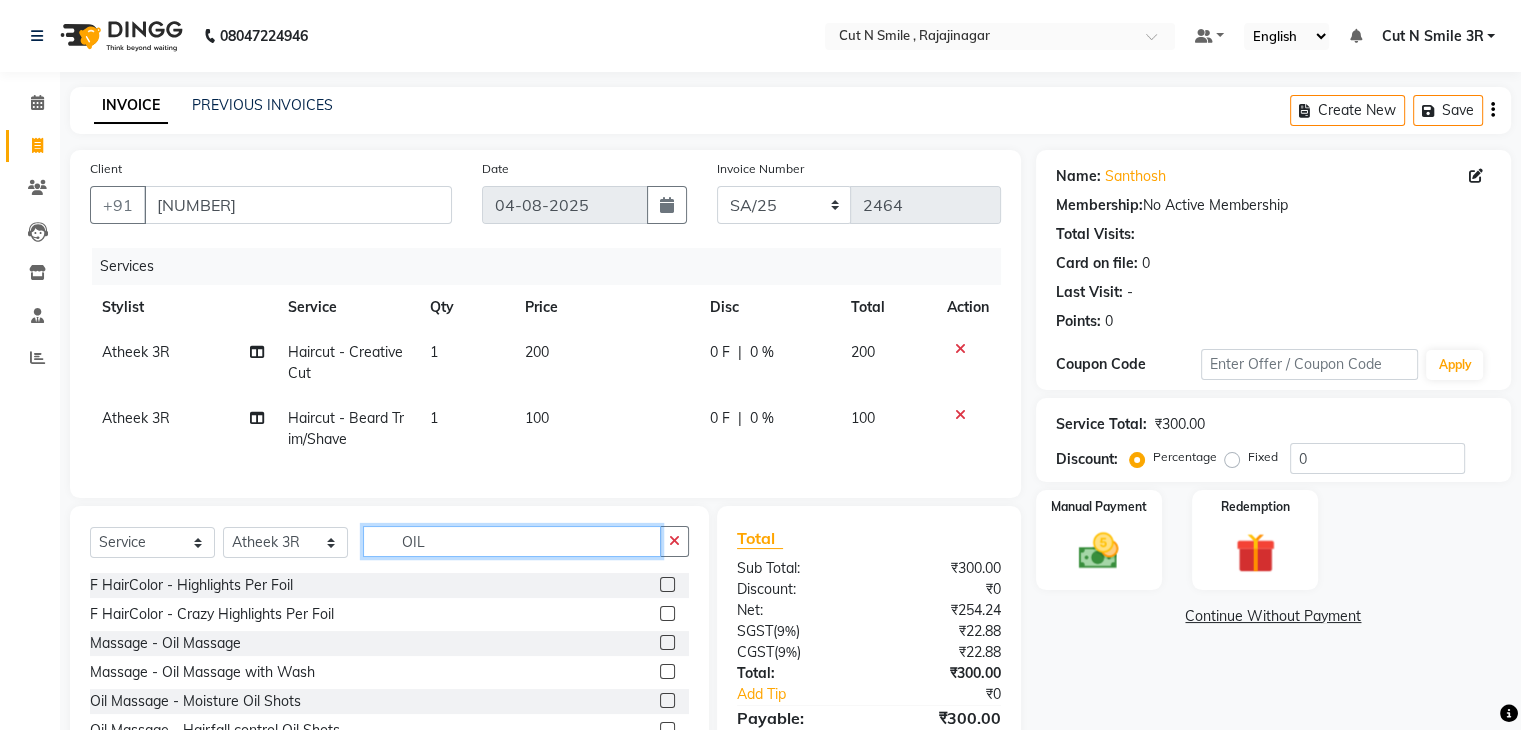 type on "OIL" 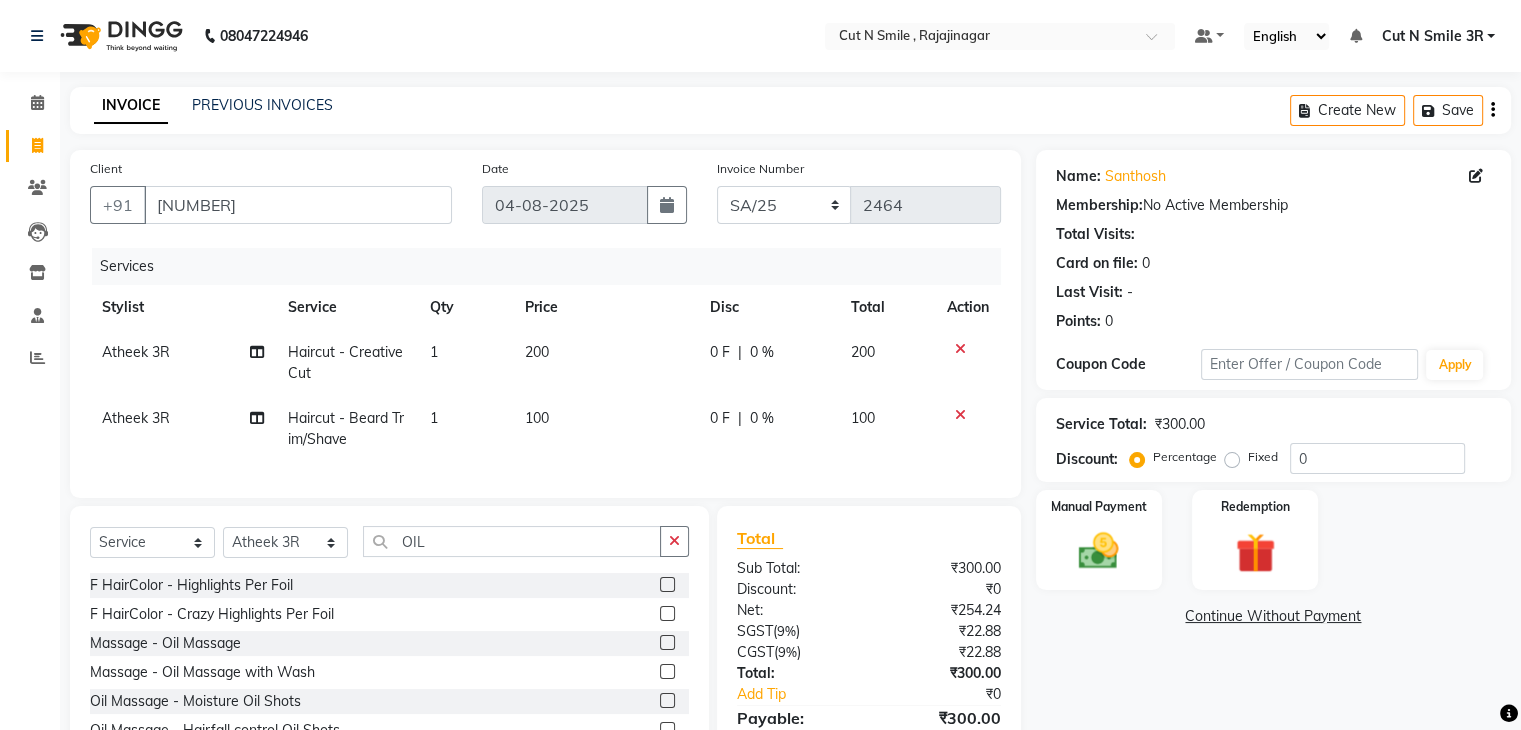 click 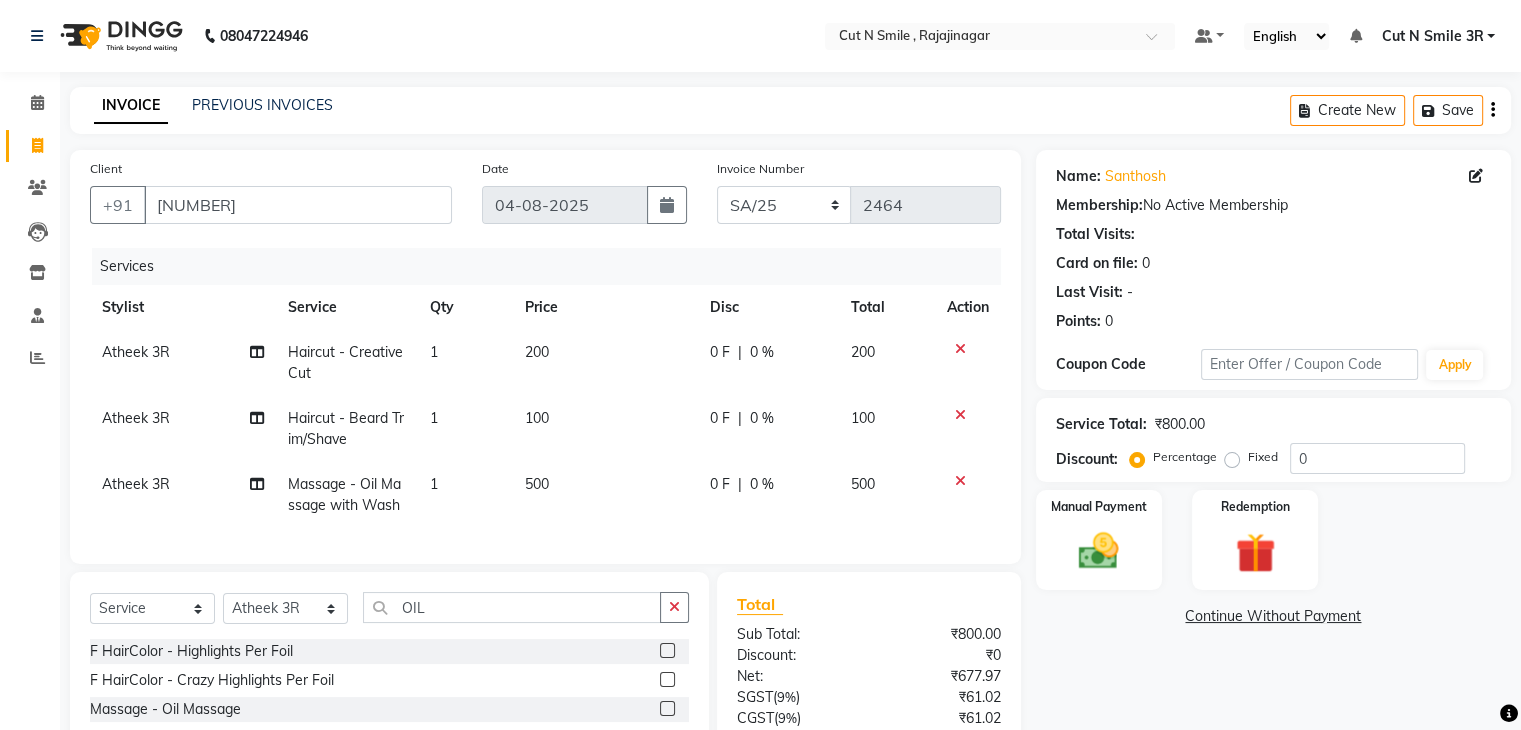 checkbox on "false" 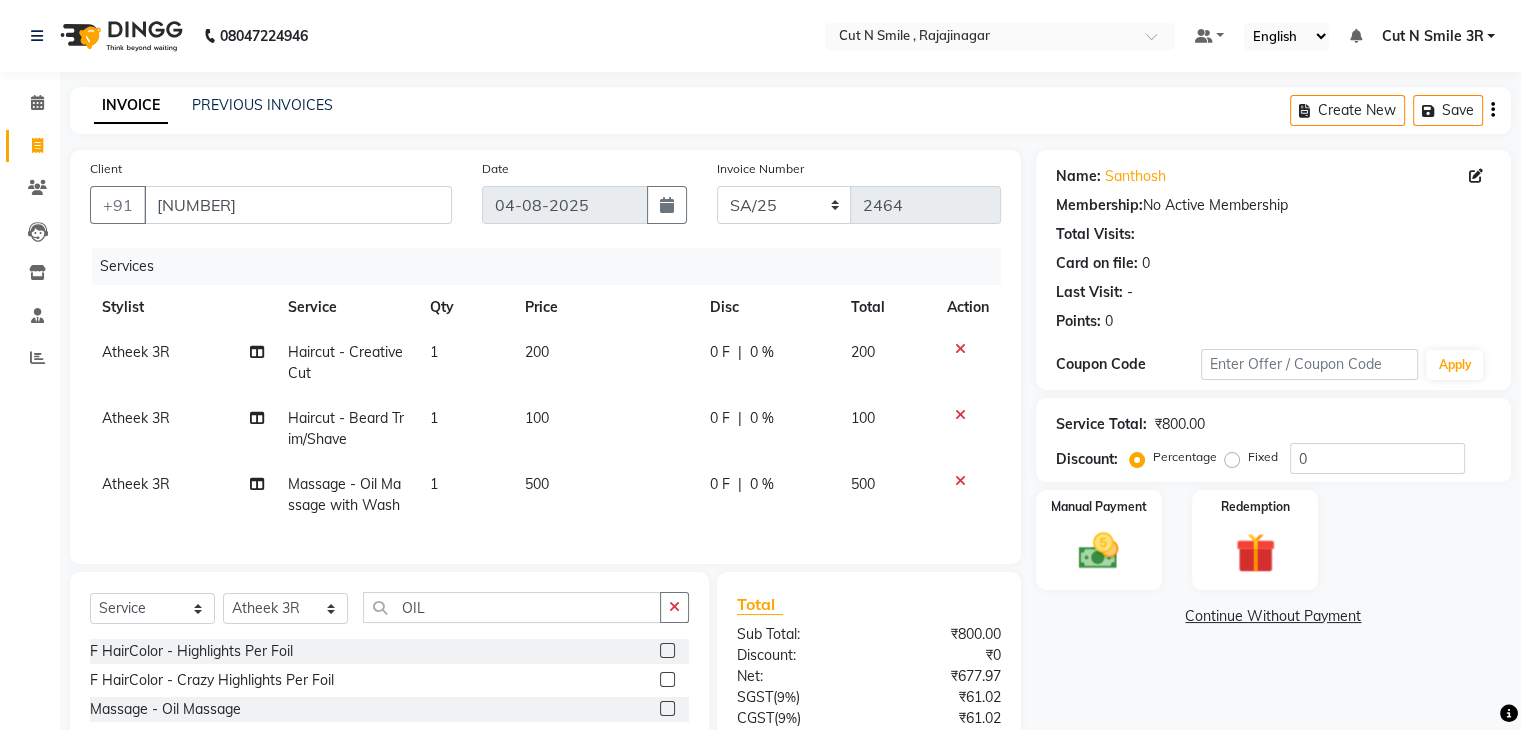 click on "500" 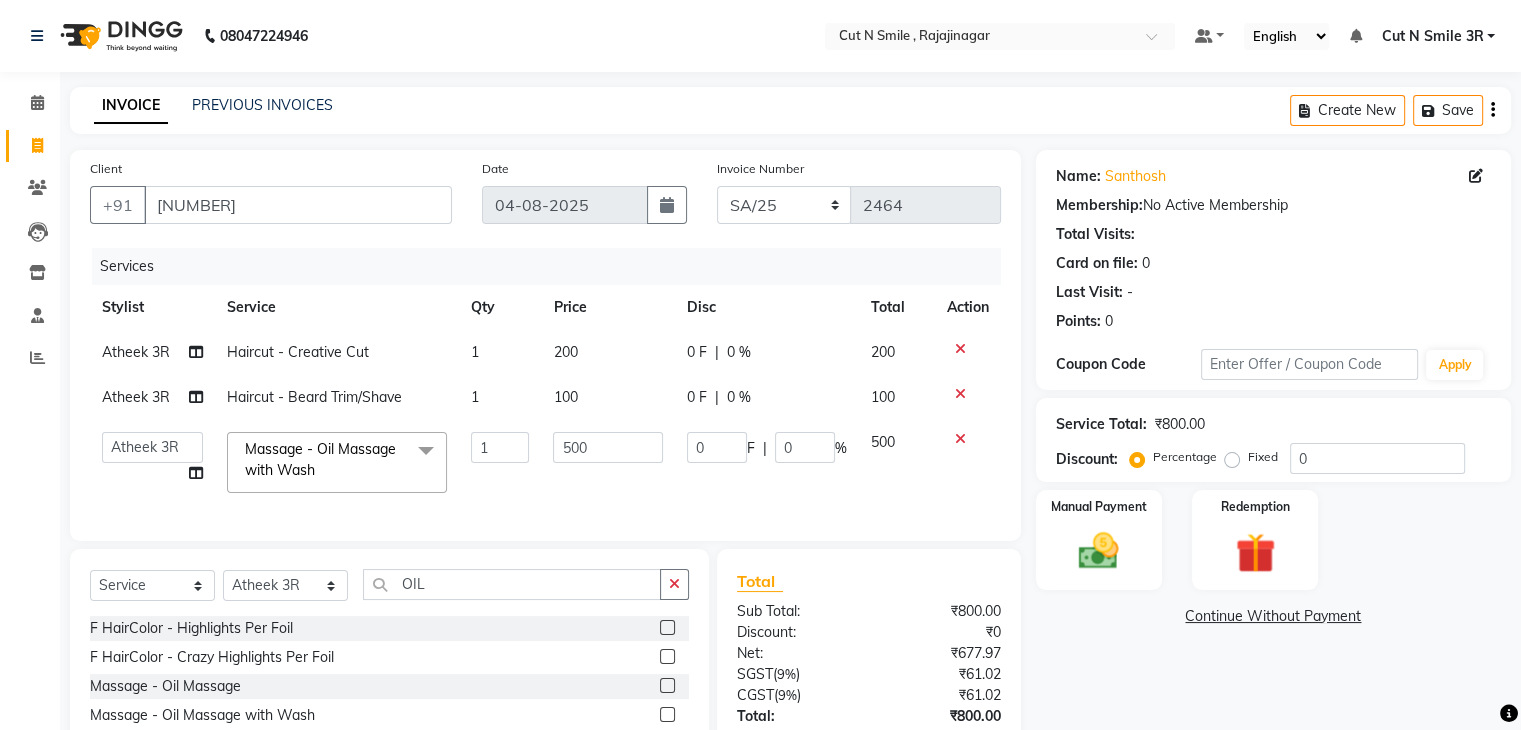click on "500" 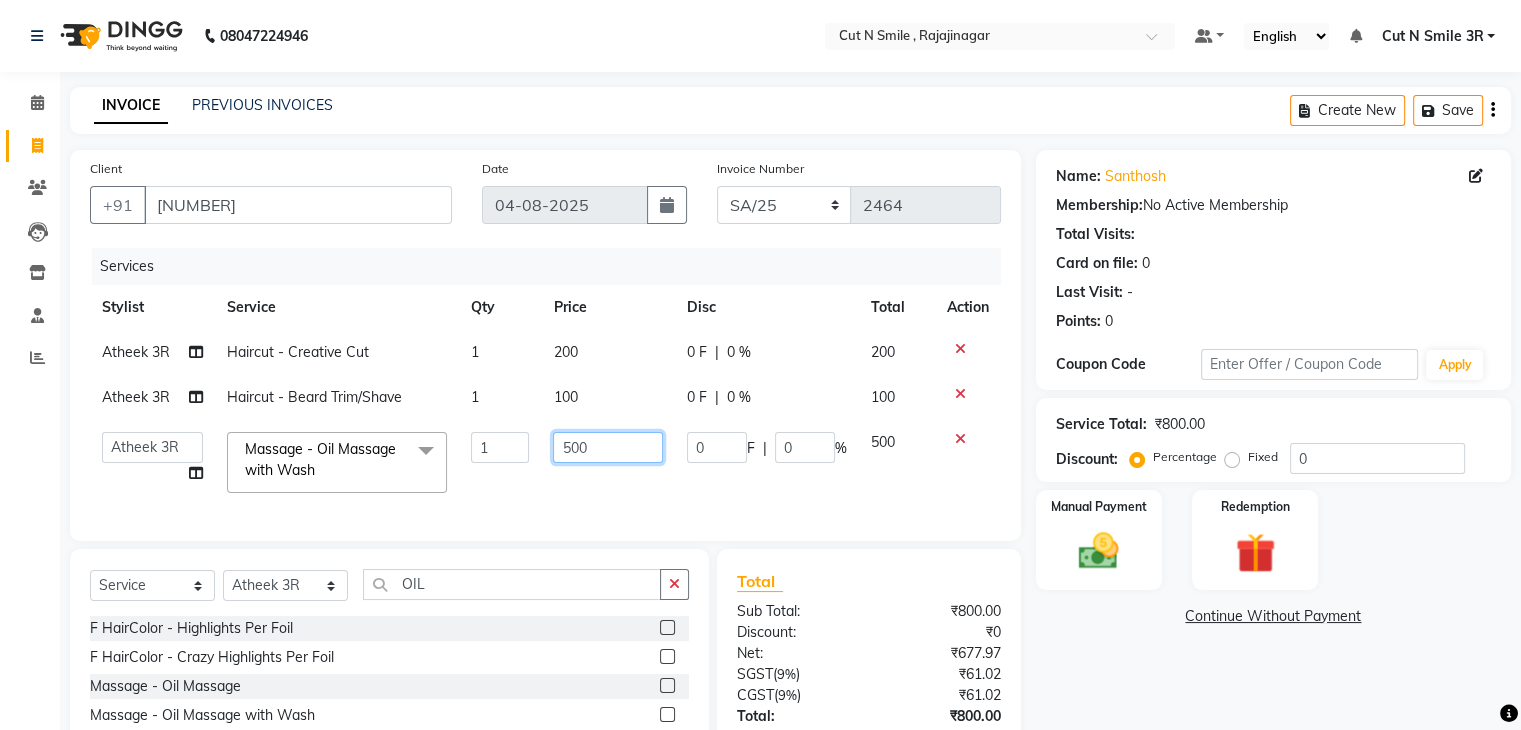 click on "500" 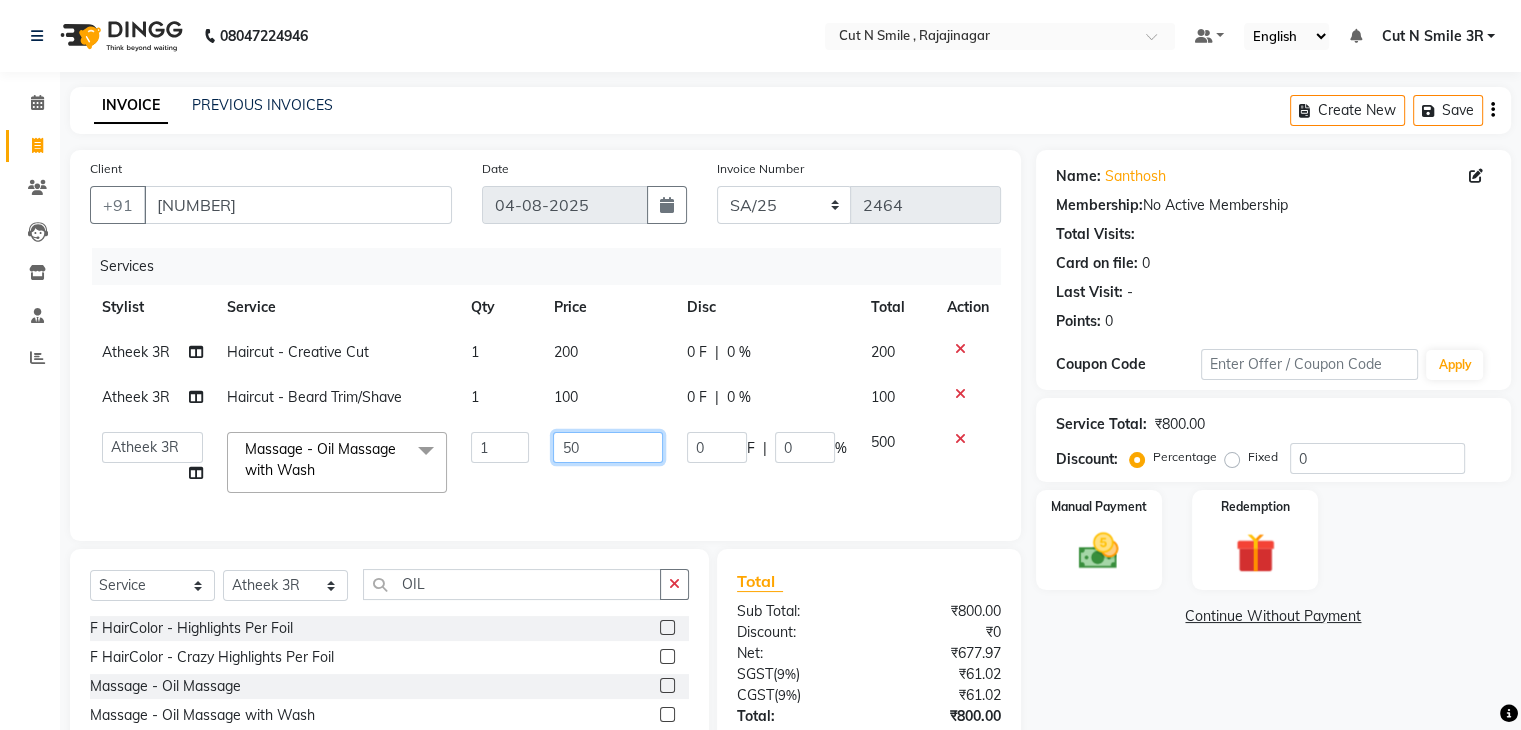 type on "5" 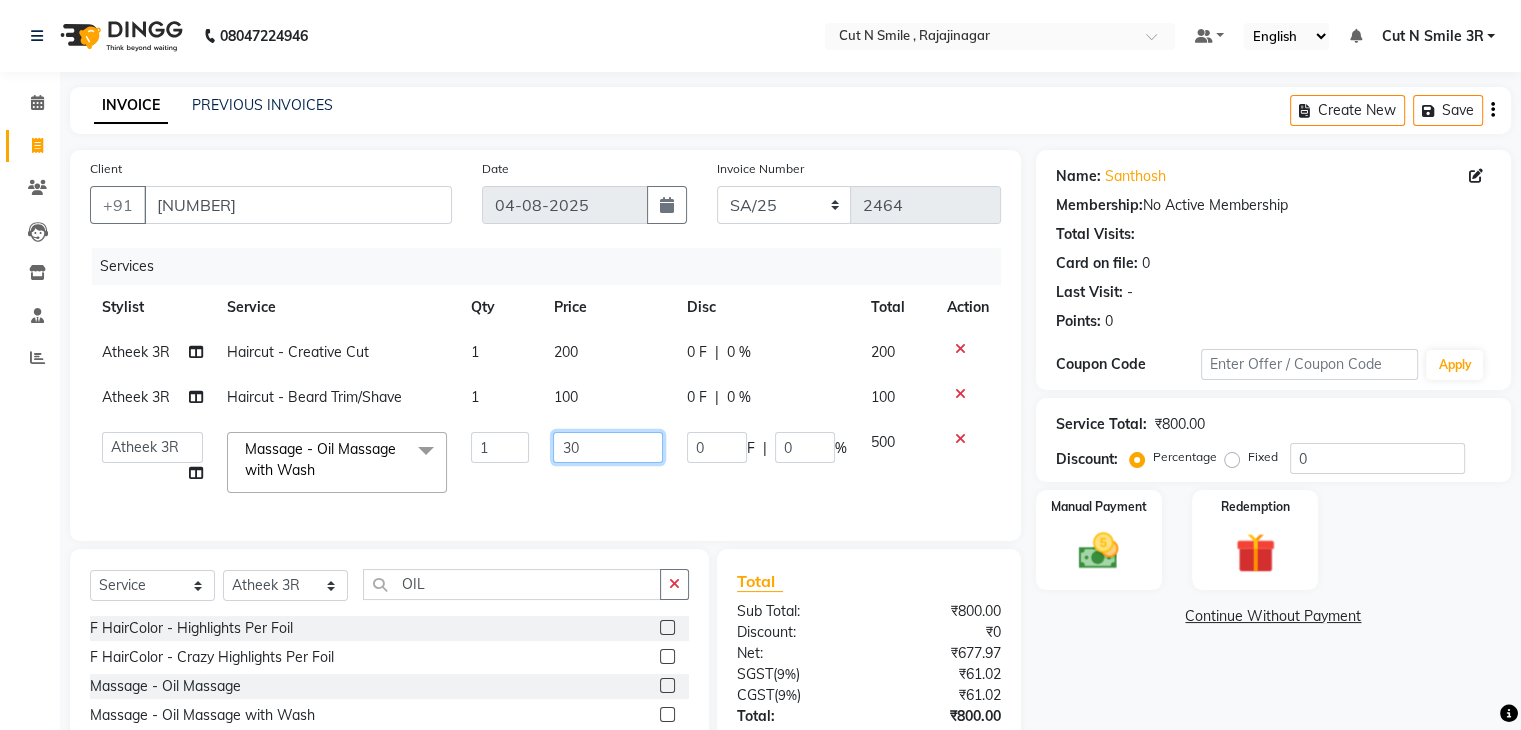 type on "300" 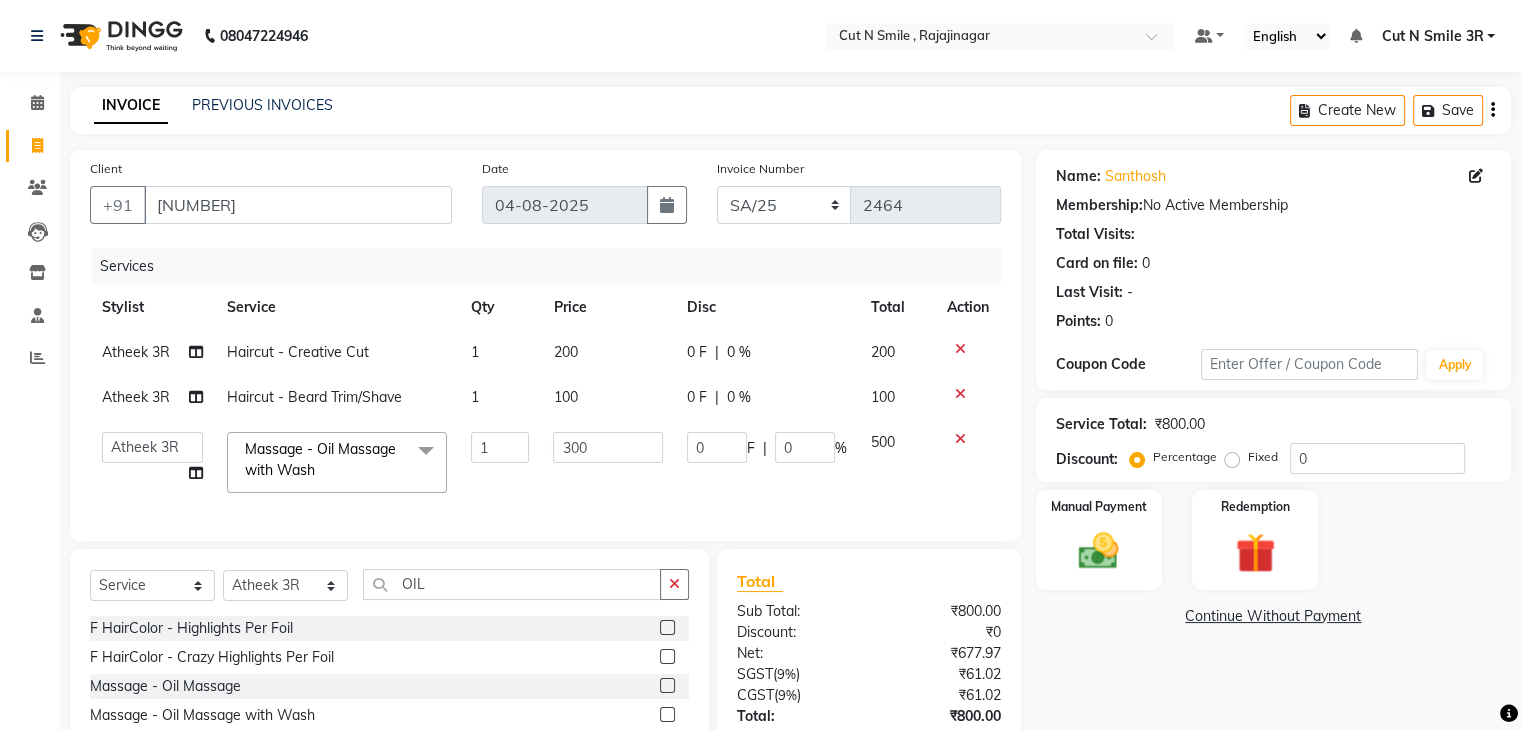 click on "Name: [FIRST]  Membership:  No Active Membership  Total Visits:   Card on file:  0 Last Visit:   - Points:   0  Coupon Code Apply Service Total:  ₹800.00  Discount:  Percentage   Fixed  0 Manual Payment Redemption  Continue Without Payment" 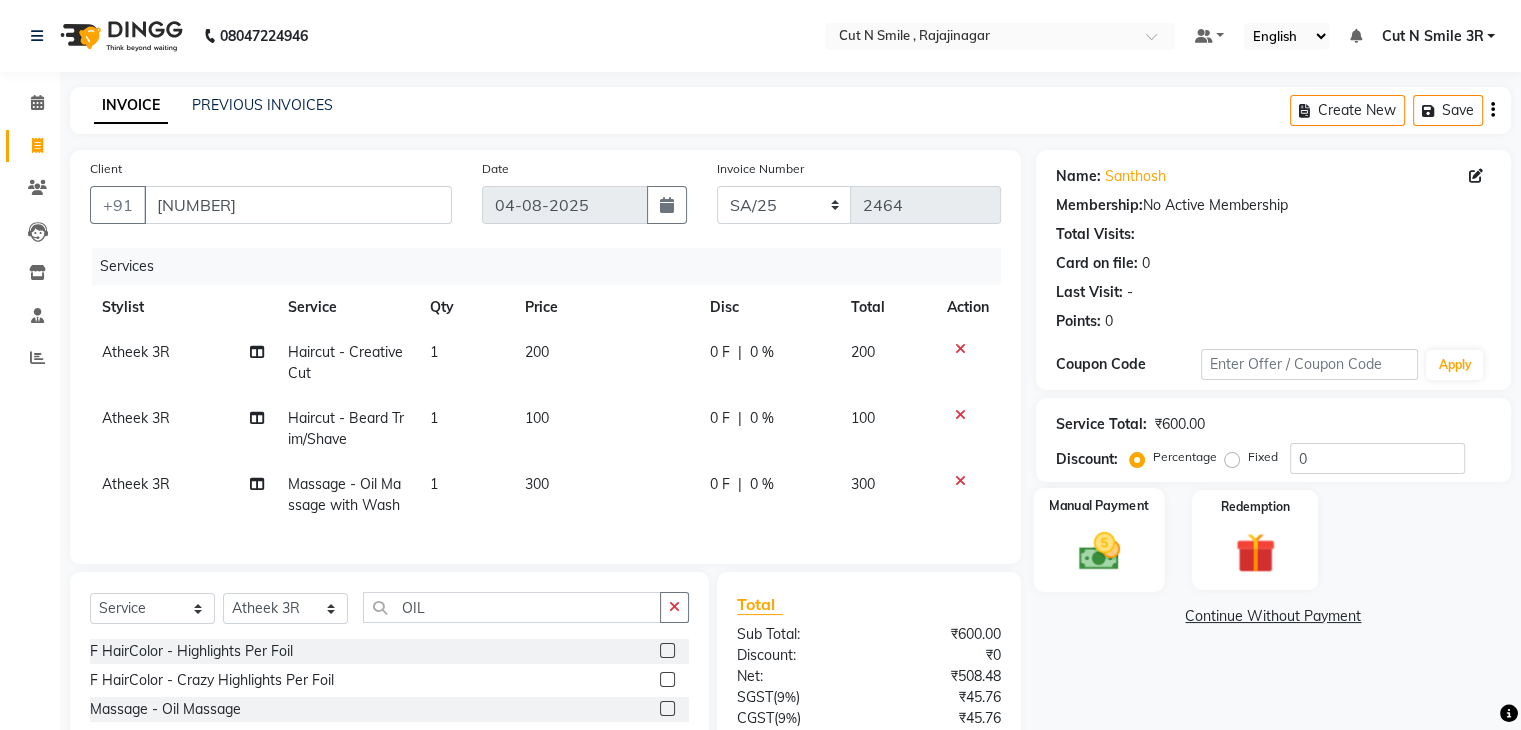click 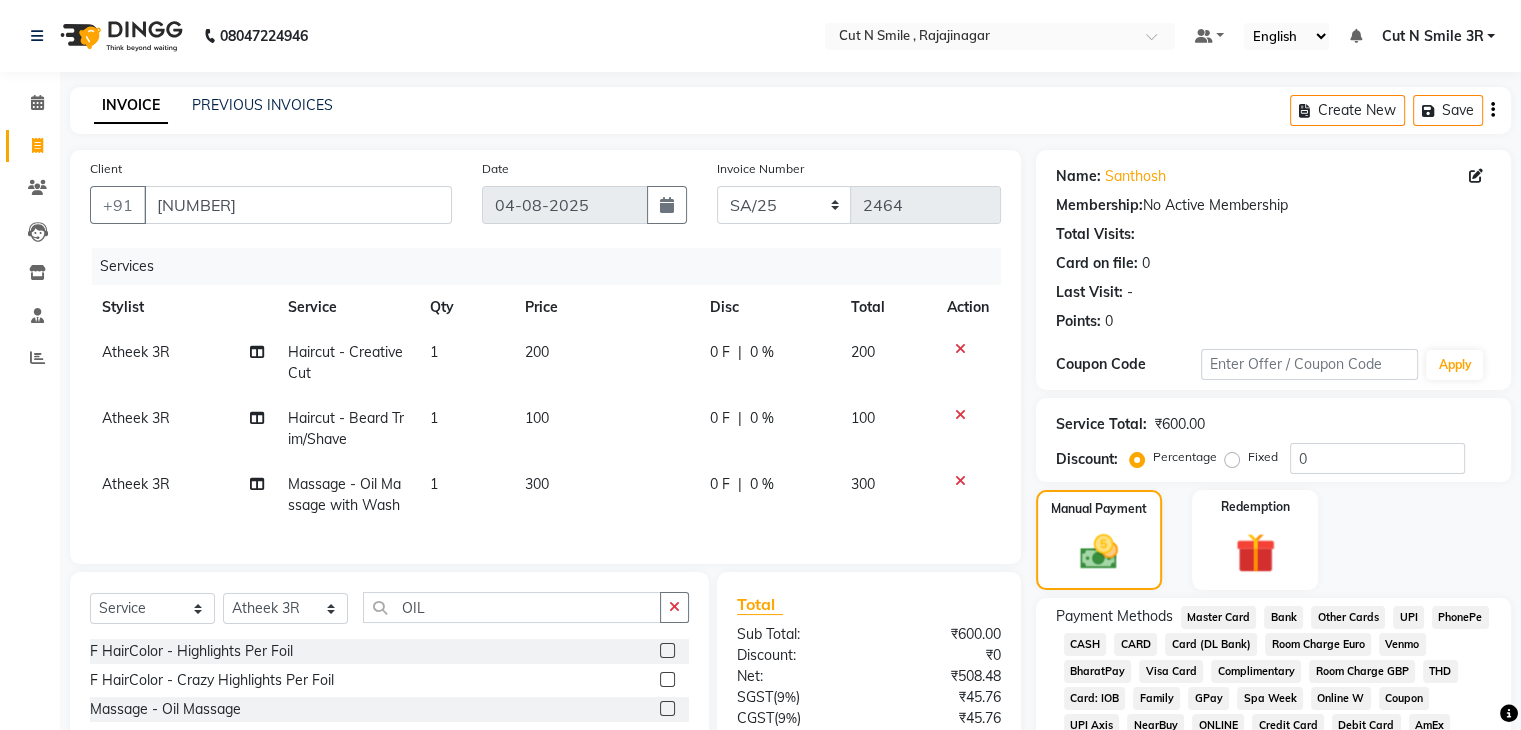 click on "UPI" 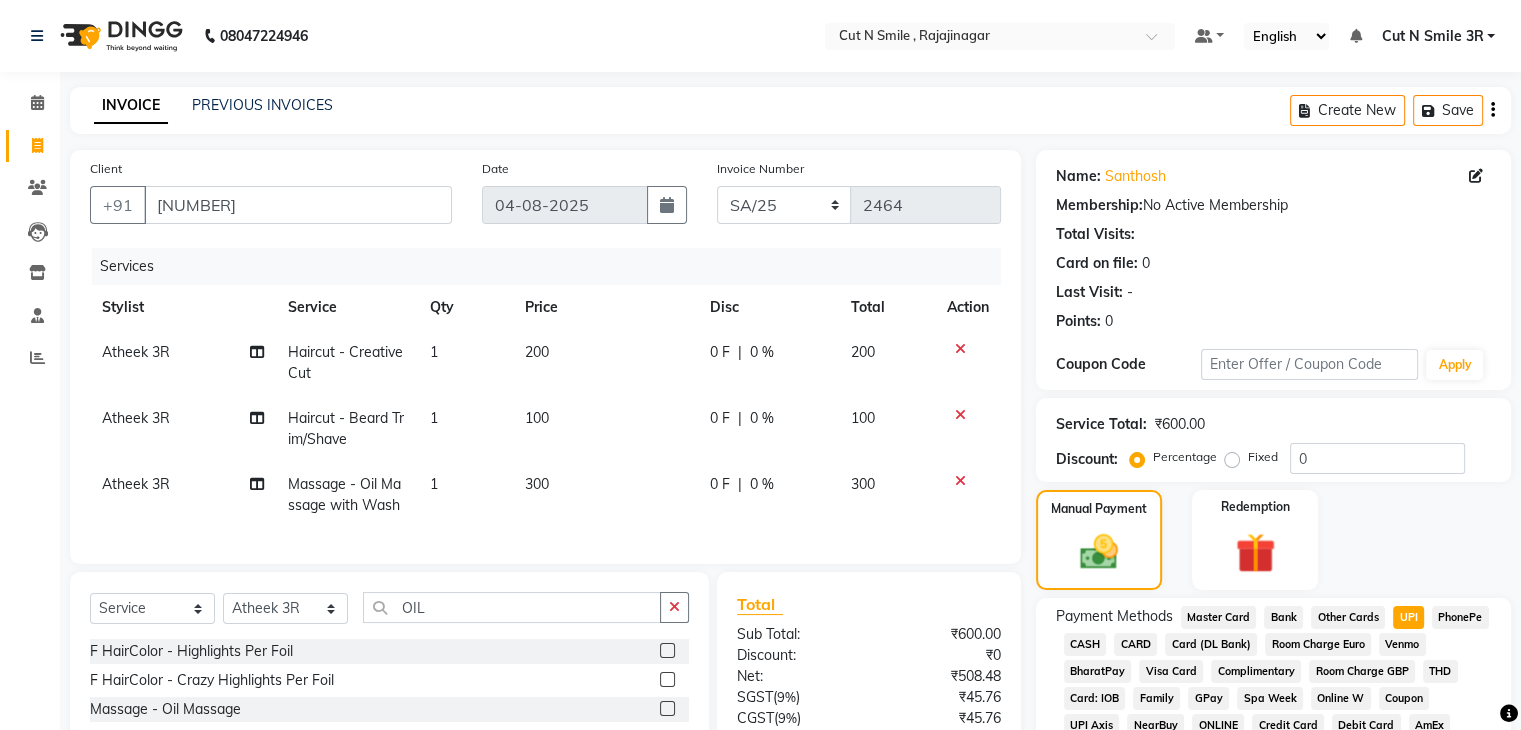 scroll, scrollTop: 228, scrollLeft: 0, axis: vertical 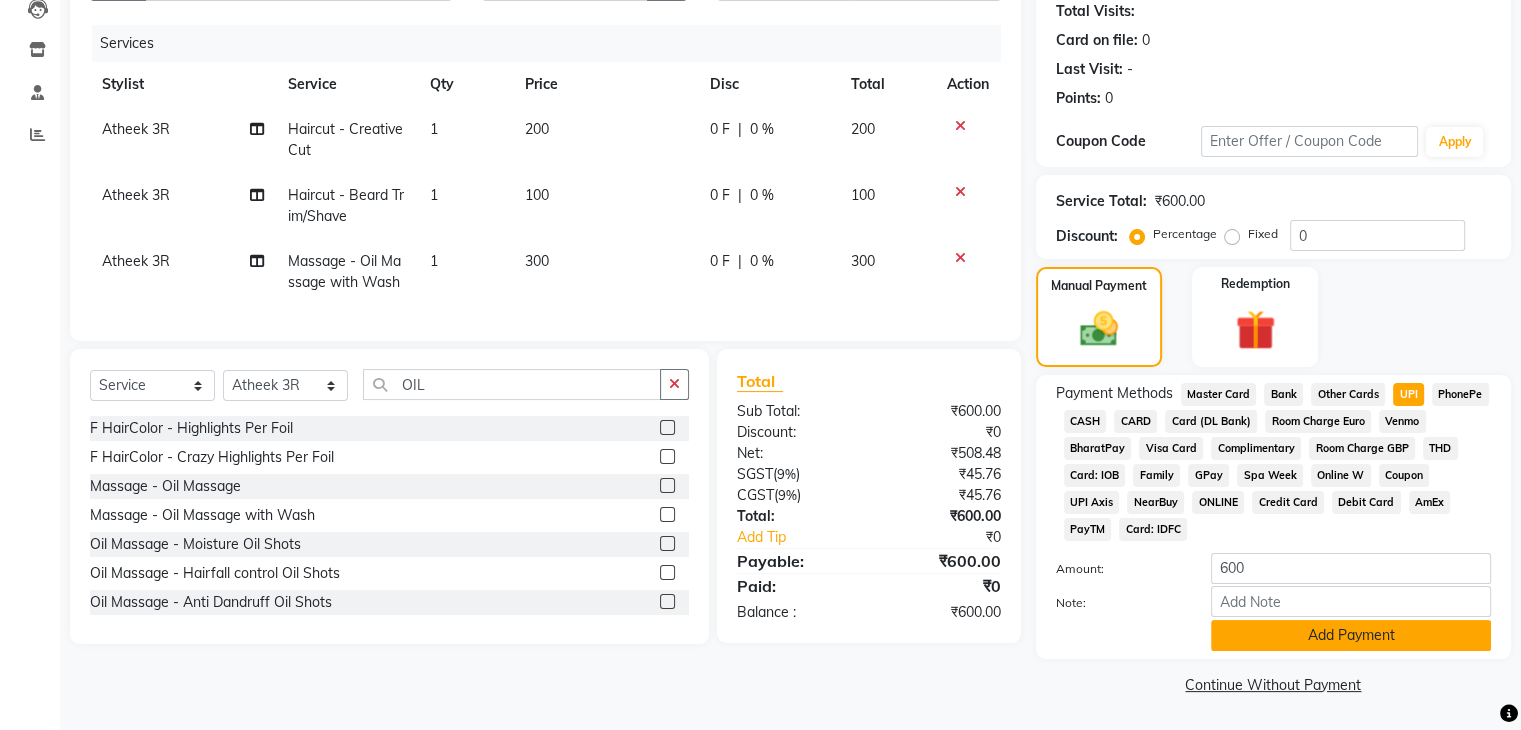 click on "Add Payment" 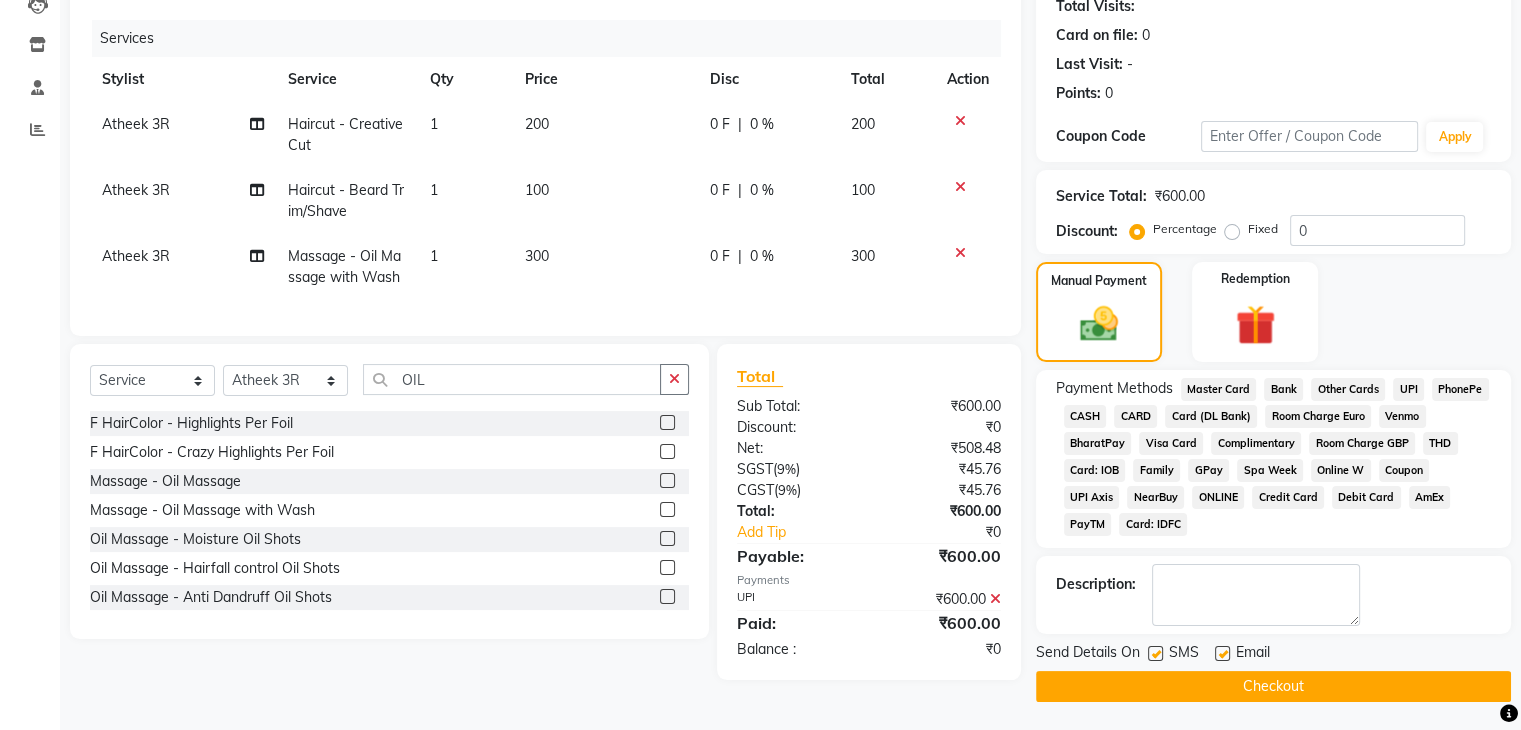 click on "Checkout" 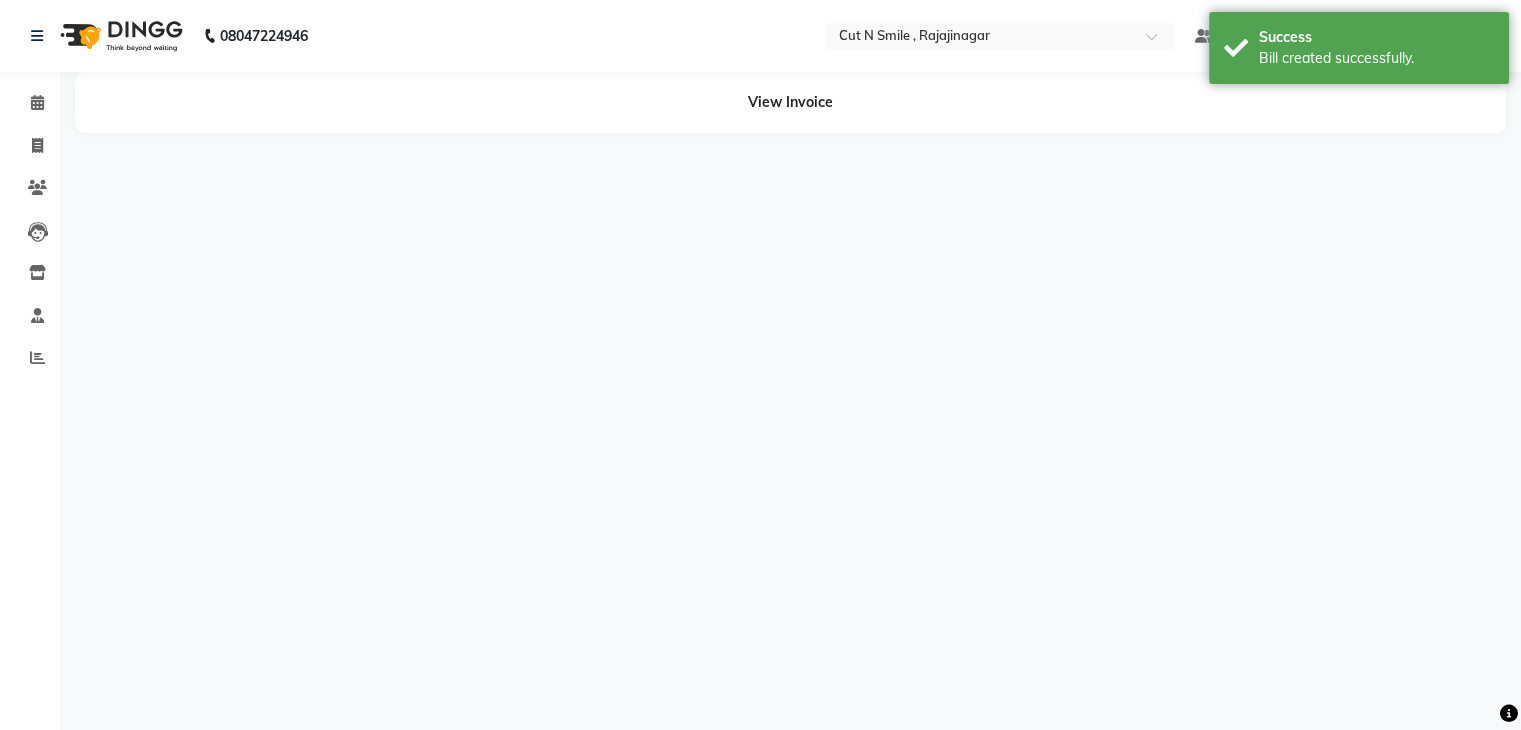 scroll, scrollTop: 0, scrollLeft: 0, axis: both 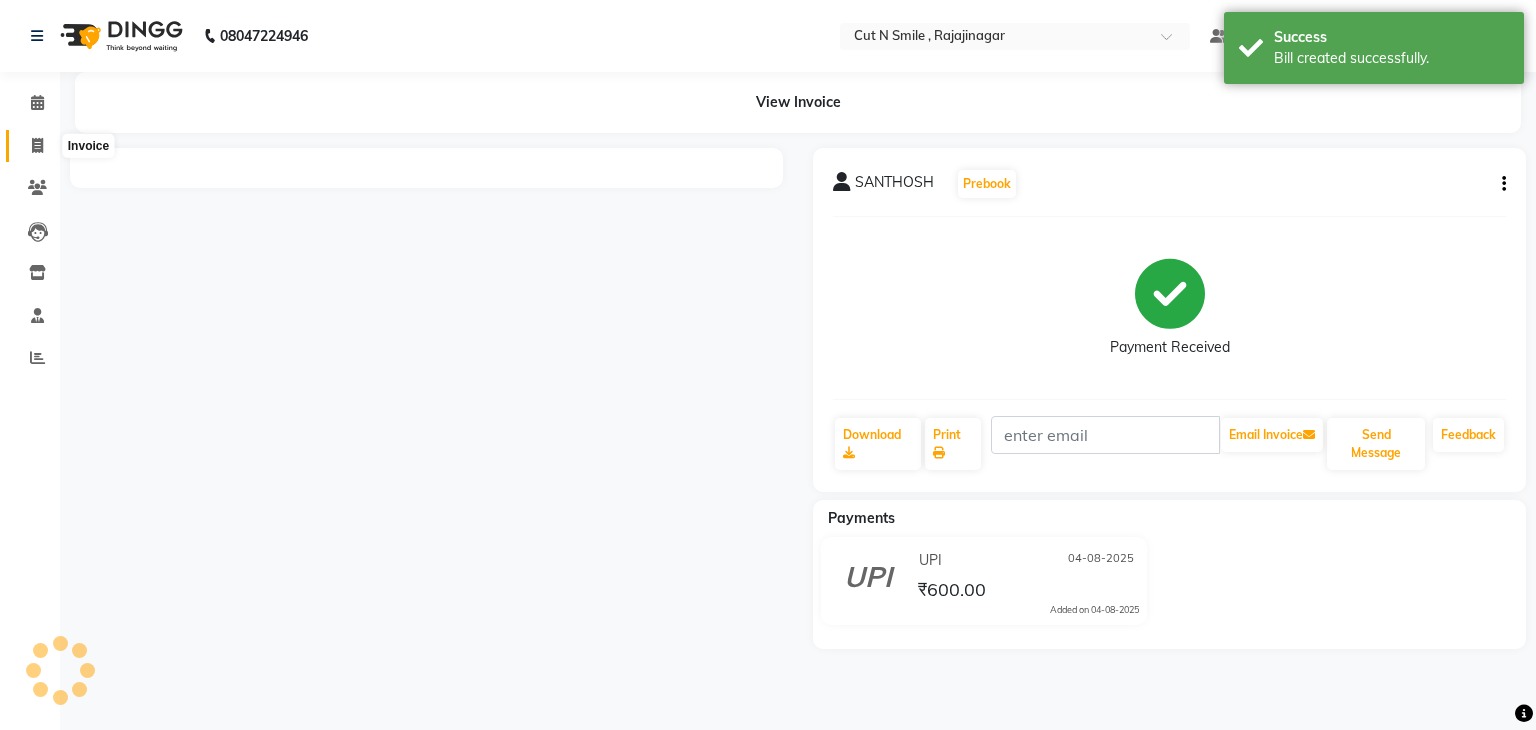 click 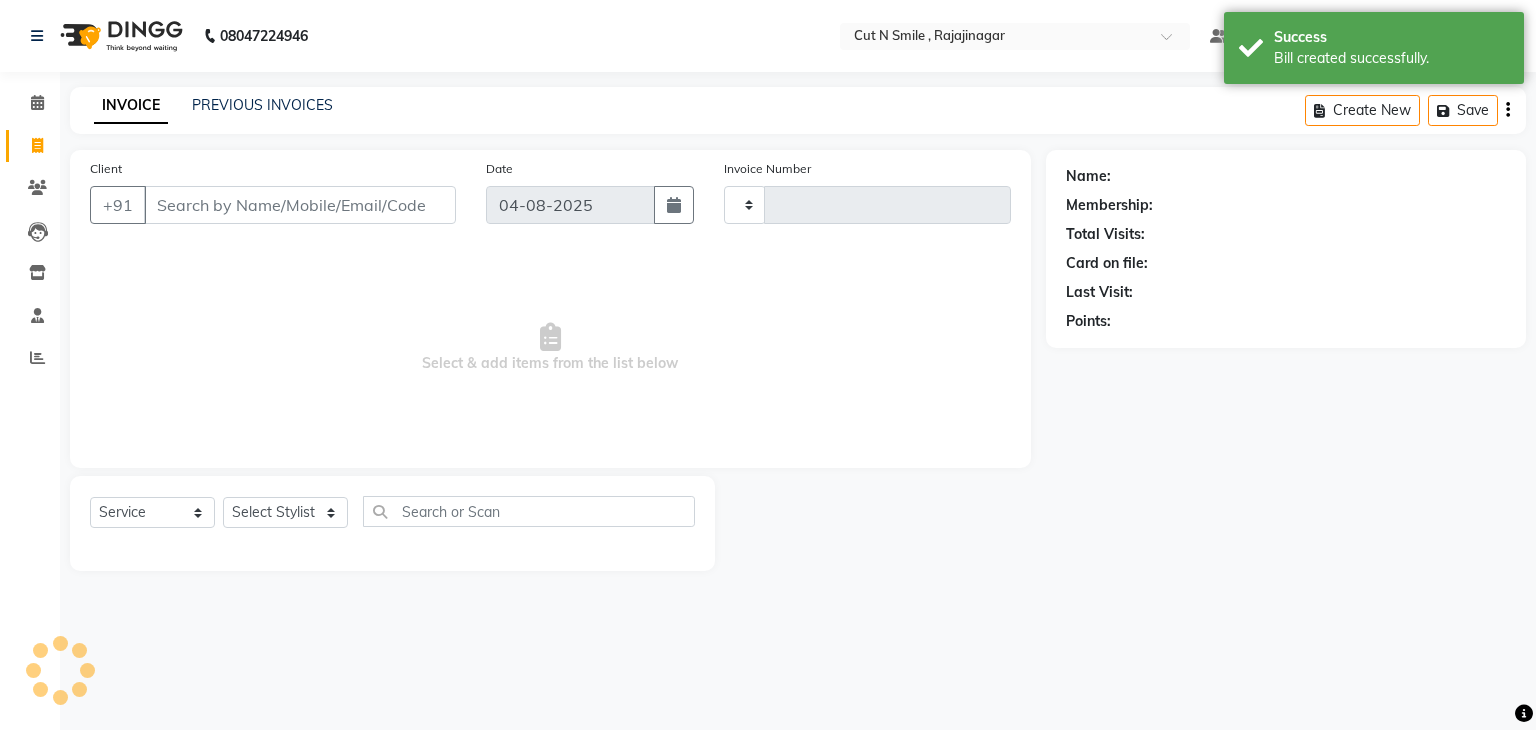type on "116" 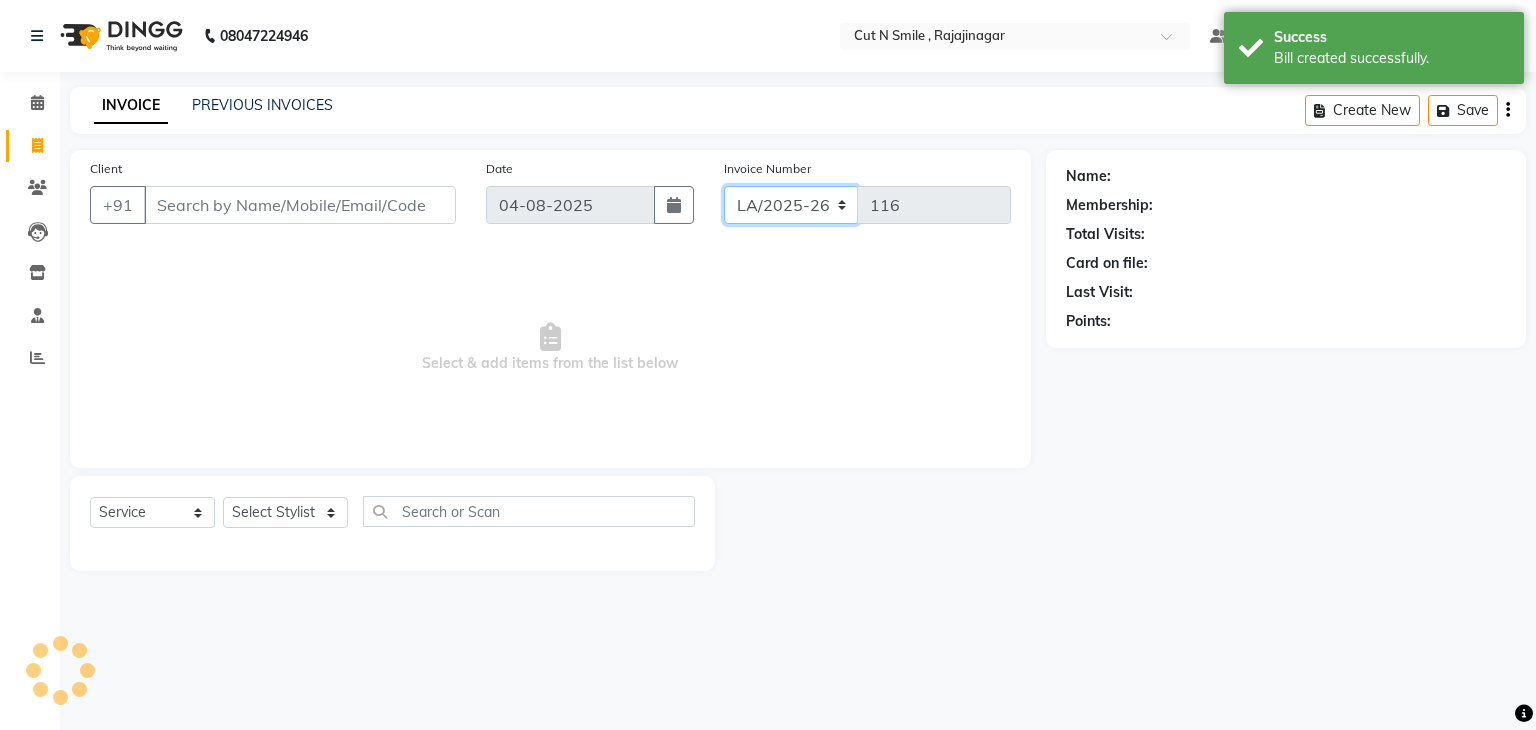 click on "BOB/25-26 LA/2025-26 SH/25 CH/25 SA/25" 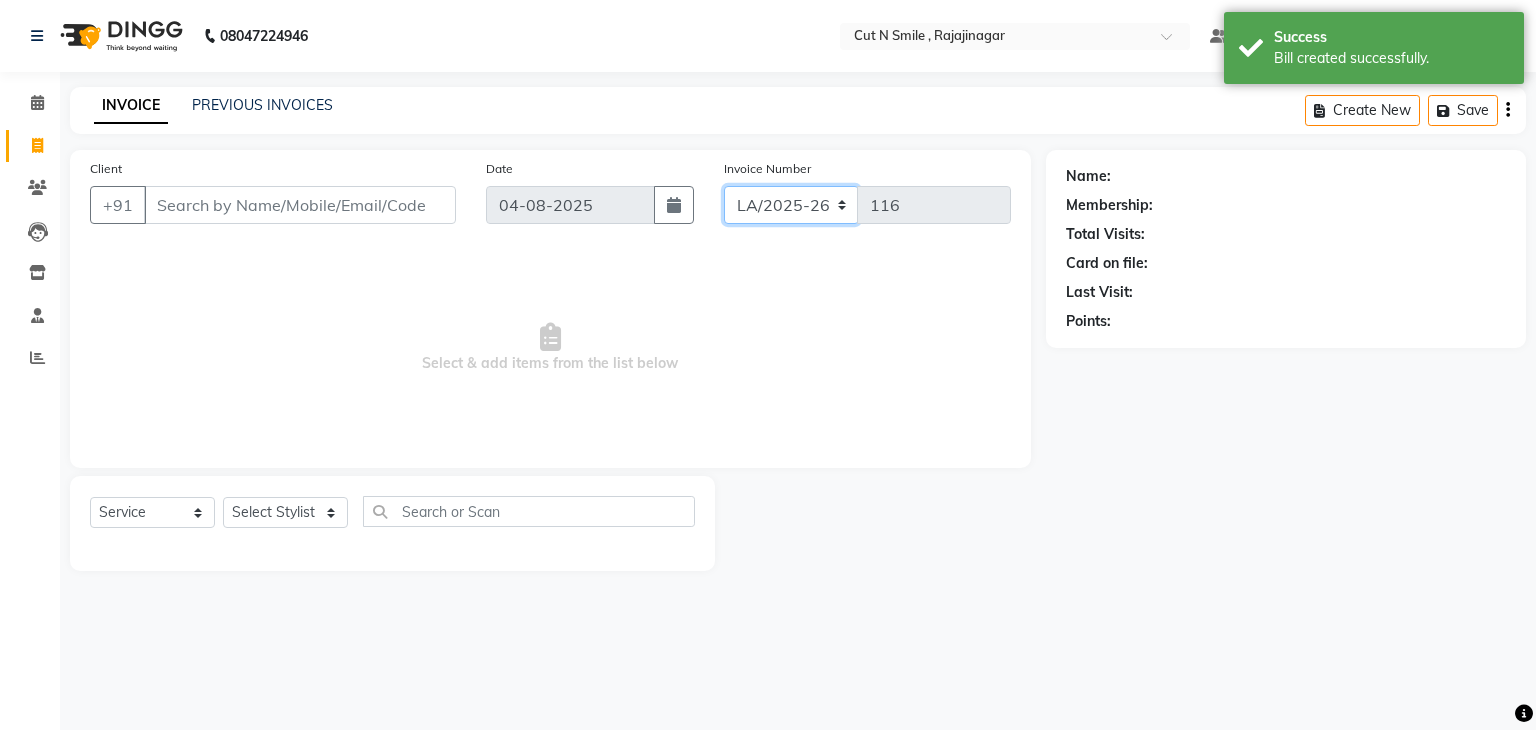 select on "7181" 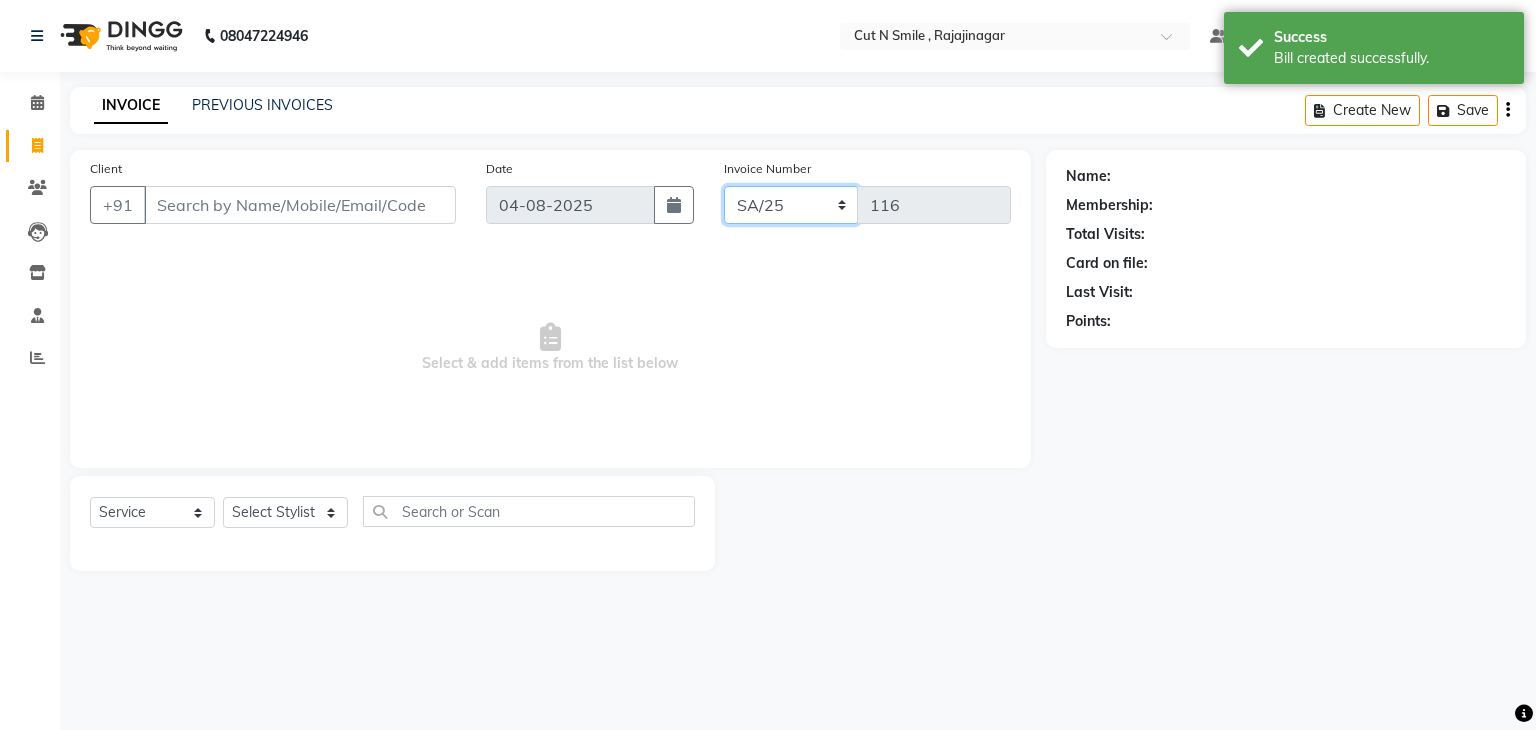 click on "BOB/25-26 LA/2025-26 SH/25 CH/25 SA/25" 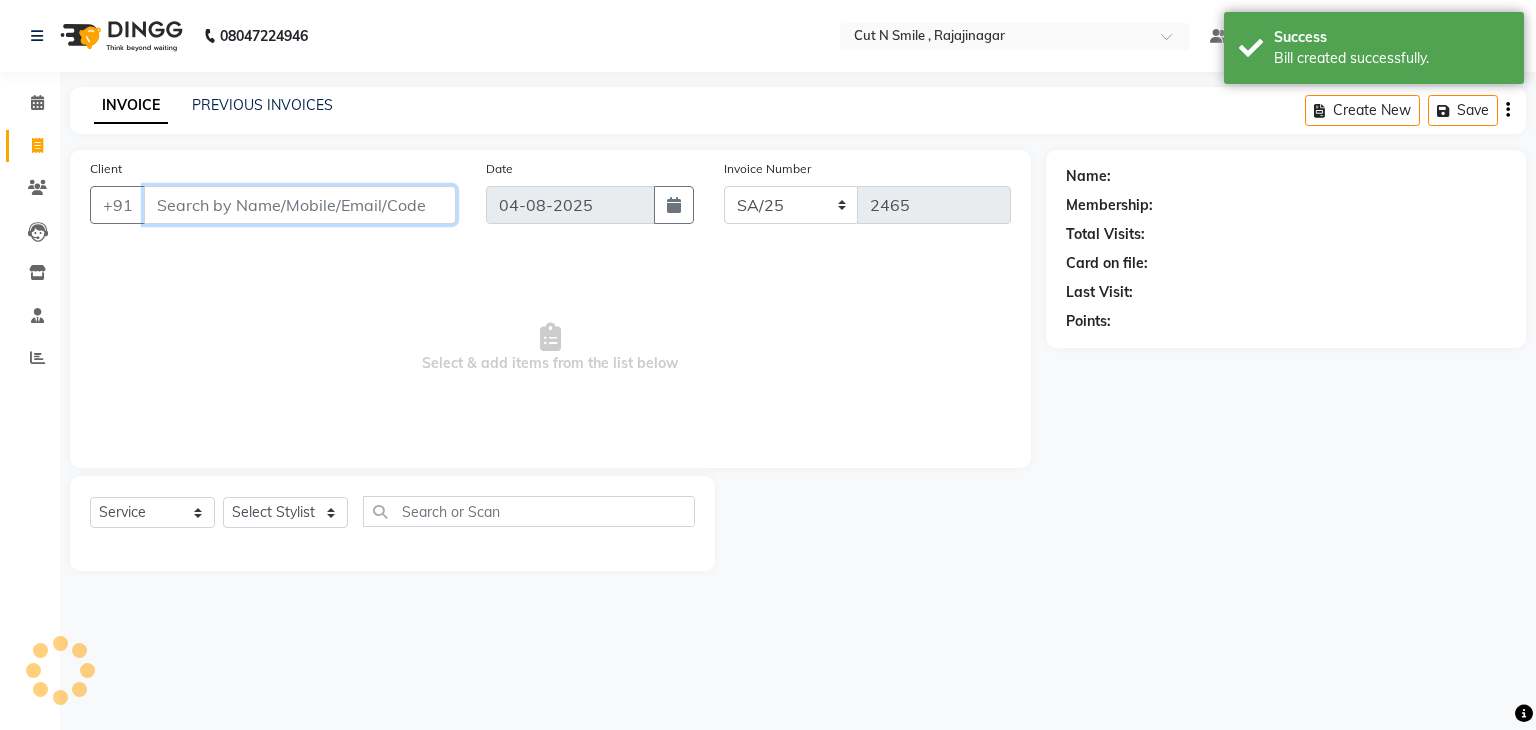 click on "Client" at bounding box center (300, 205) 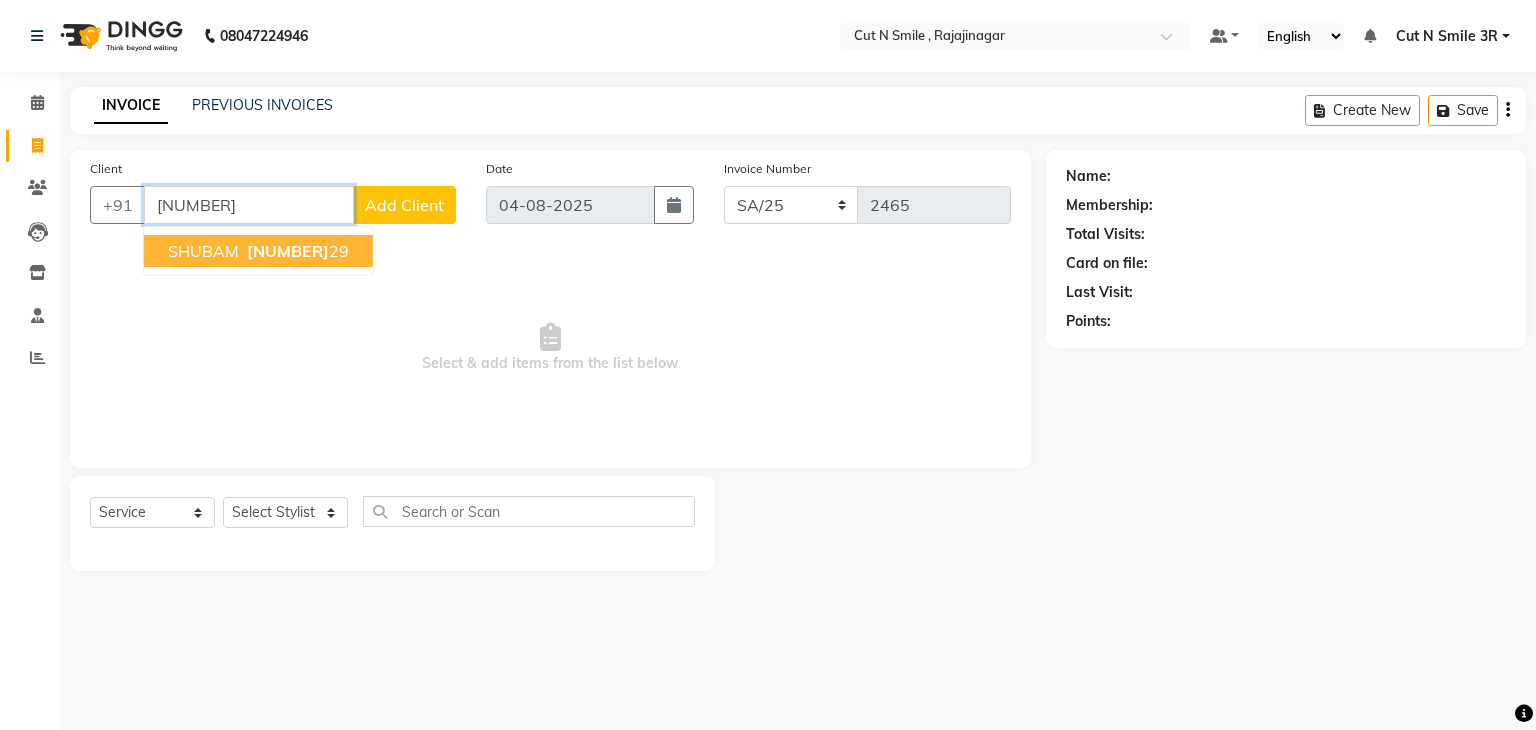 click on "[NUMBER]" at bounding box center [288, 251] 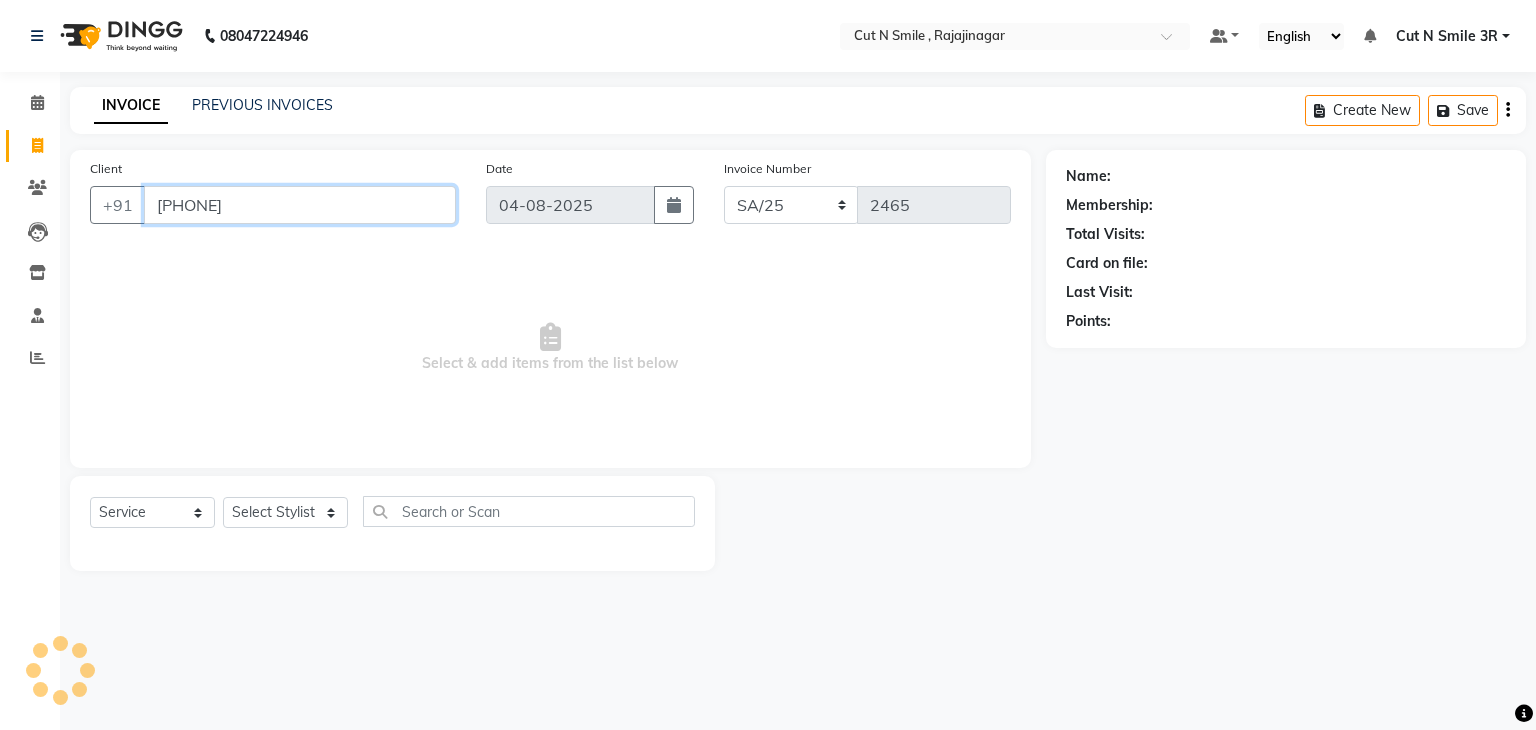 type on "[PHONE]" 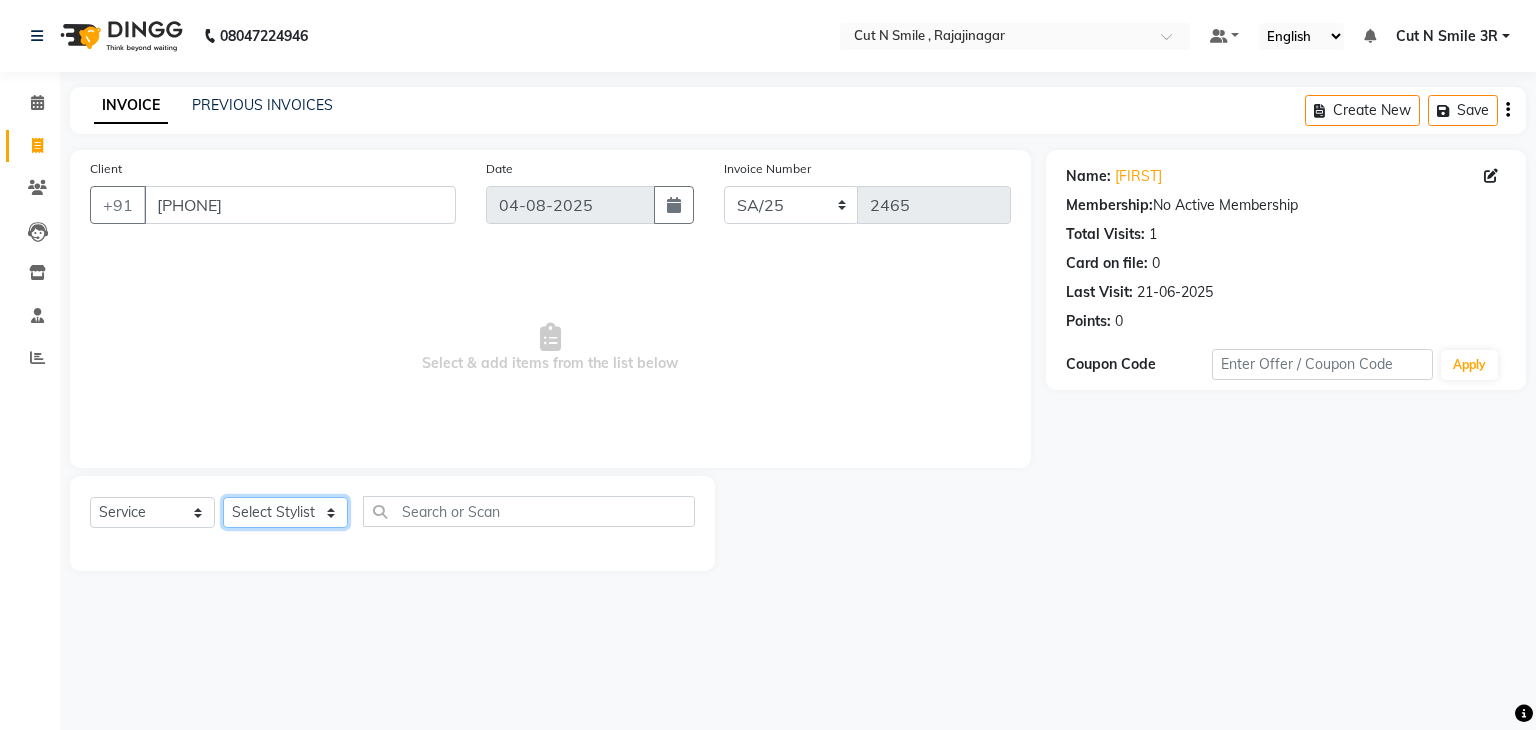 drag, startPoint x: 268, startPoint y: 509, endPoint x: 276, endPoint y: 257, distance: 252.12695 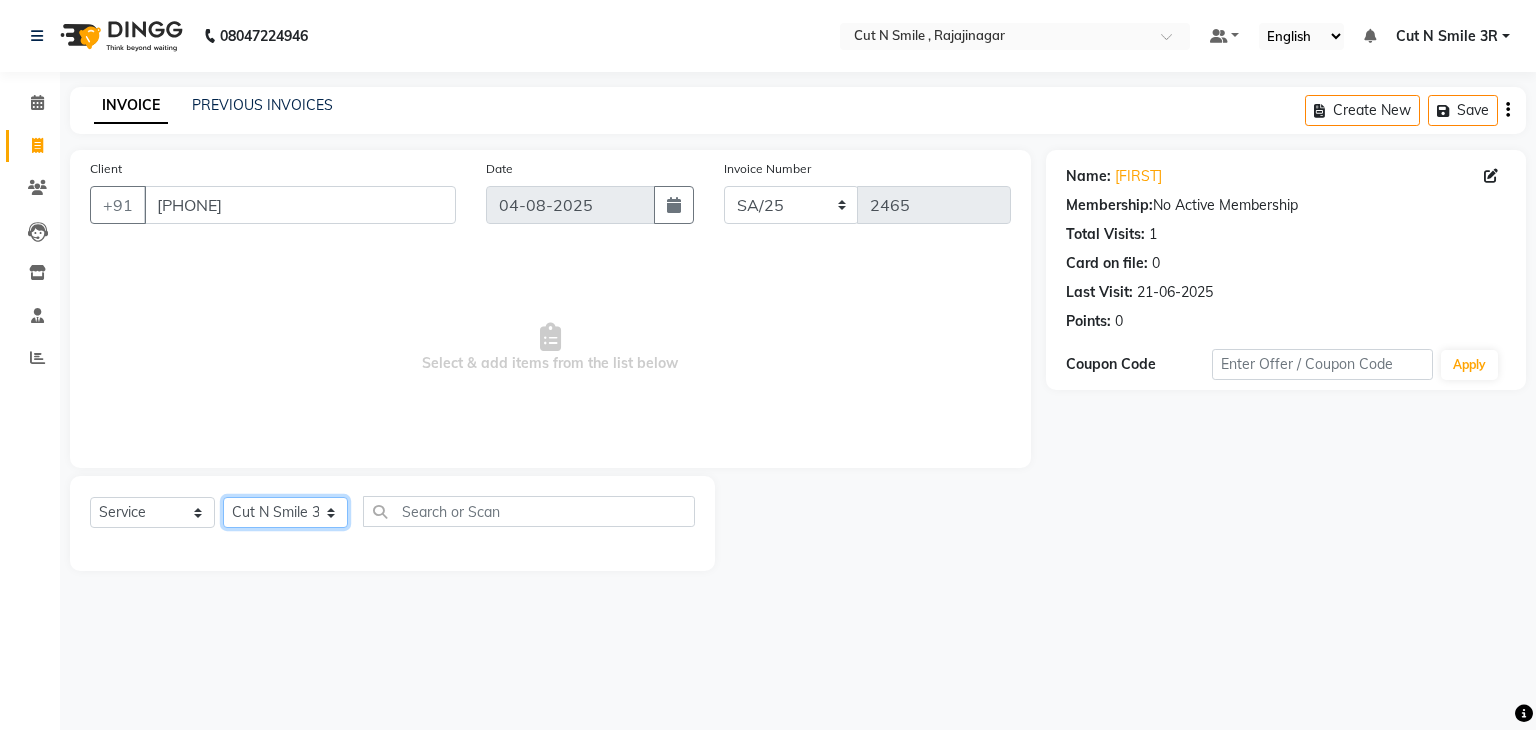 click on "Select Stylist Ali ML Ammu 3R Ankith VN Ash Mohammed 3R Atheek 3R Binitha 3R Bipana 4R CNS BOB  Cut N Smile 17M  Cut N Smile 3R Cut n Smile 4R Cut N Smile 9M Cut N Smile ML Cut N Smile V Fazil Ali 4R Govind VN Hema 4R Jayashree VN Karan VN Love 4R Mani Singh 3R Manu 4R  Muskaan VN Nadeem 4R N D M 4R NDM Alam 4R Noushad VN Pavan 4R Priya BOB Priyanka 3R Rahul 3R Ravi 3R Riya BOB Rohith 4R Roobina 3R Roopa 4R Rubina BOB Sahil Ahmed 3R Sahil Bhatti 4R Sameer 3R Sanajana BOB  Sanjana BOB Sarita VN Shaan 4R Shahid 4R Shakir VN Shanavaaz BOB Shiney 3R Shivu Raj 4R Srijana BOB Sunil Laddi 4R Sunny VN Supriya BOB Sushmitha 4R Vakeel 3R Varas 4R Varas BOB Vishwa VN" 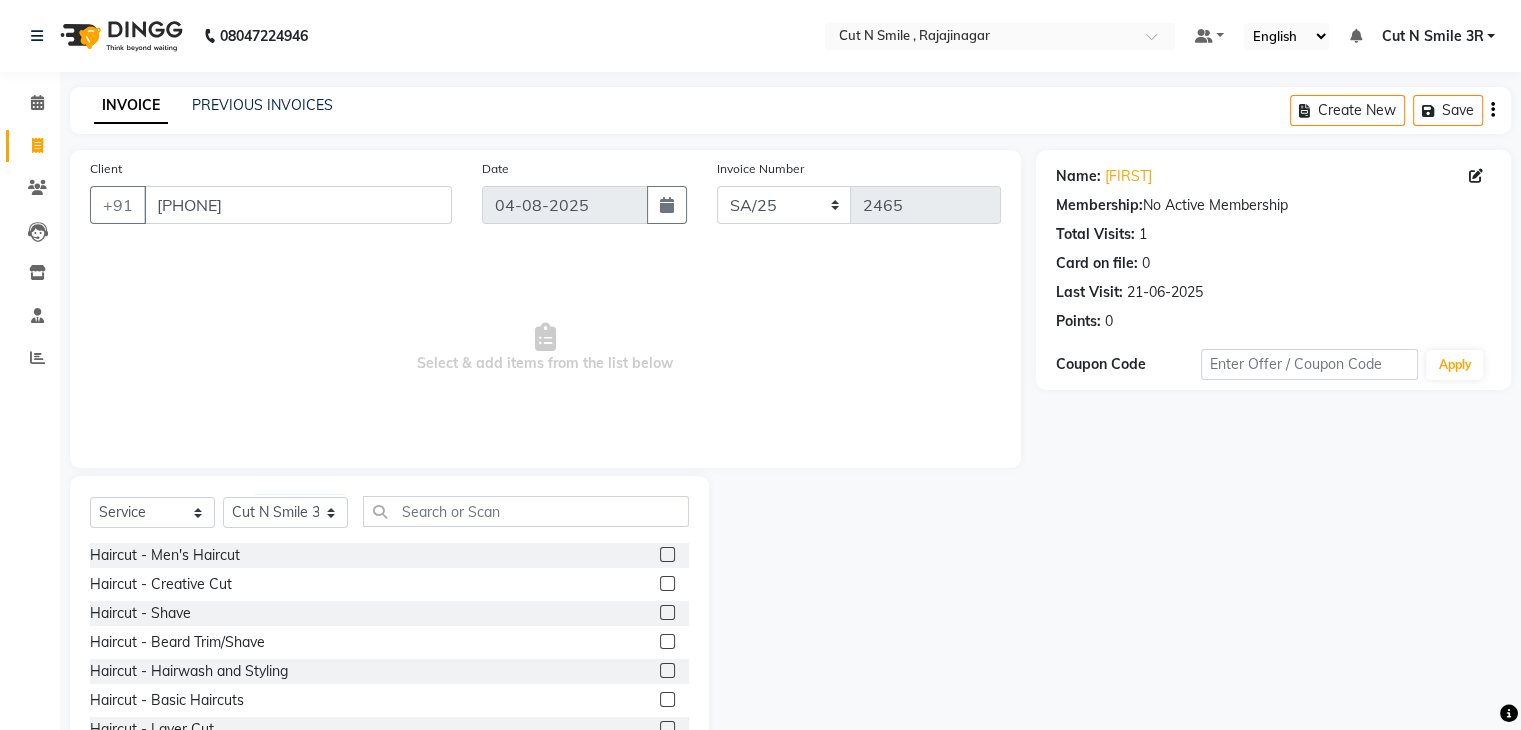 click 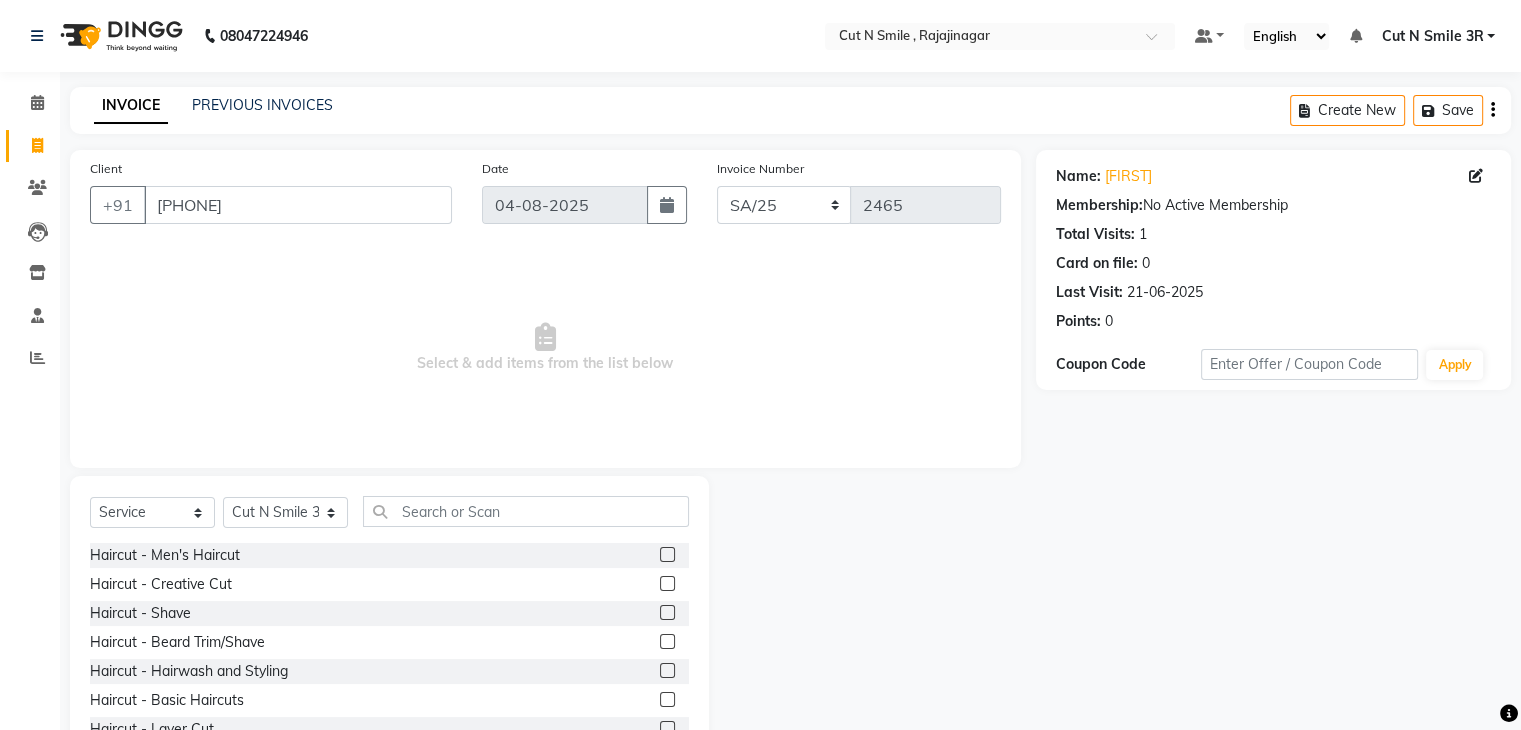 click at bounding box center (666, 584) 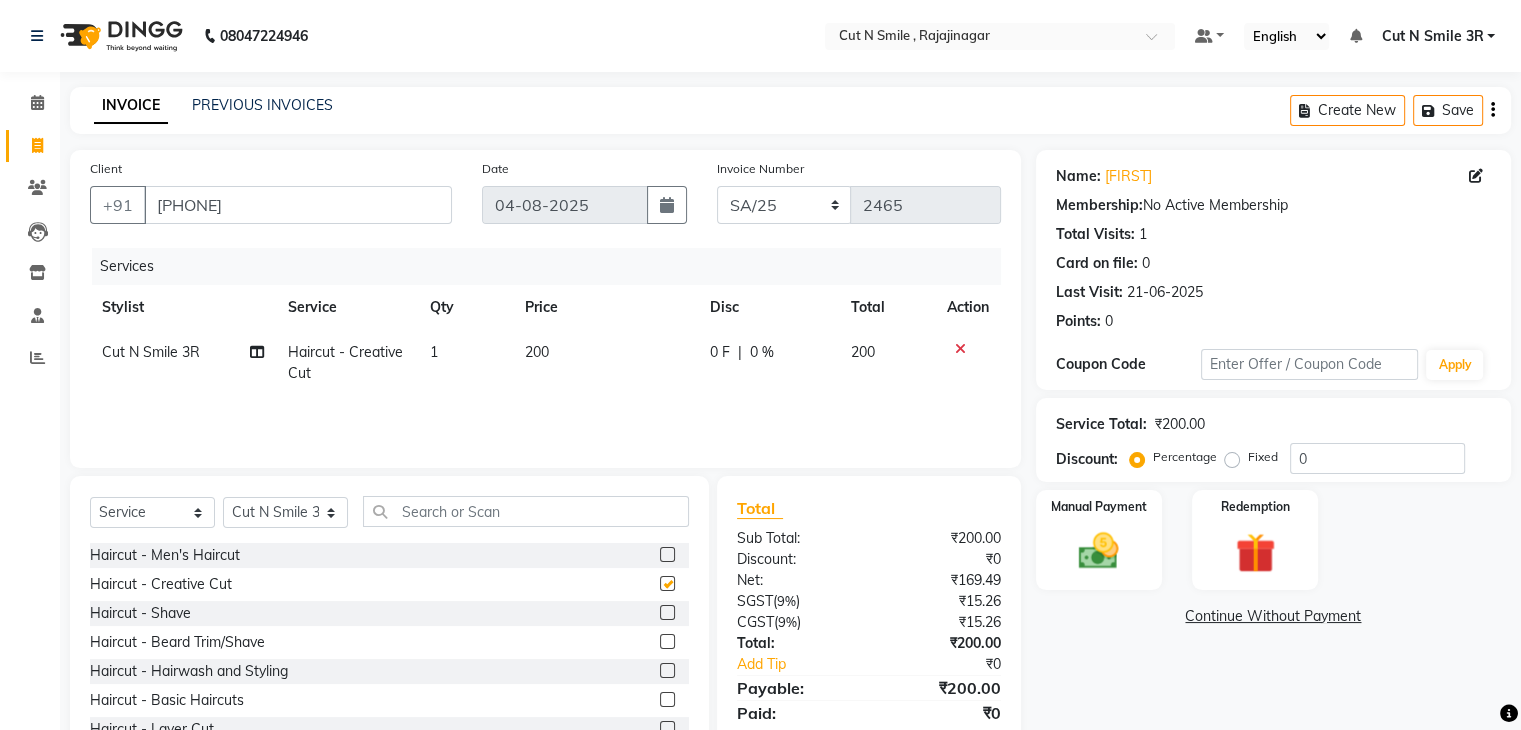 checkbox on "false" 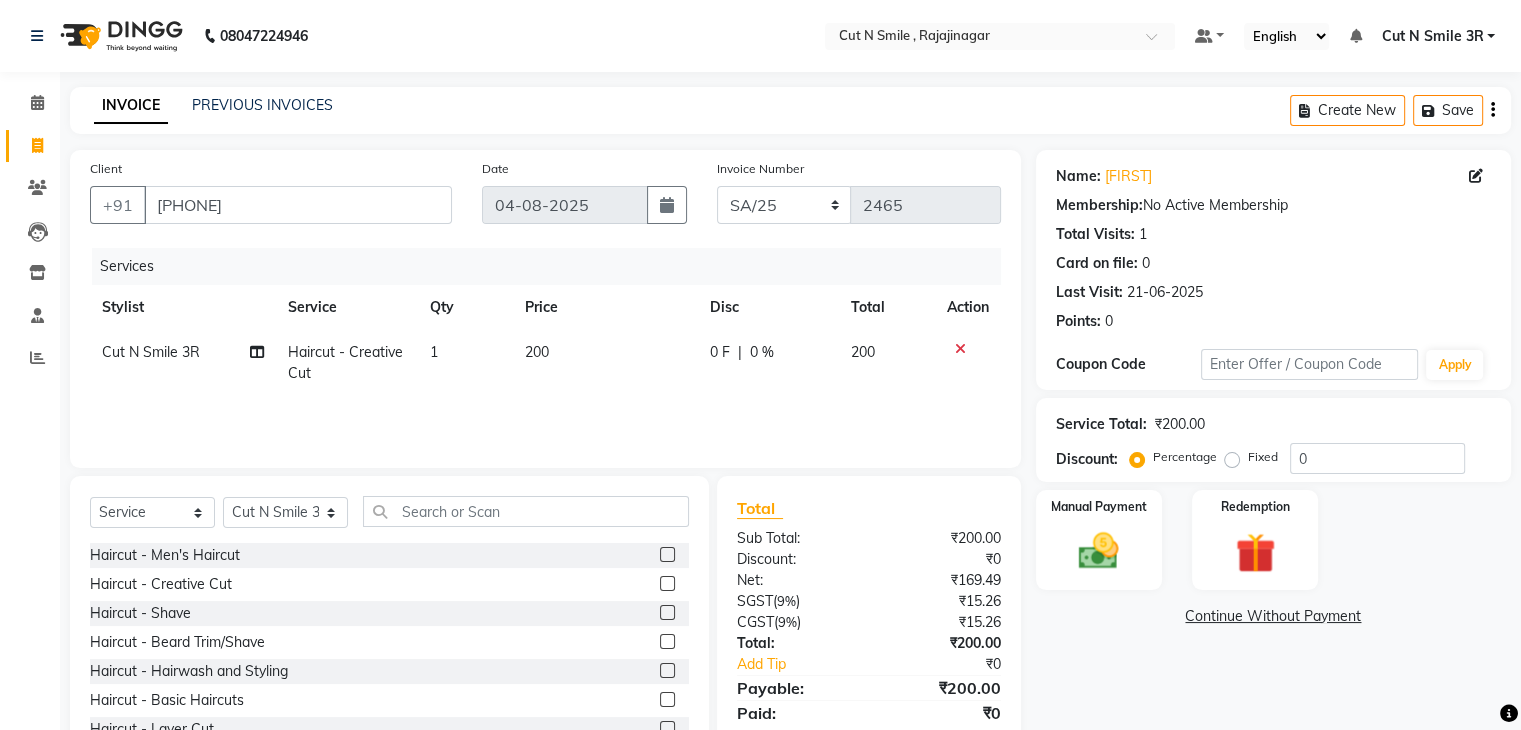 click 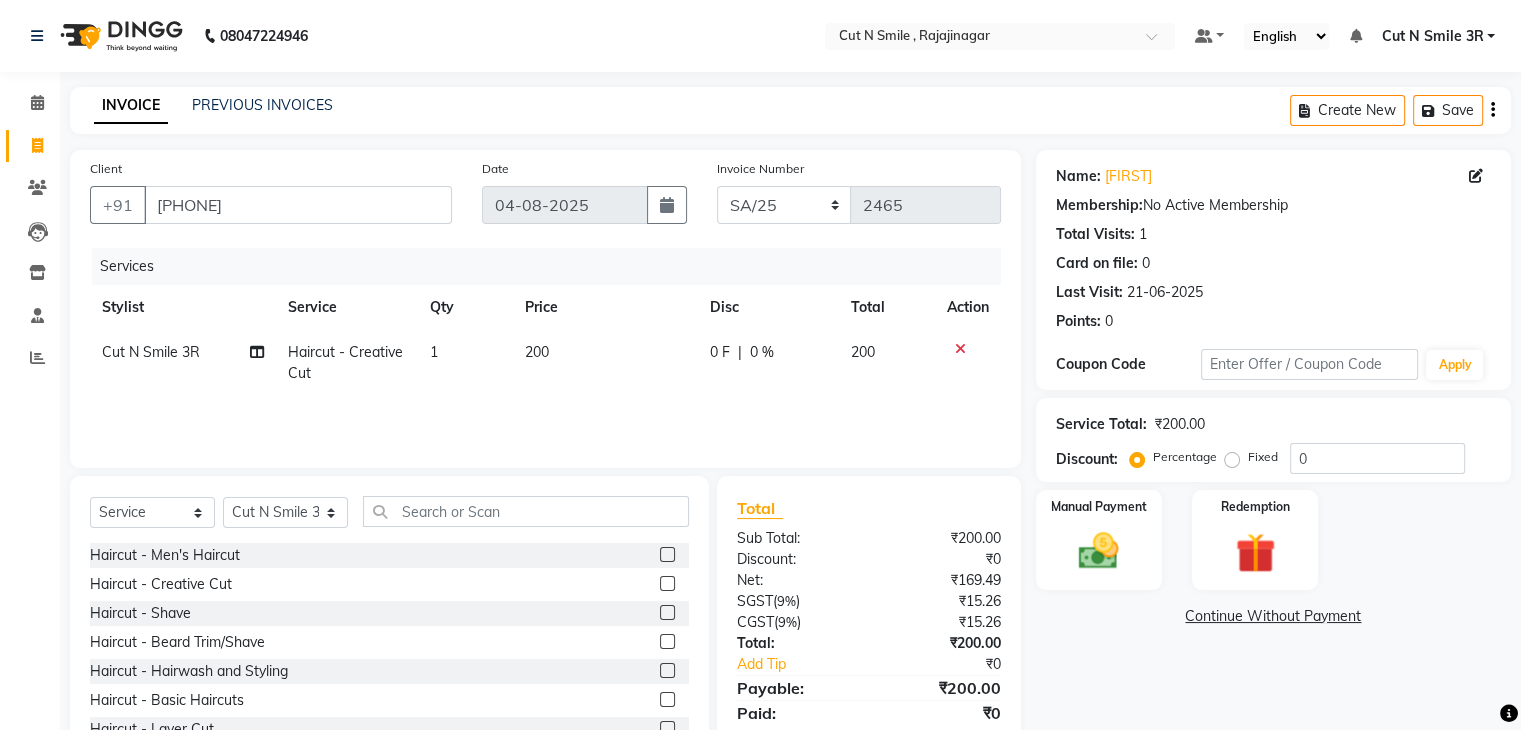 click at bounding box center (666, 642) 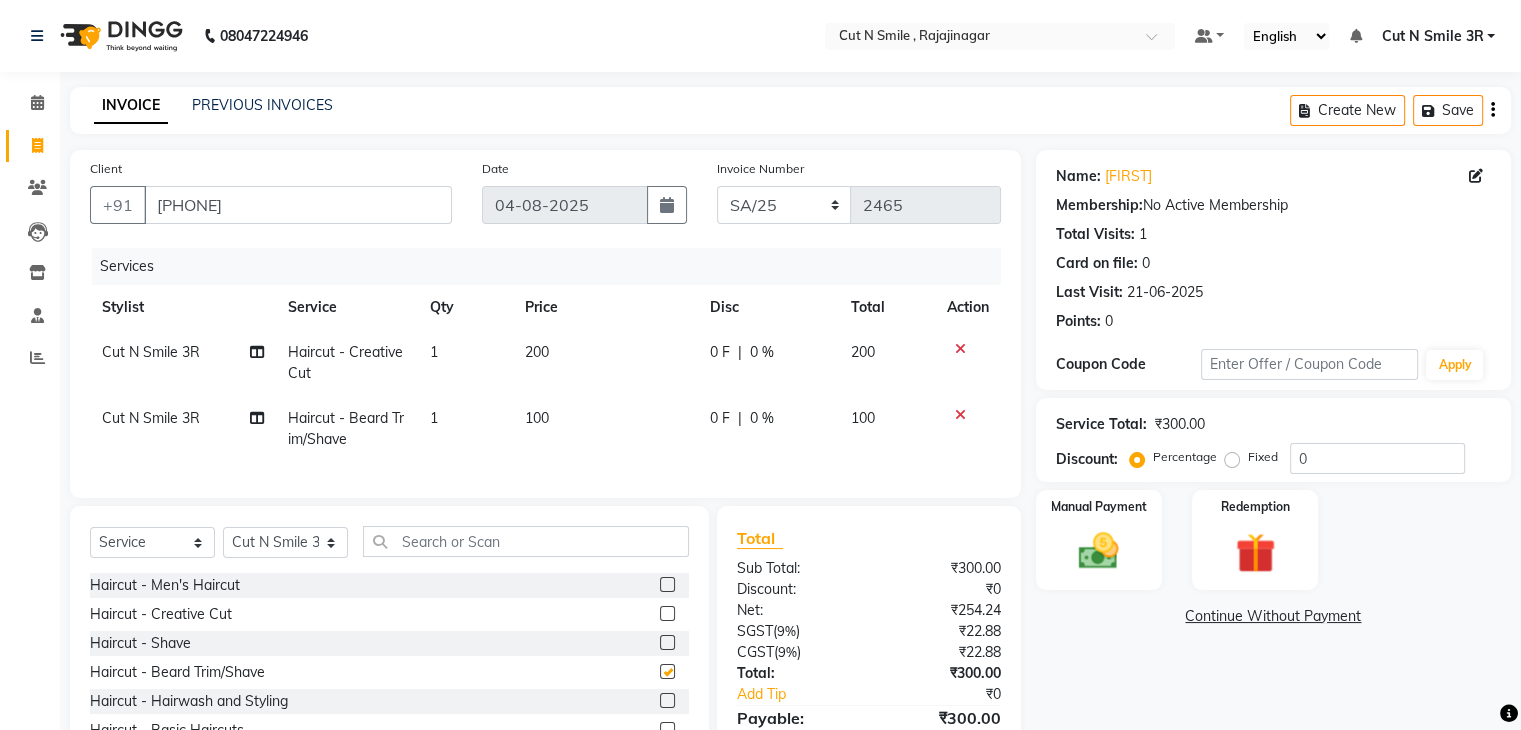 checkbox on "false" 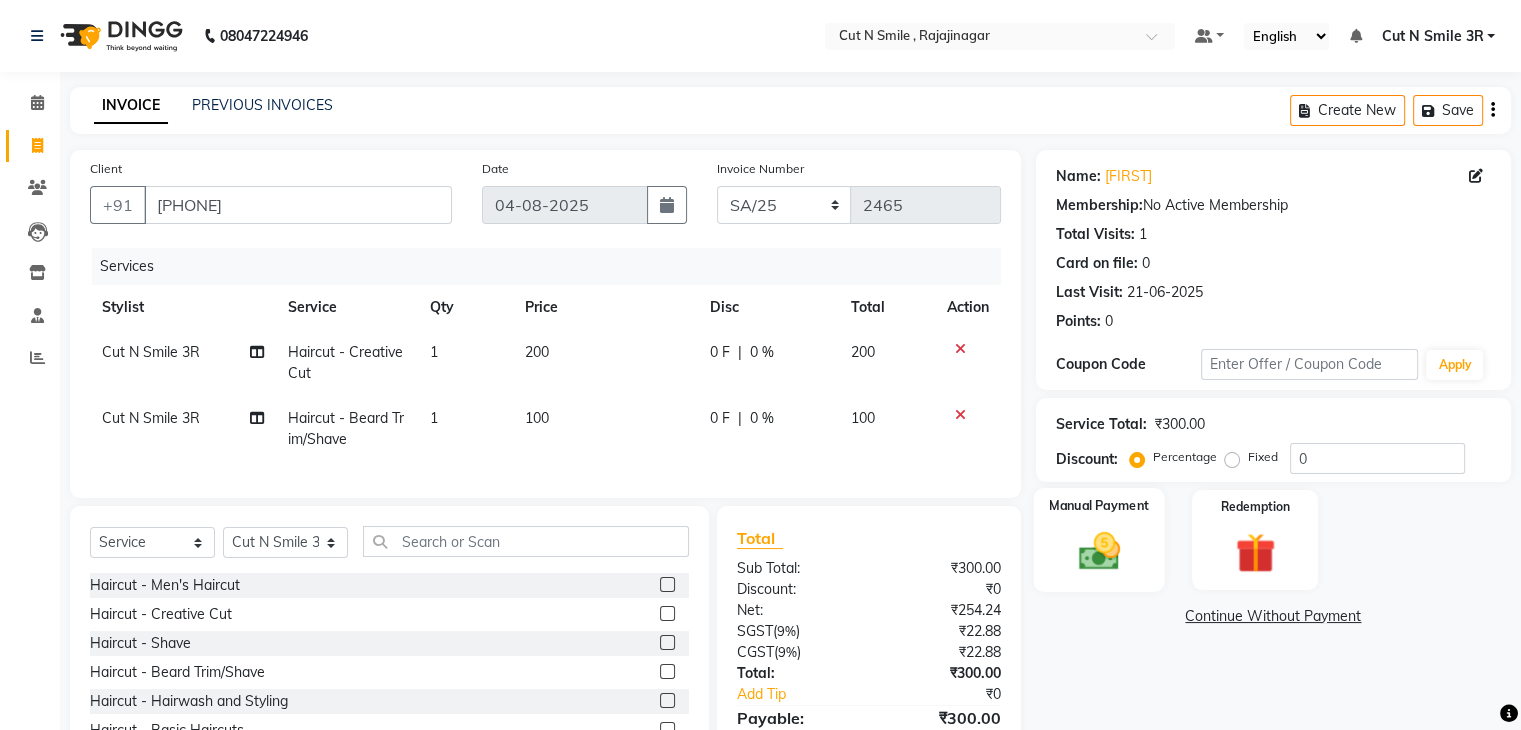 click 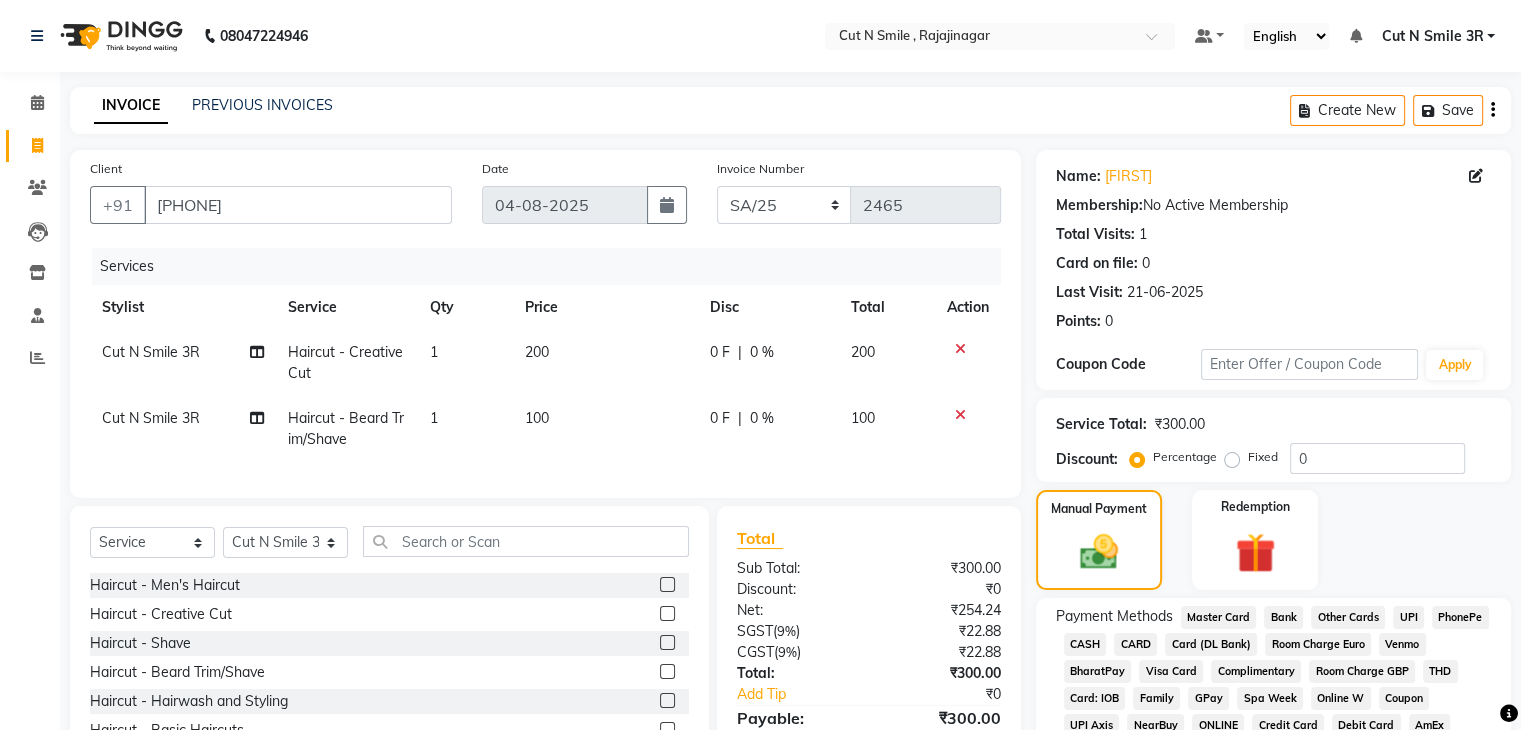 click on "UPI" 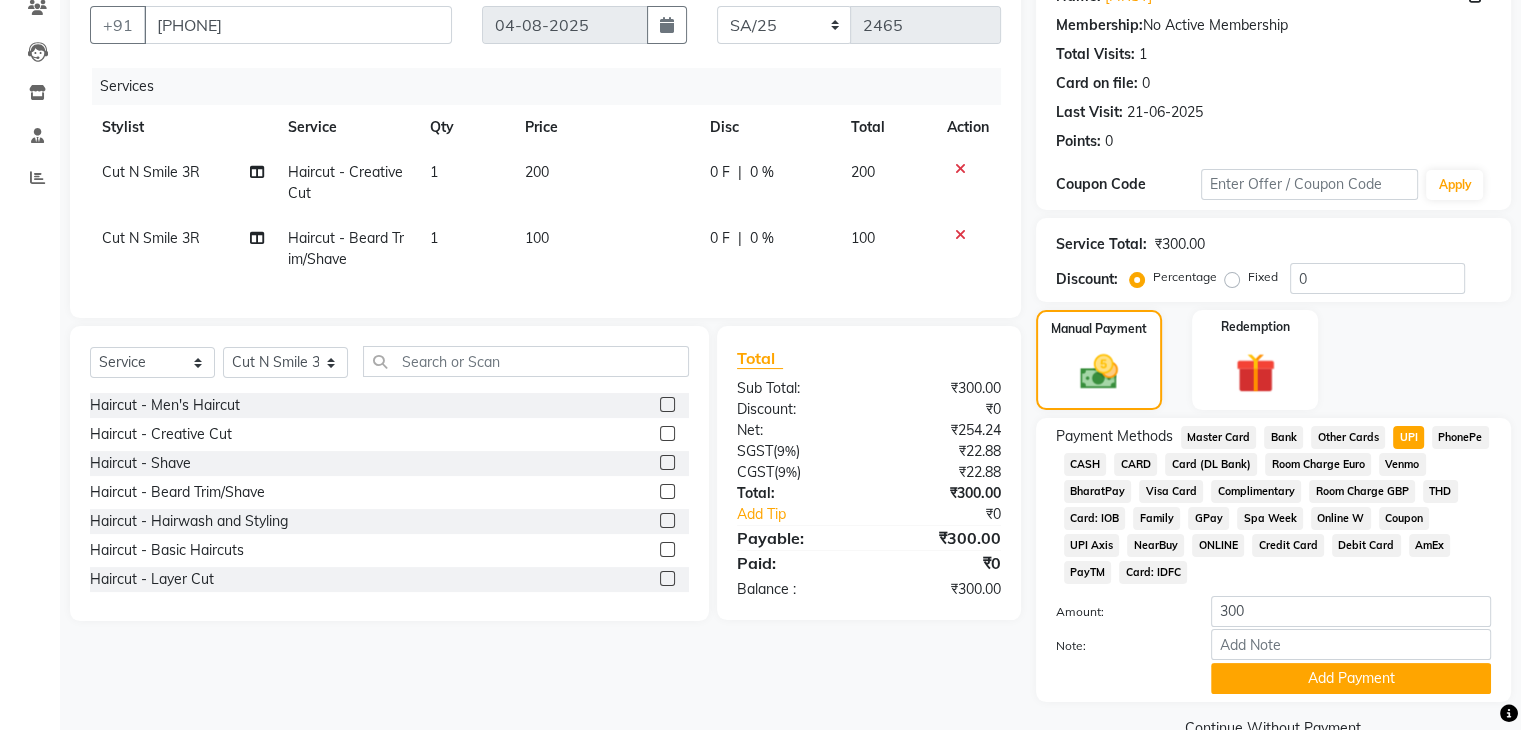 scroll, scrollTop: 191, scrollLeft: 0, axis: vertical 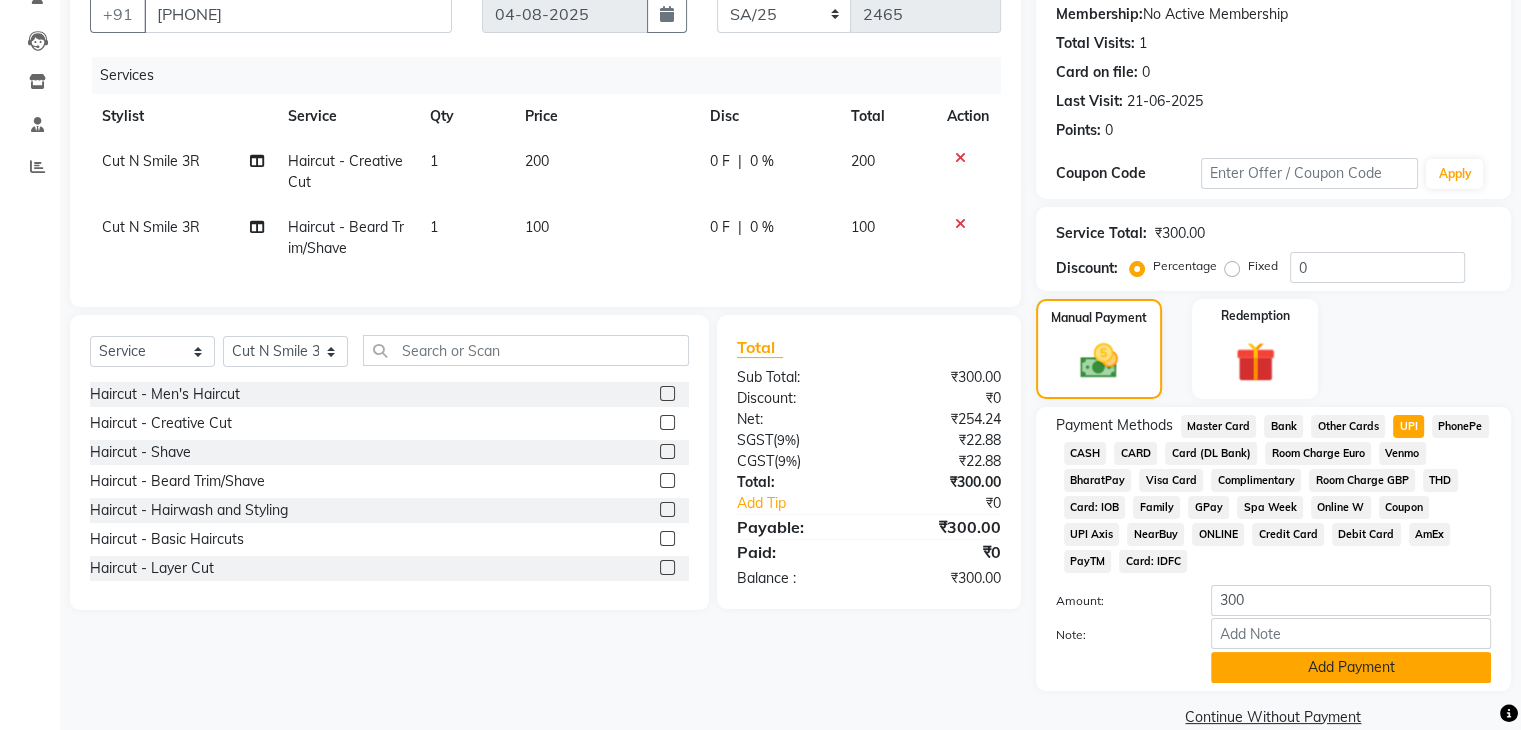 click on "Add Payment" 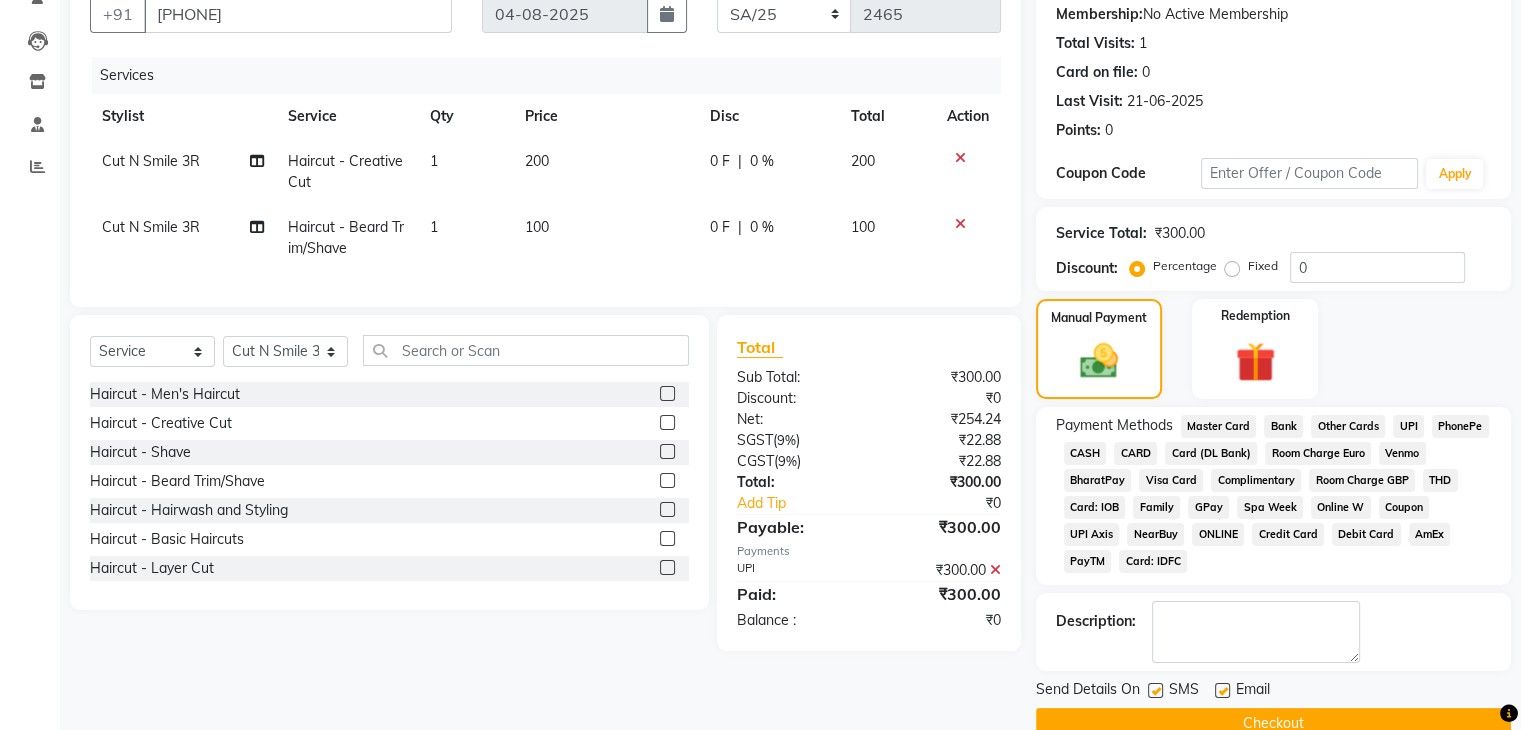 scroll, scrollTop: 233, scrollLeft: 0, axis: vertical 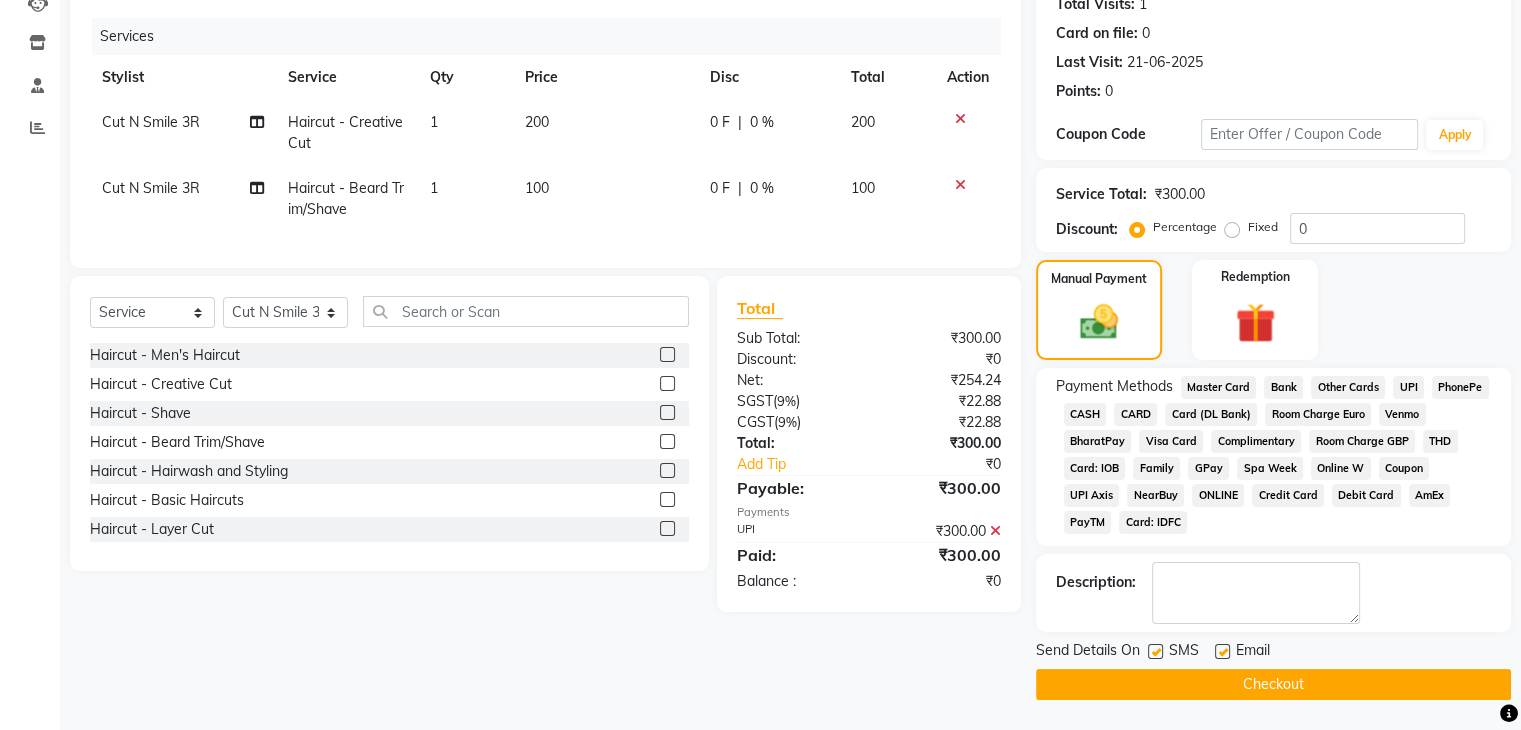 click on "Checkout" 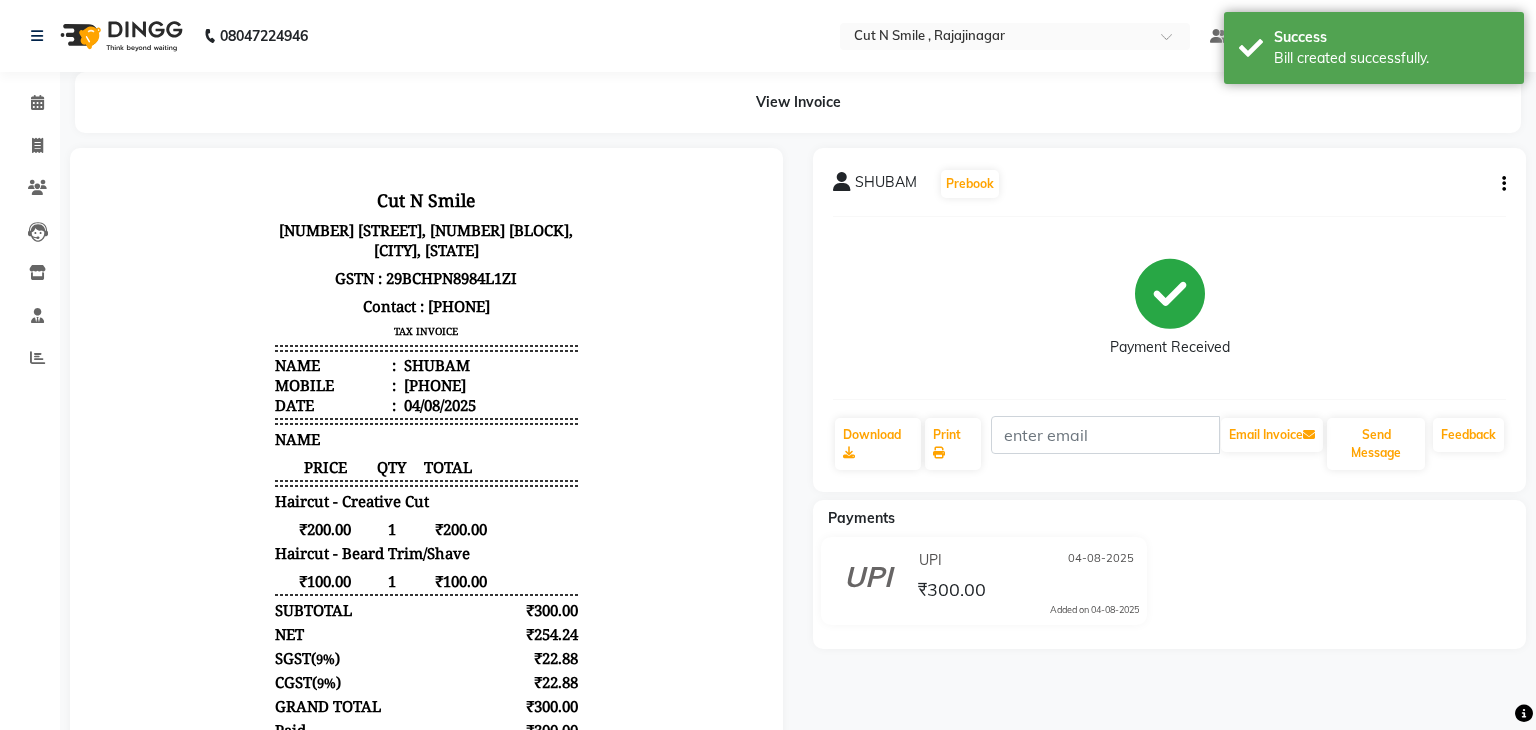 scroll, scrollTop: 0, scrollLeft: 0, axis: both 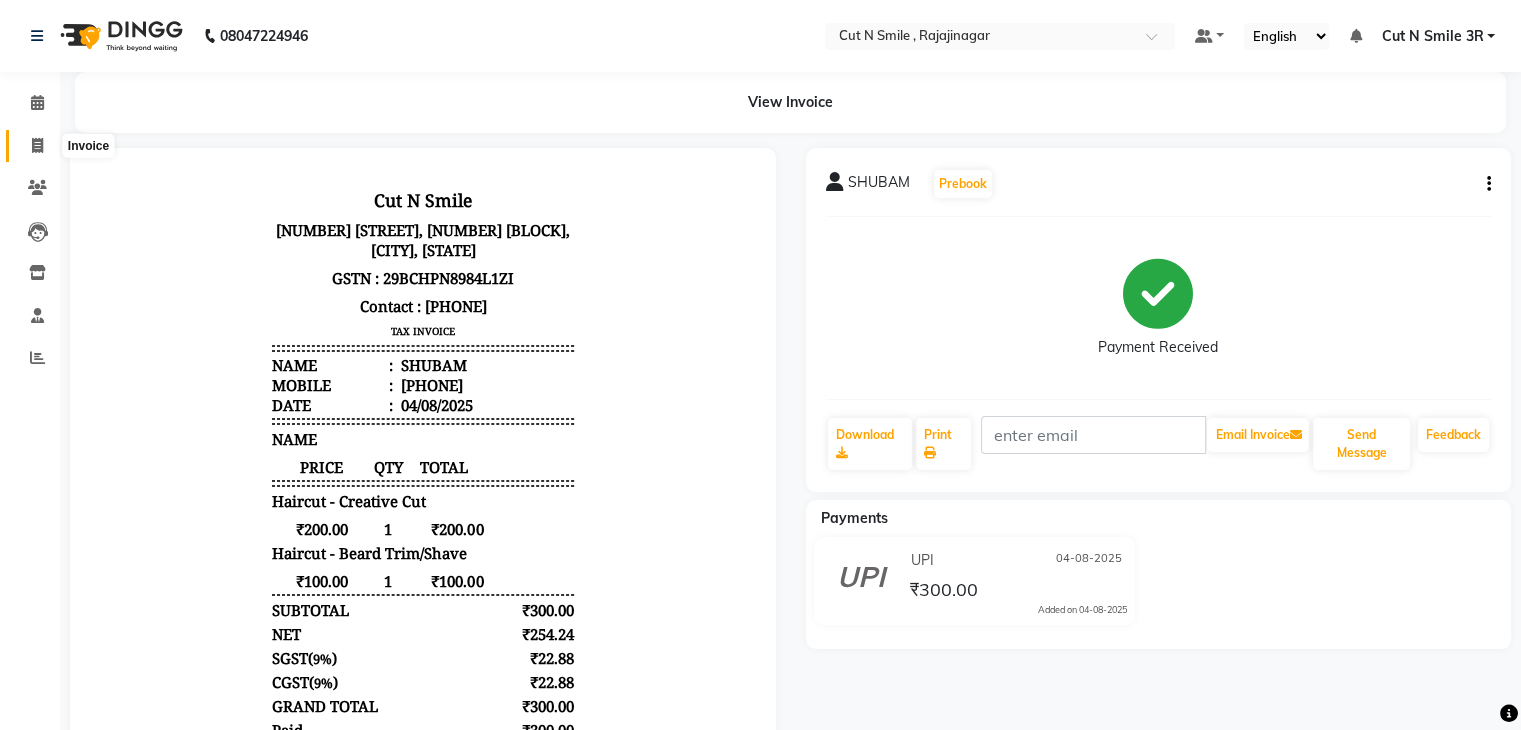 click 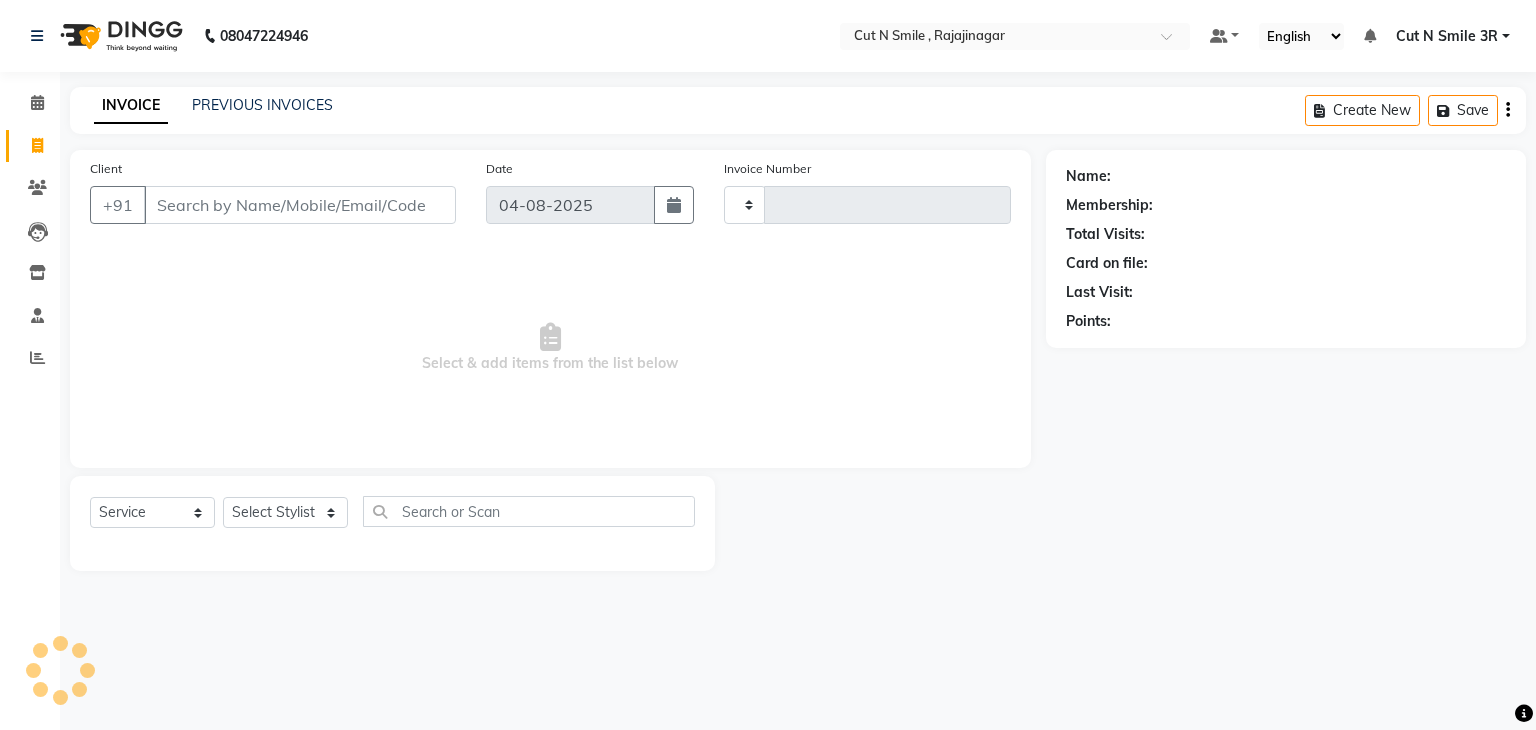 type on "116" 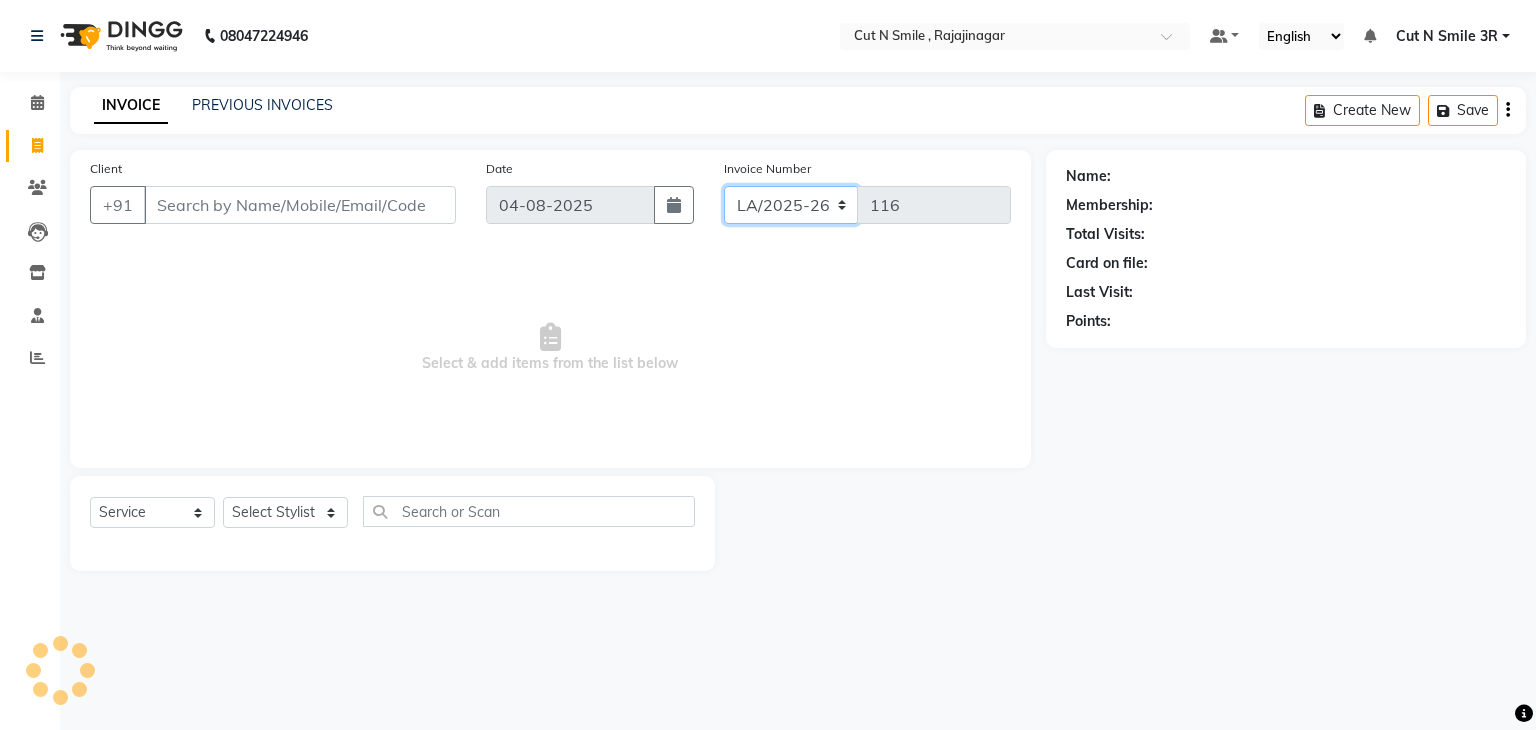 click on "BOB/25-26 LA/2025-26 SH/25 CH/25 SA/25" 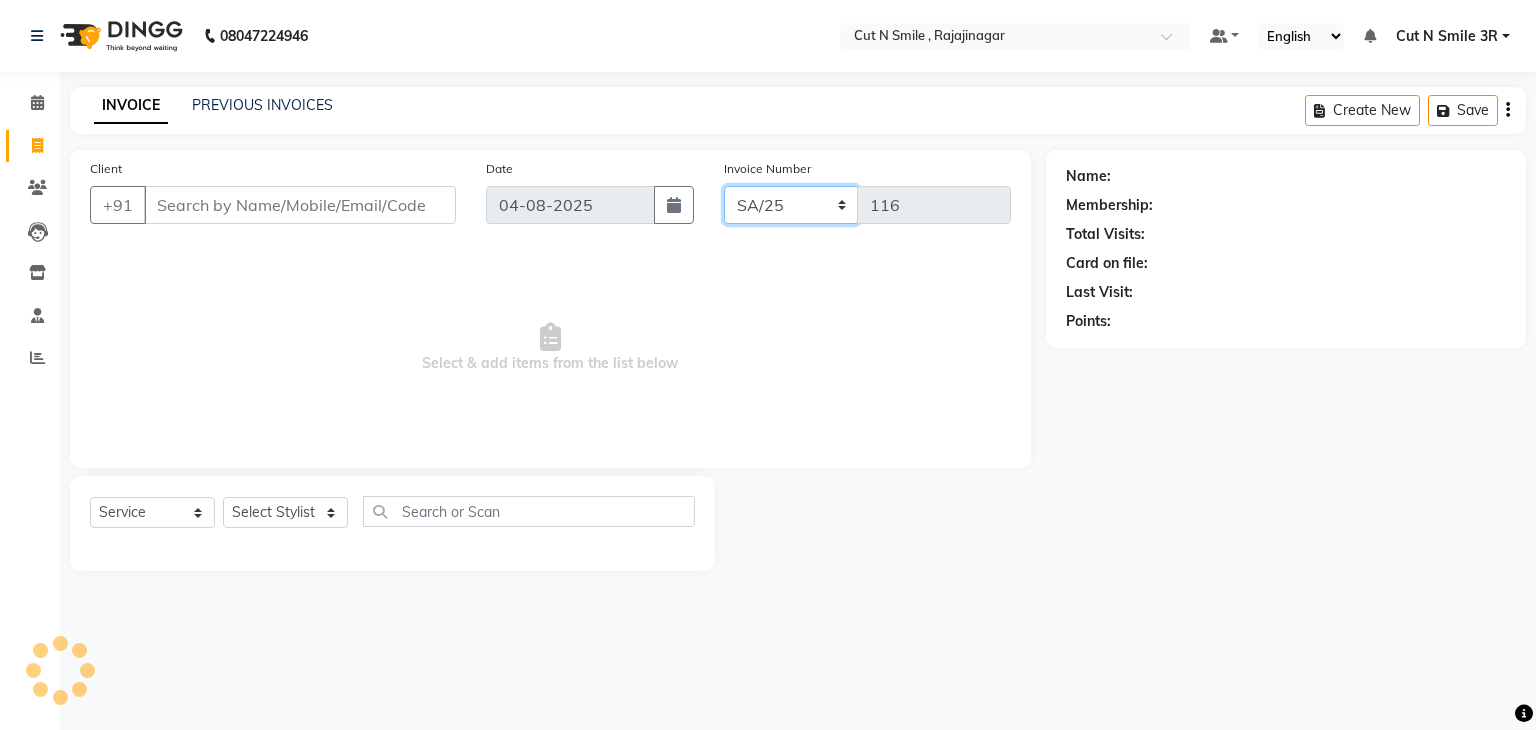 click on "BOB/25-26 LA/2025-26 SH/25 CH/25 SA/25" 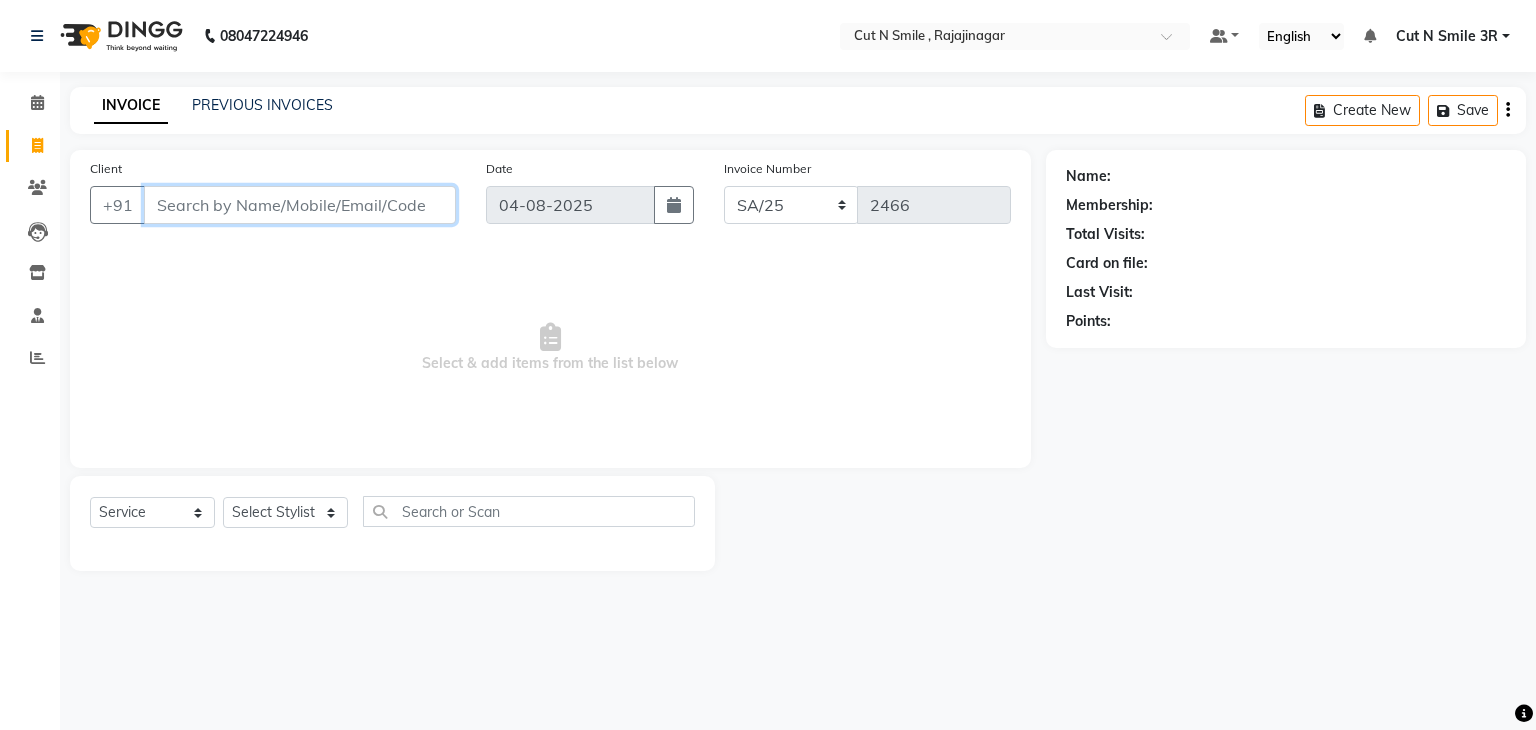 click on "Client" at bounding box center (300, 205) 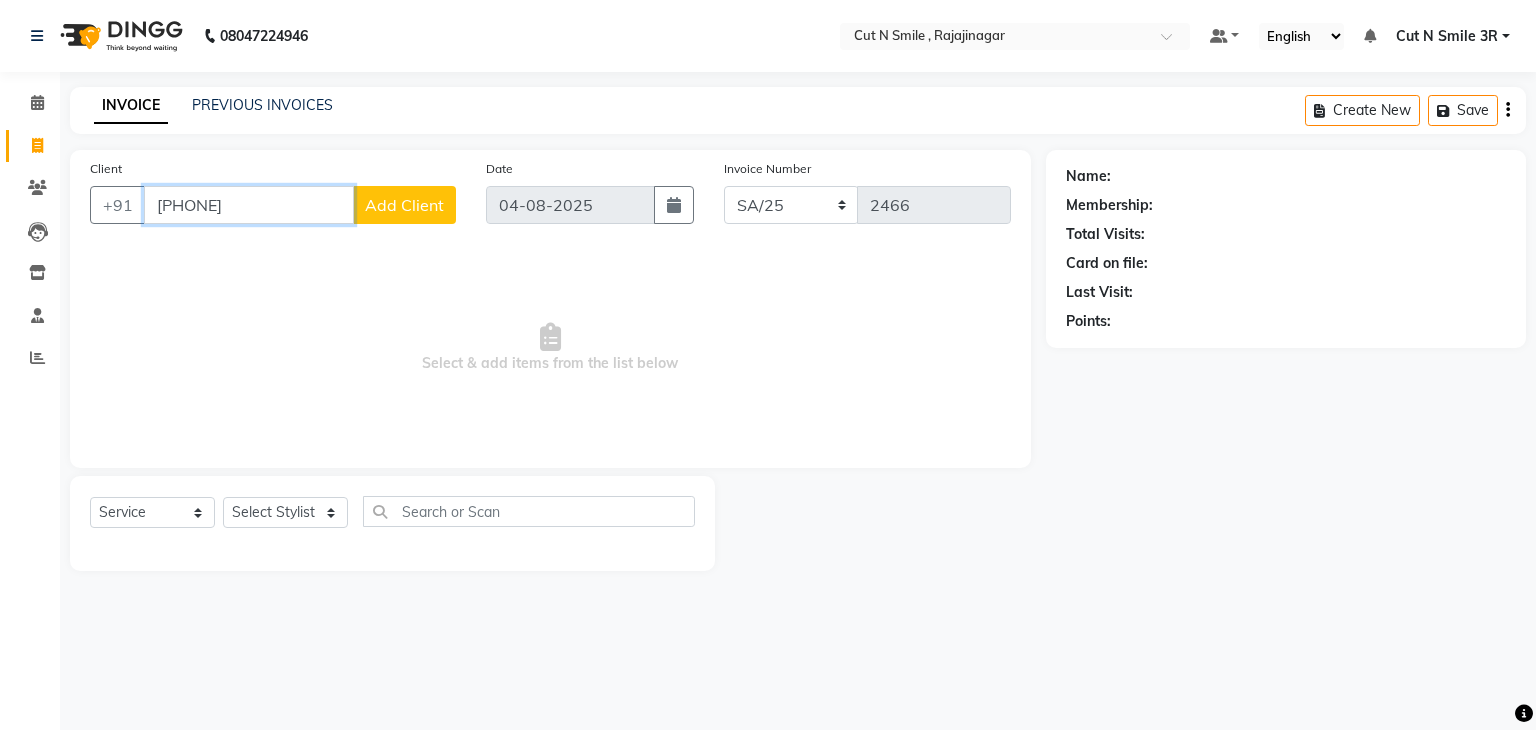 type on "[PHONE]" 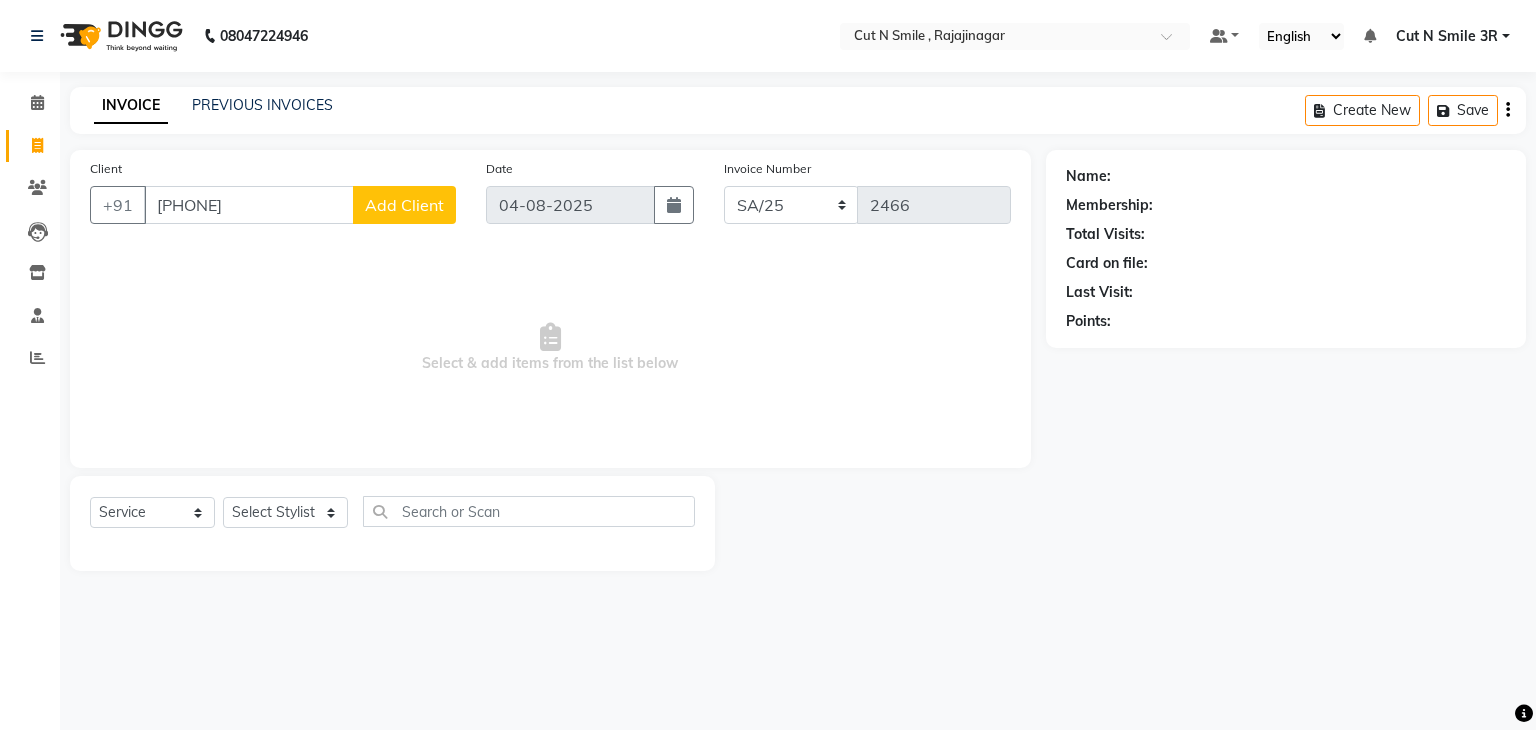 click on "Add Client" 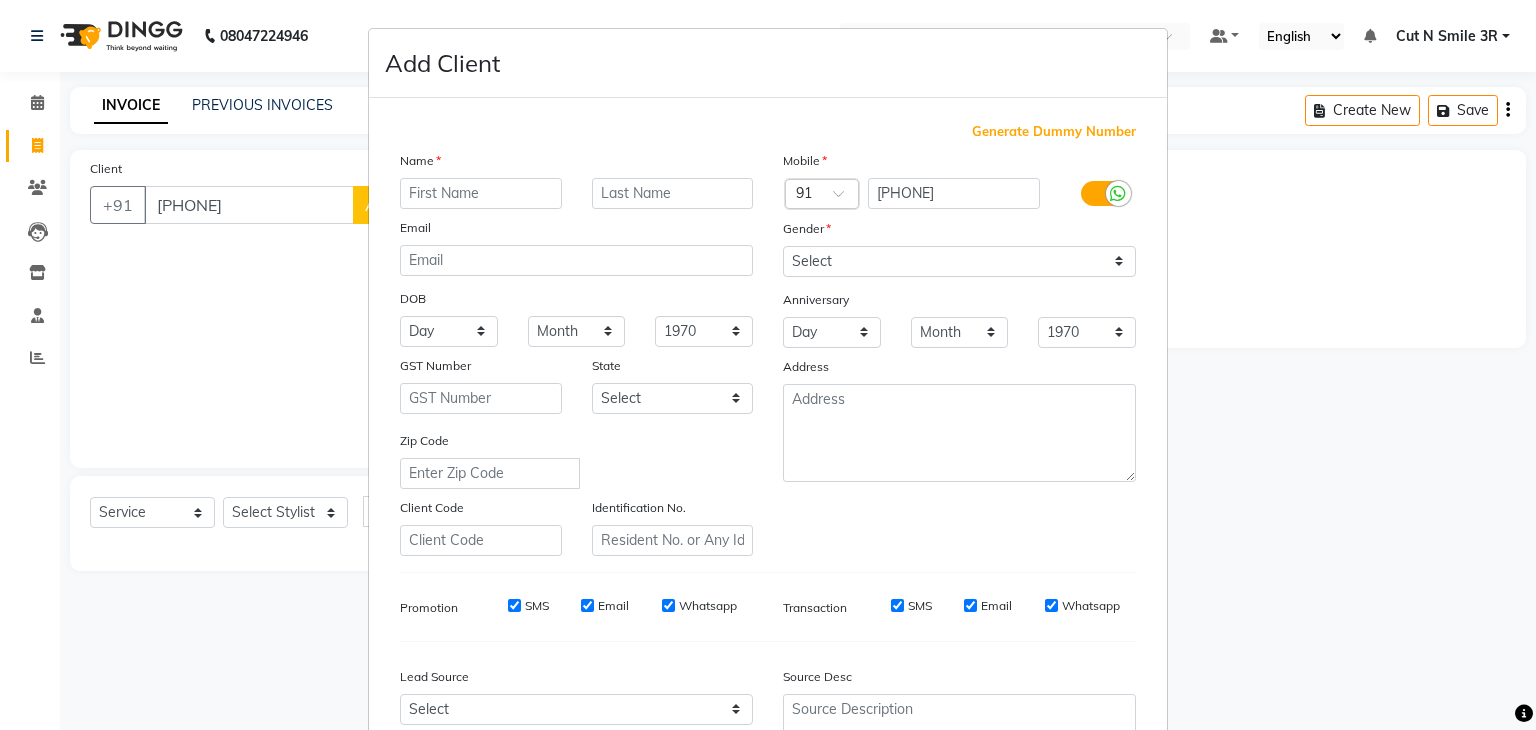 click at bounding box center (481, 193) 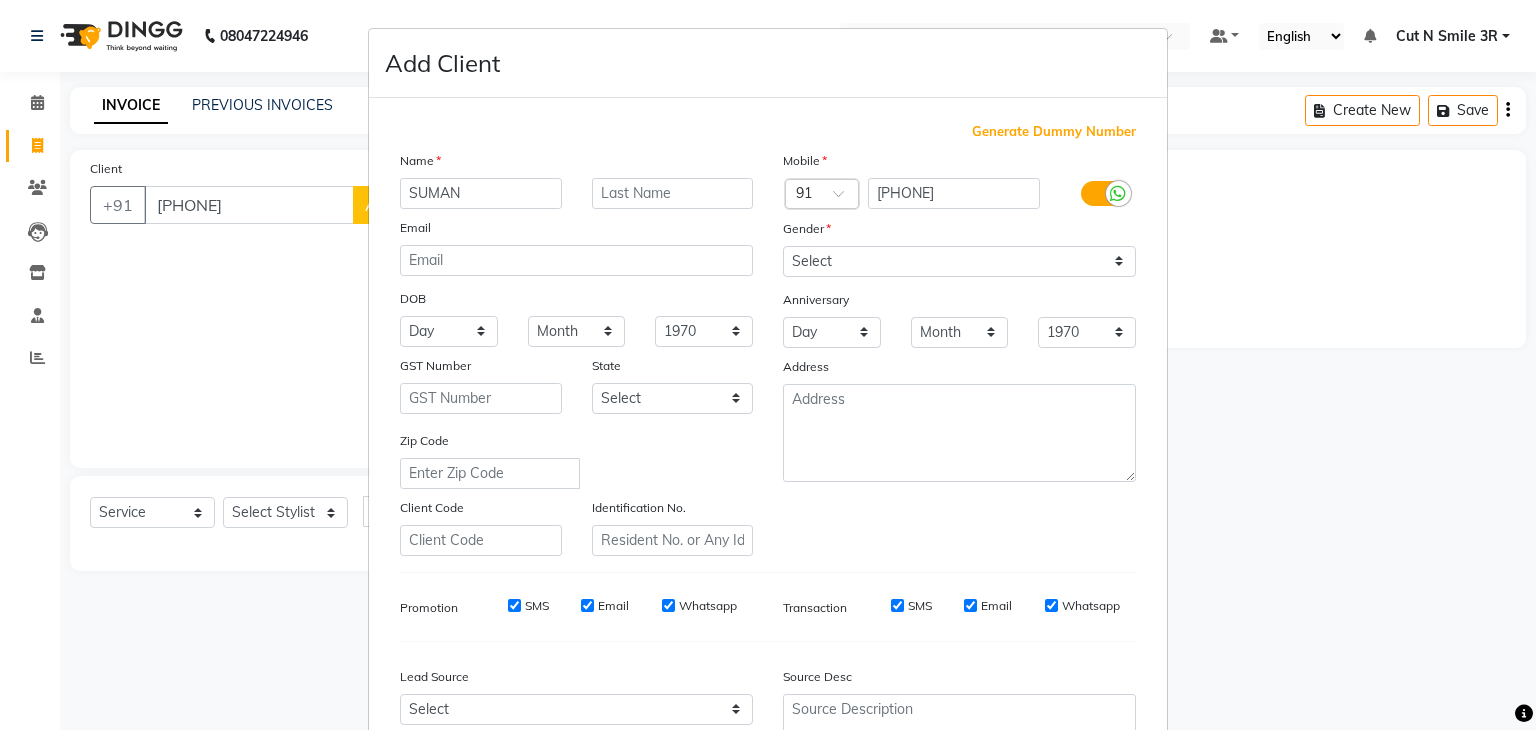 type on "SUMAN" 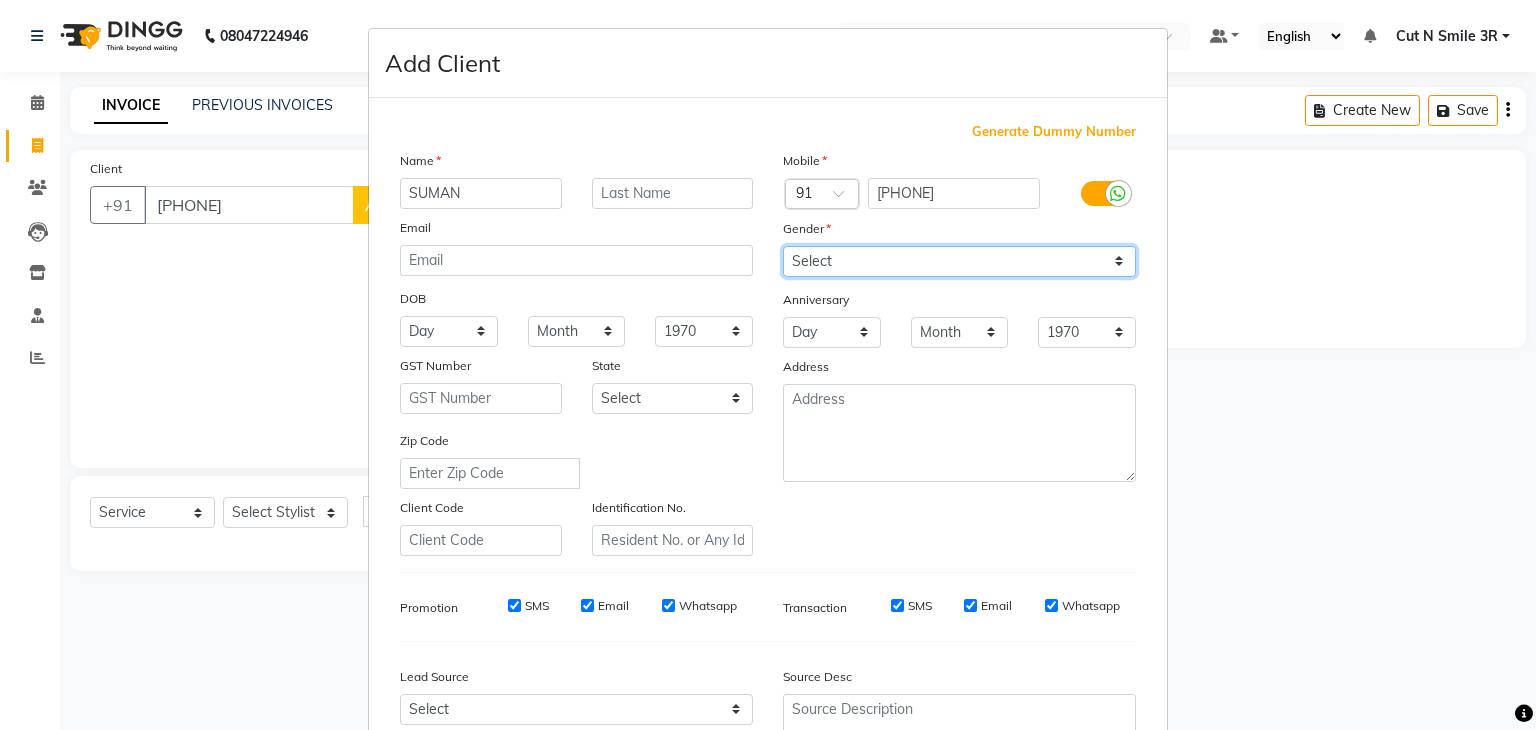 click on "Select Male Female Other Prefer Not To Say" at bounding box center (959, 261) 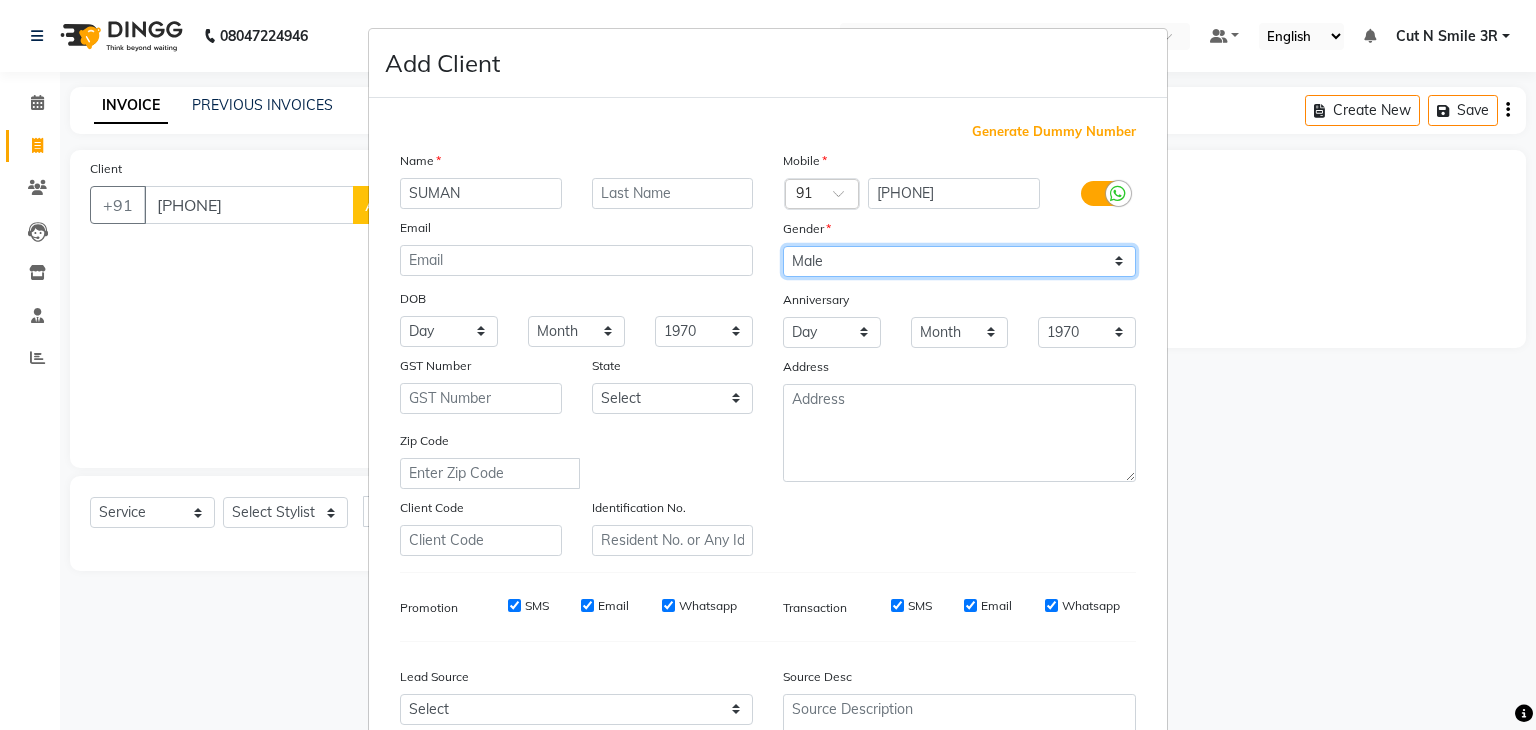 click on "Select Male Female Other Prefer Not To Say" at bounding box center (959, 261) 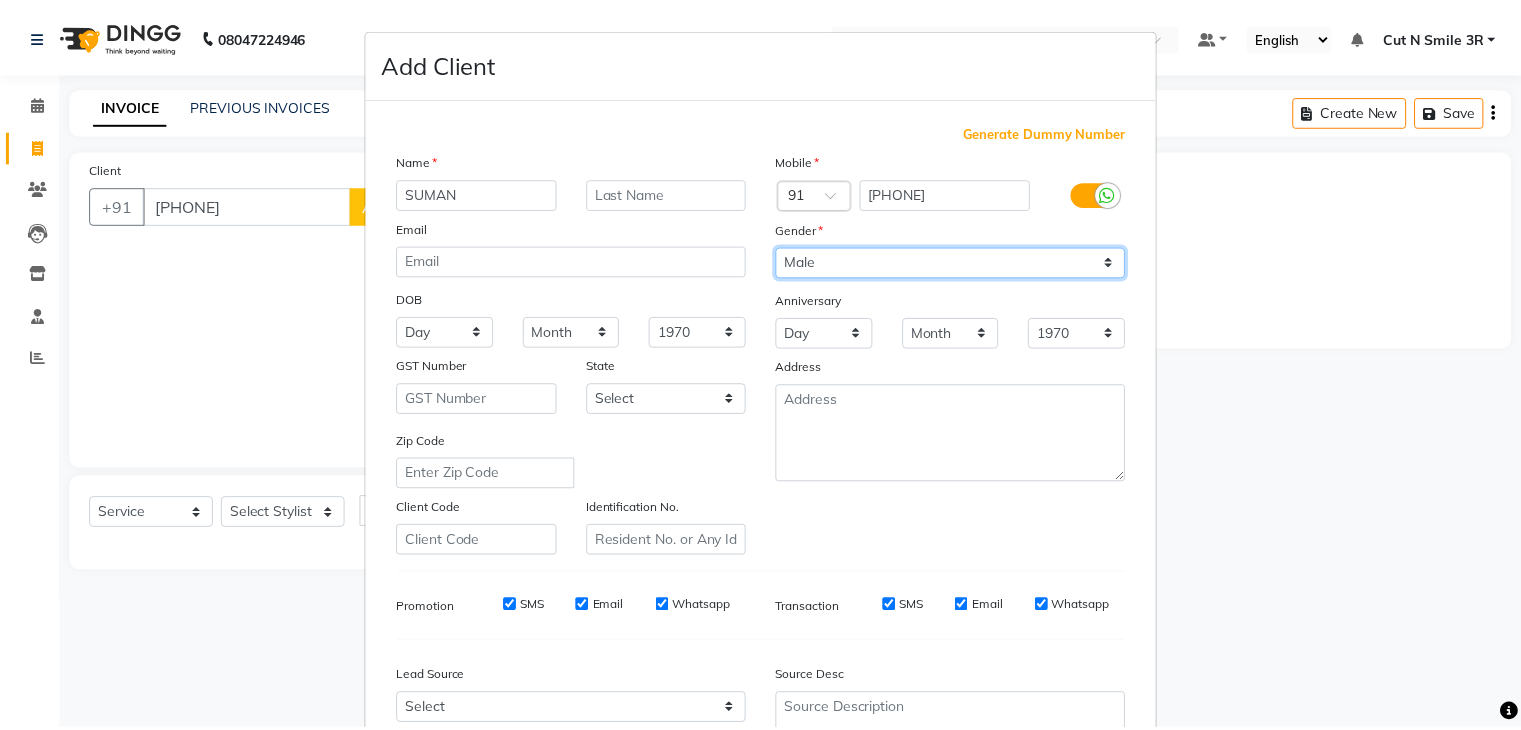 scroll, scrollTop: 203, scrollLeft: 0, axis: vertical 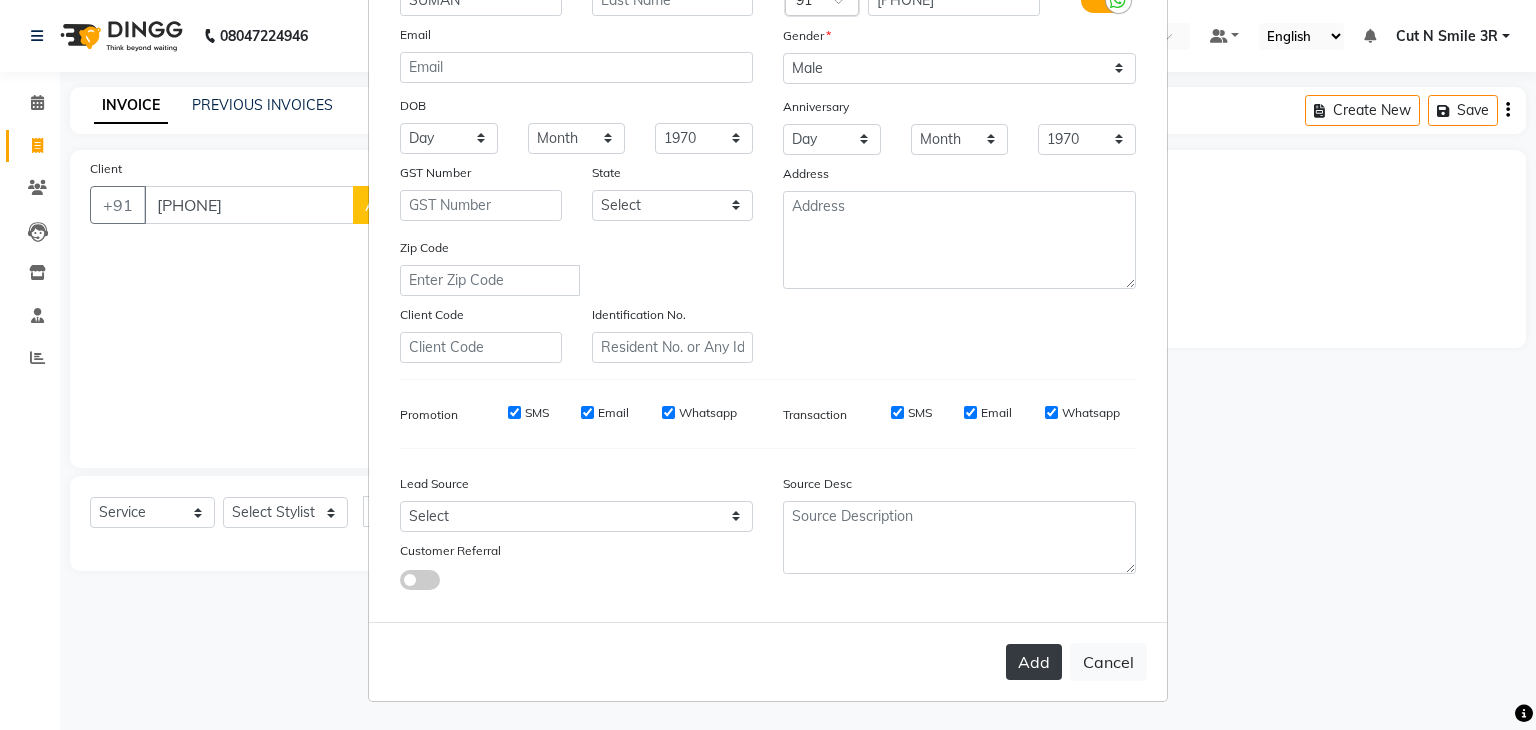 click on "Add" at bounding box center [1034, 662] 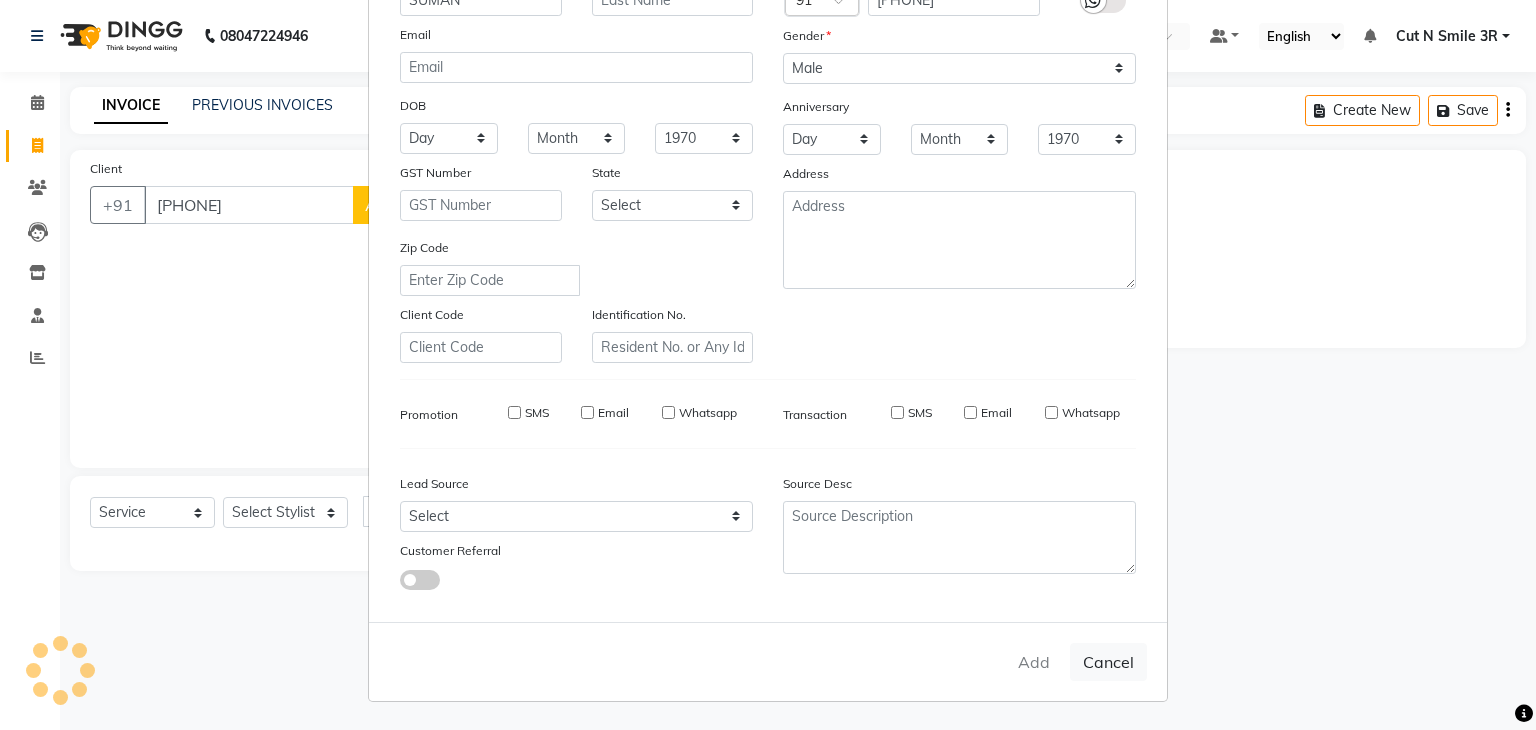 type 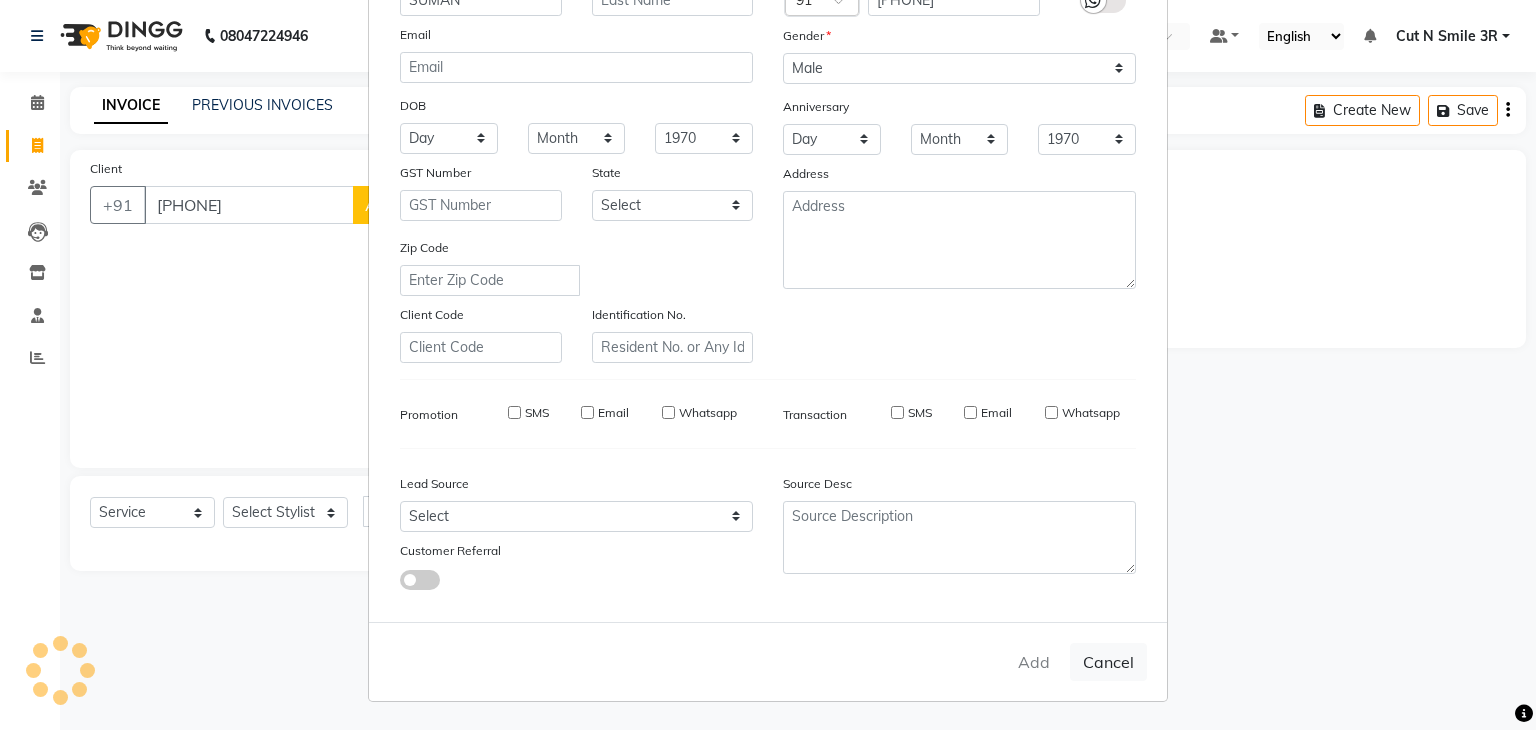 select 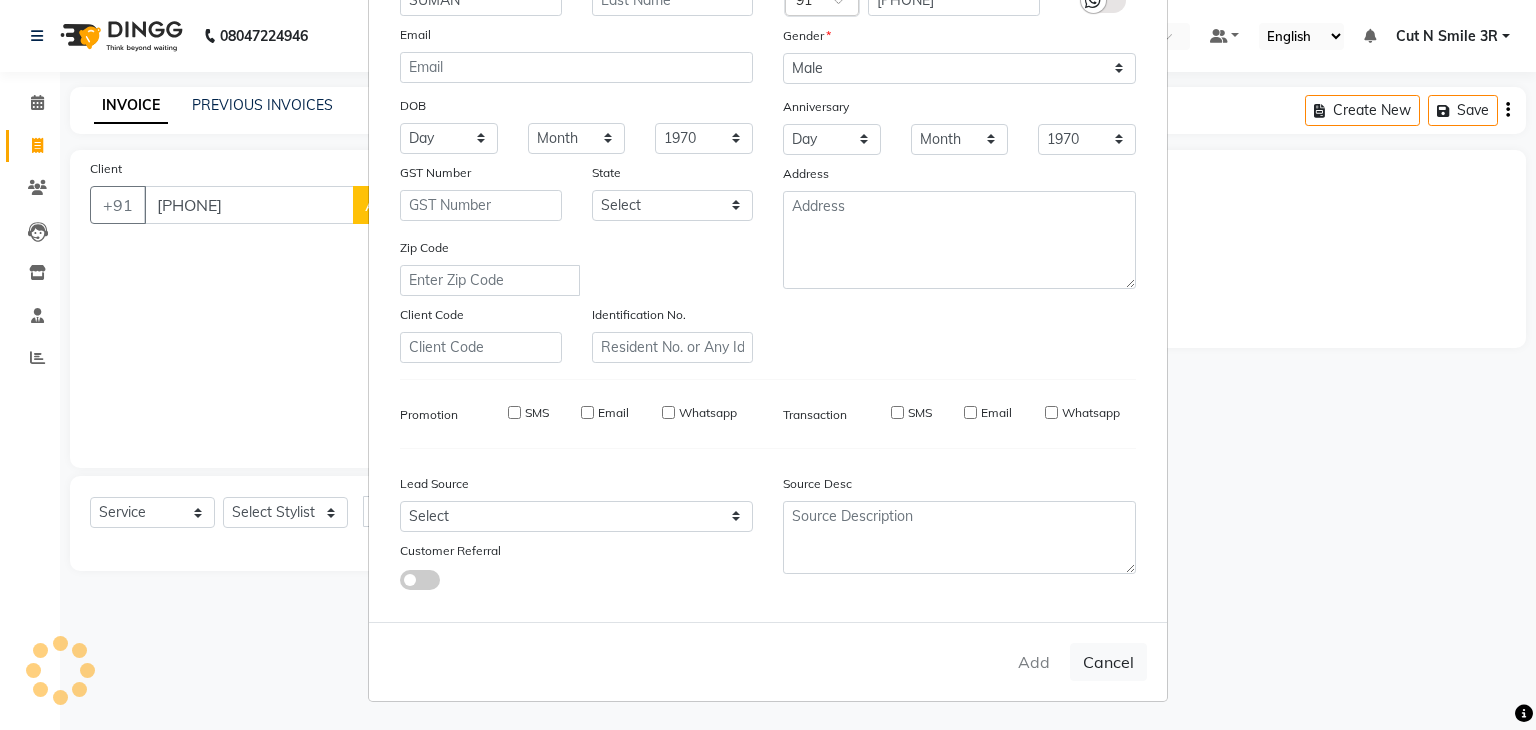 select 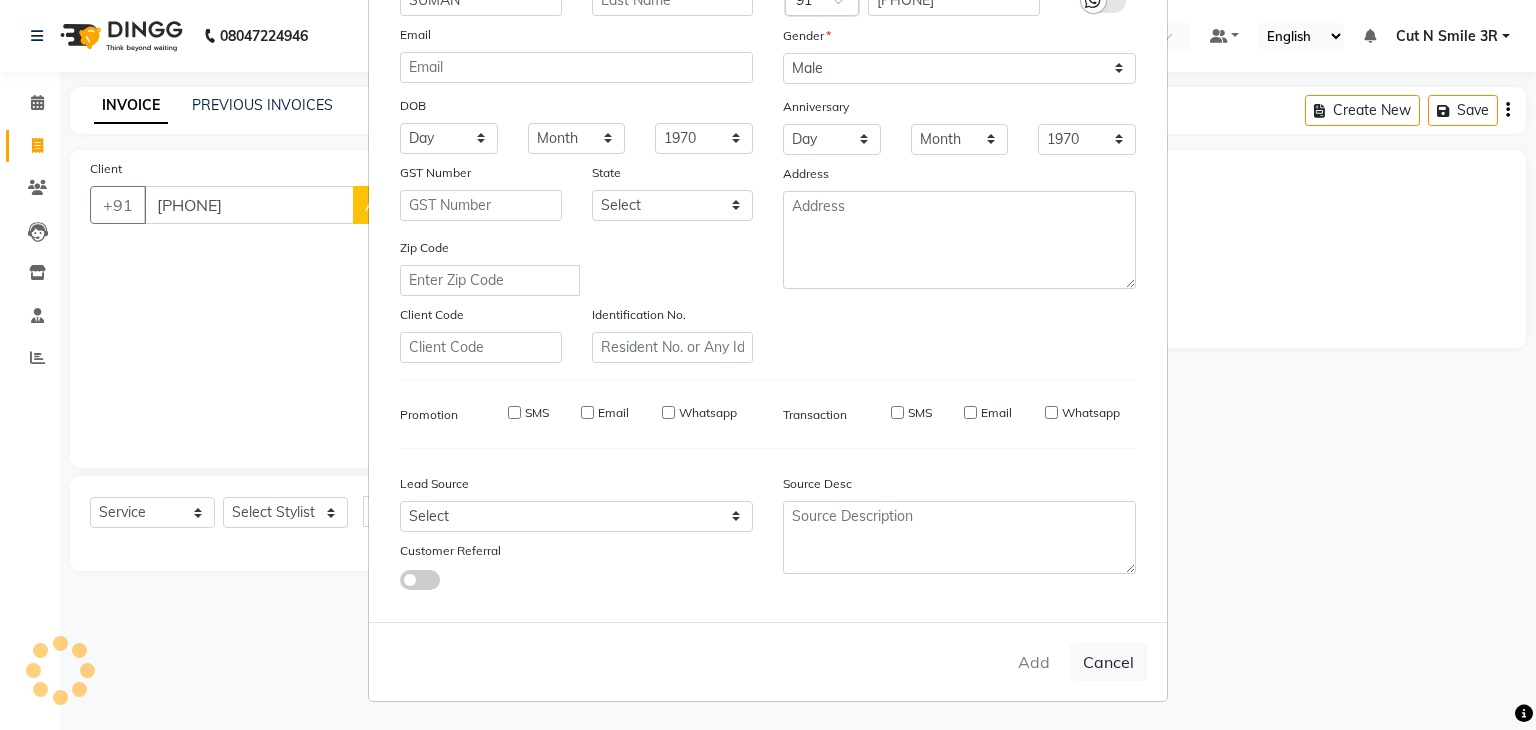 select 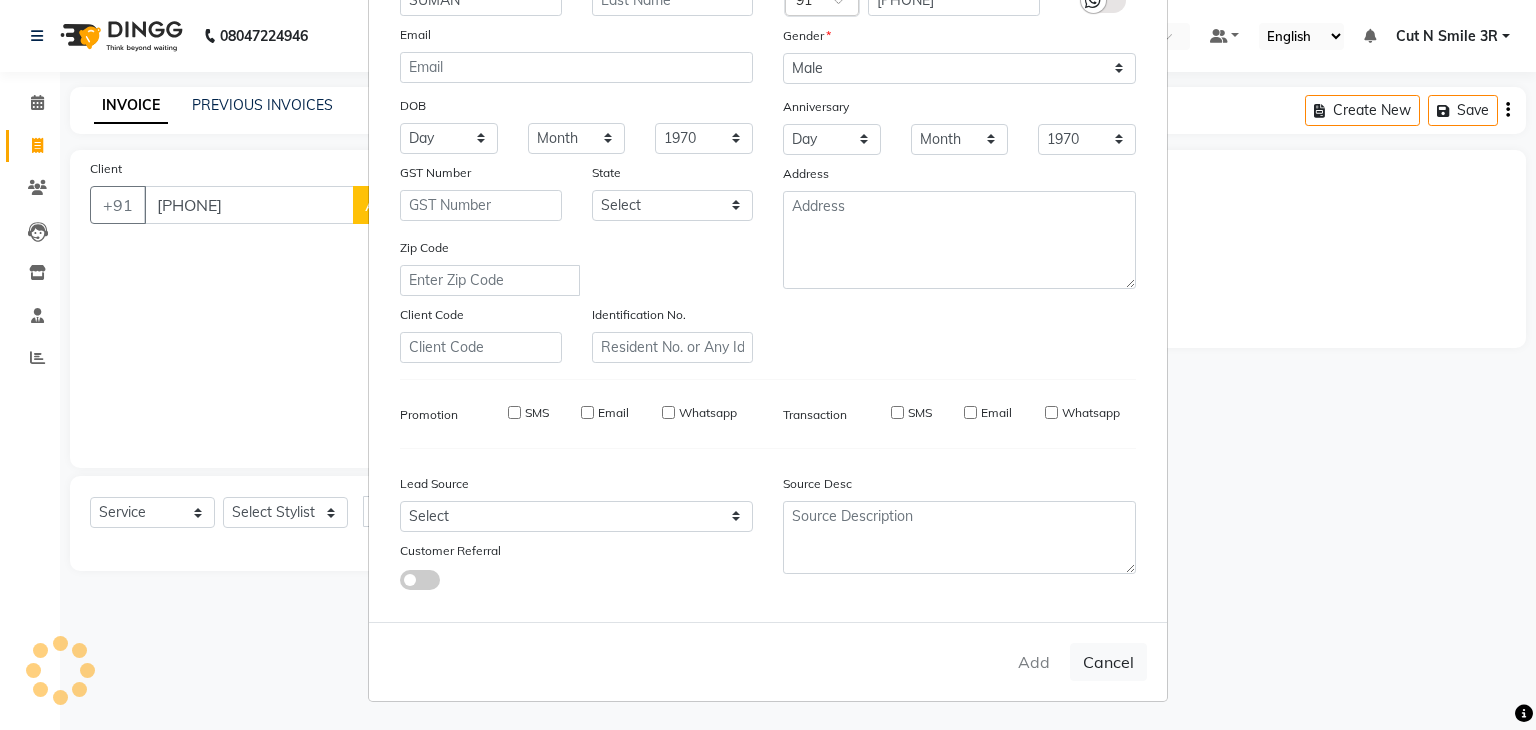 select 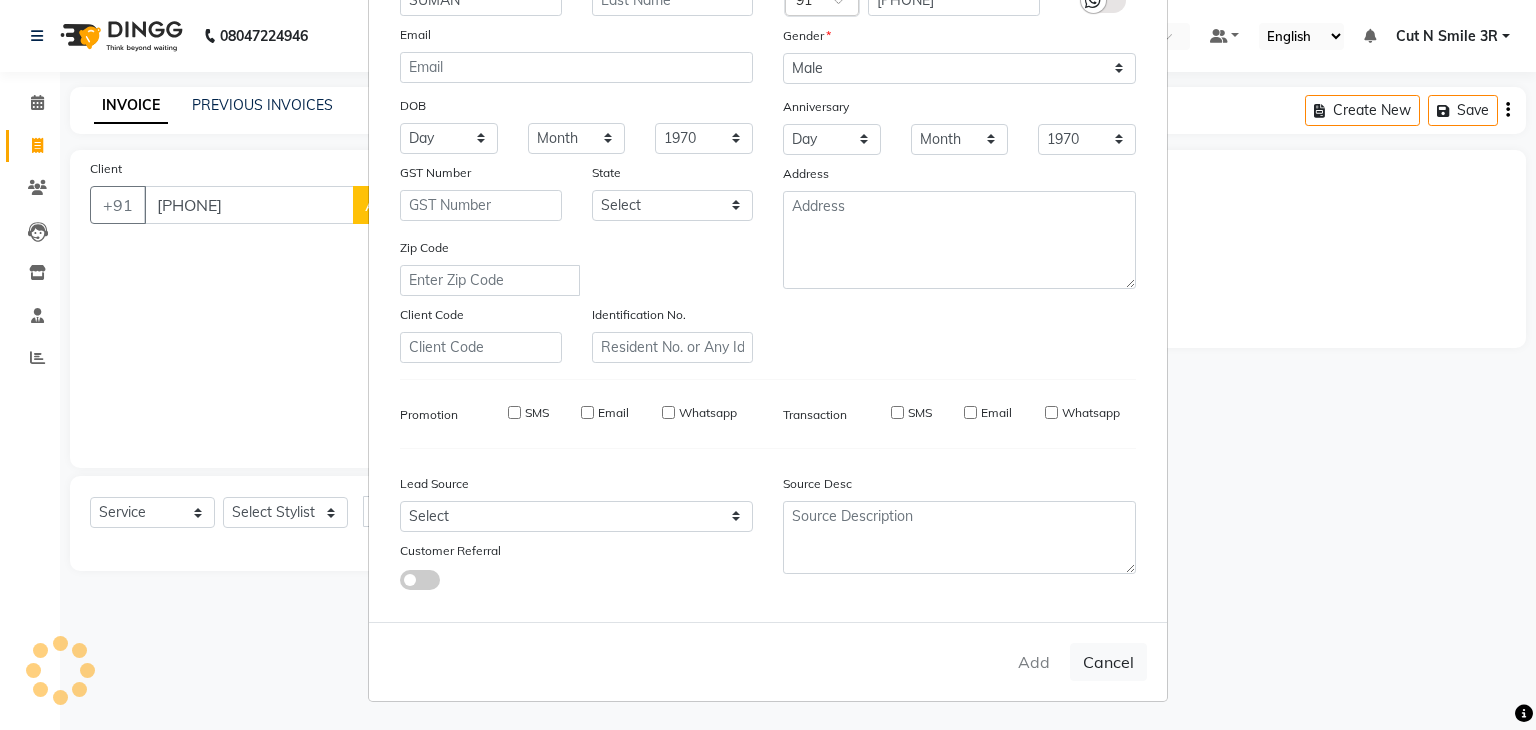 select 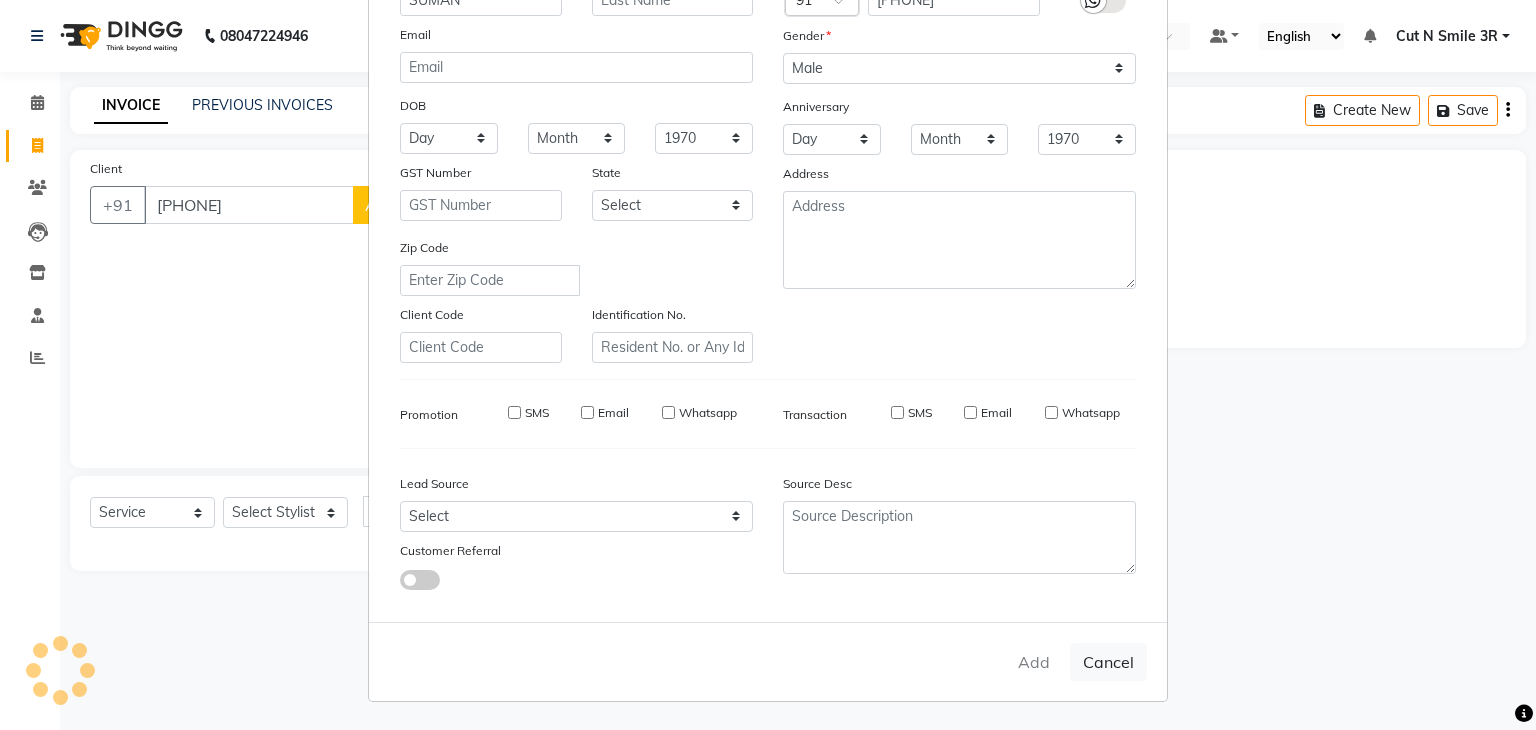 select 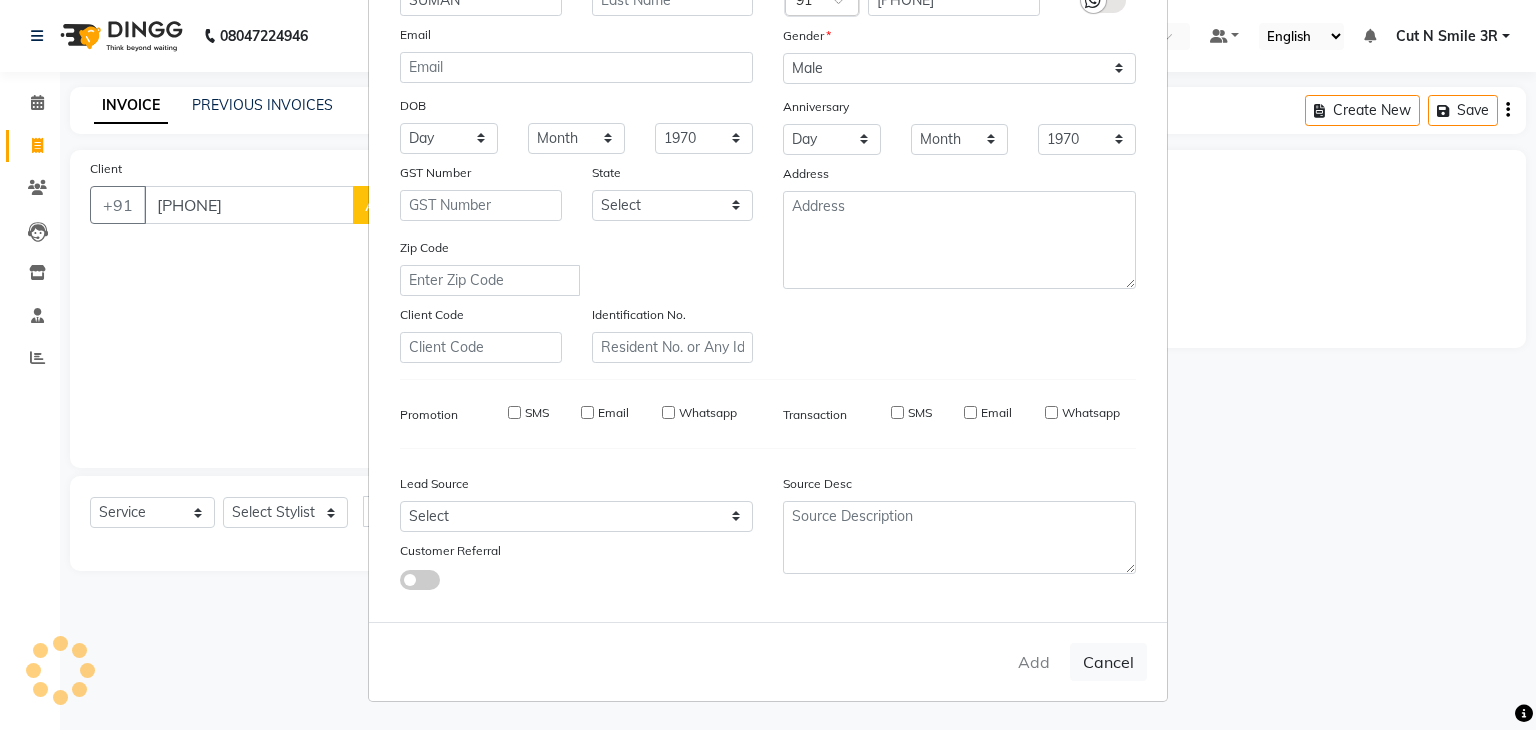 checkbox on "false" 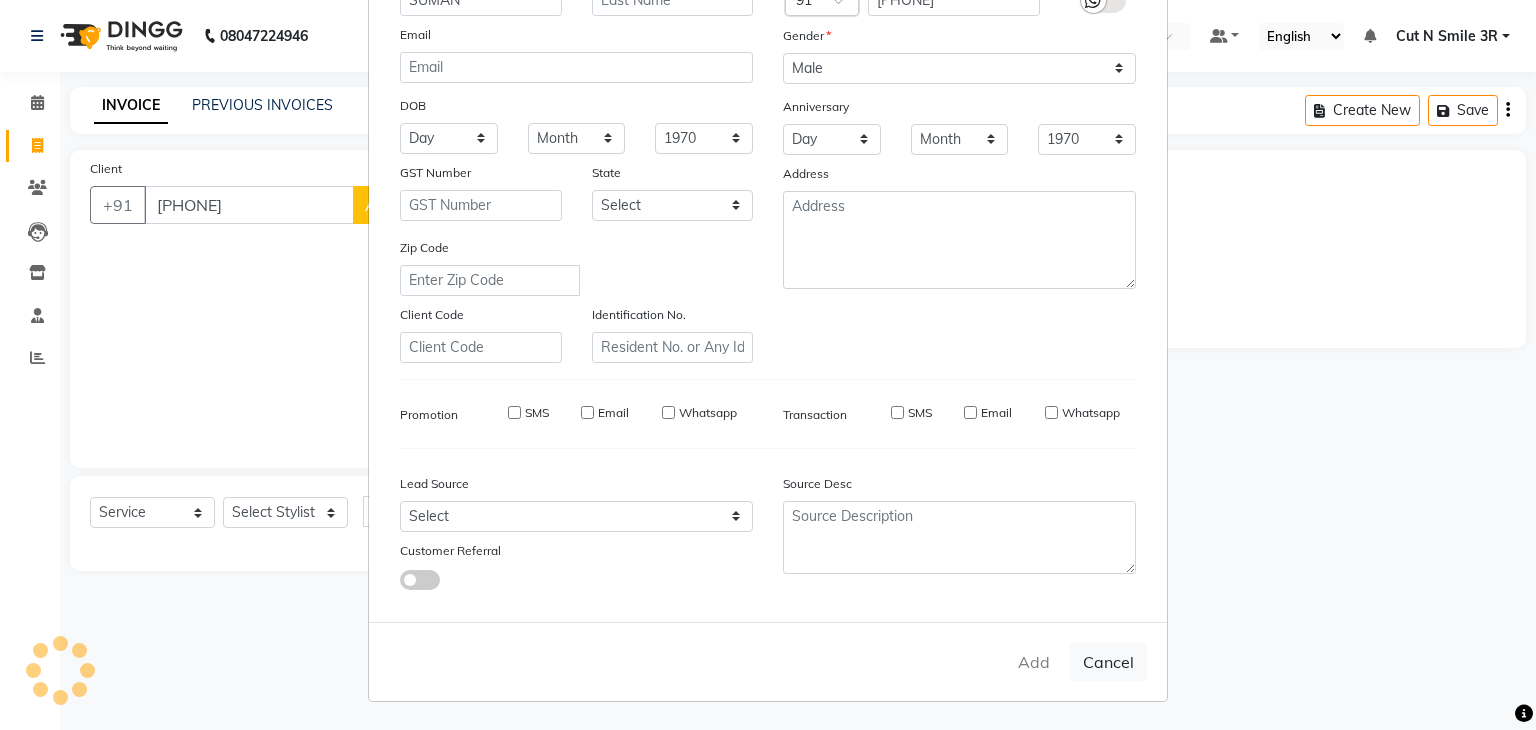 checkbox on "false" 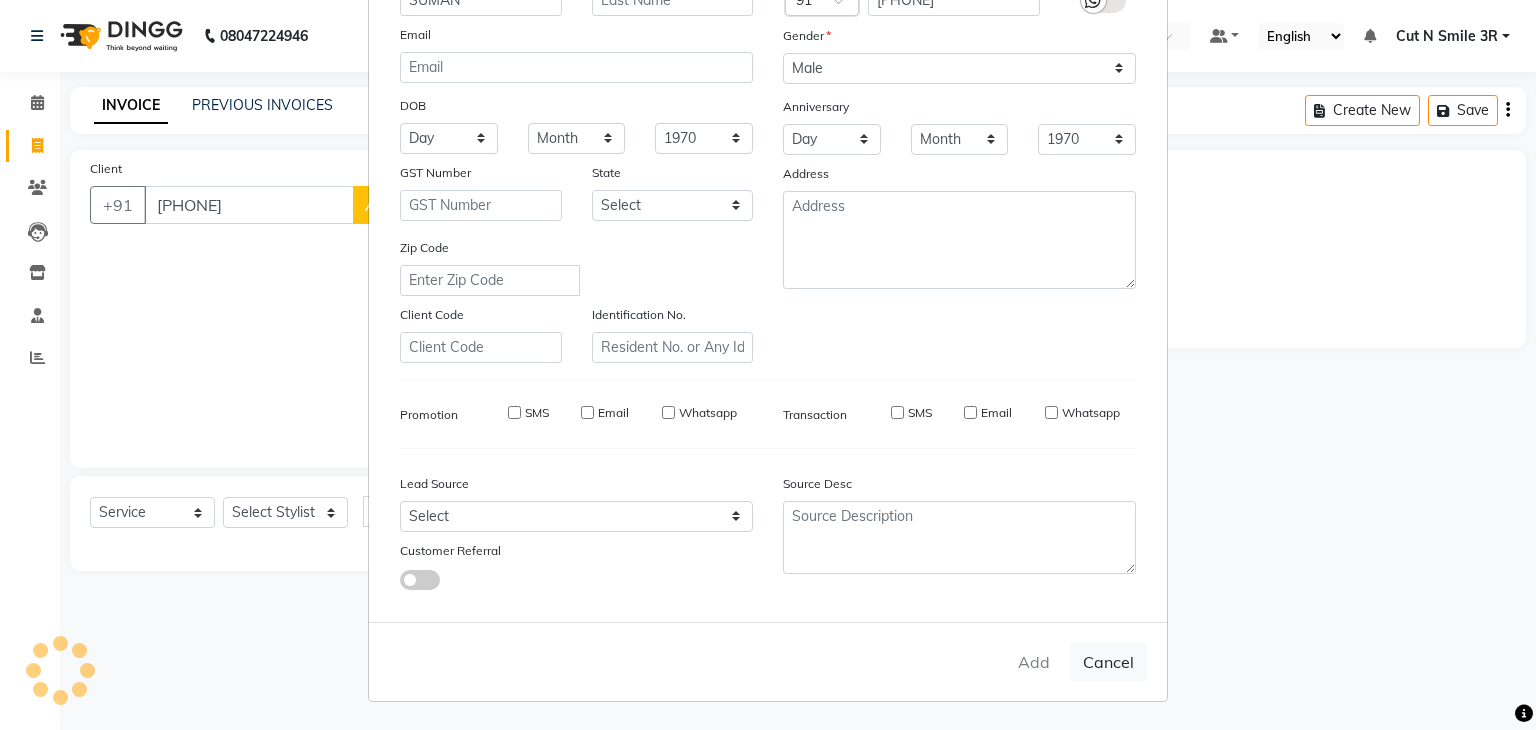 checkbox on "false" 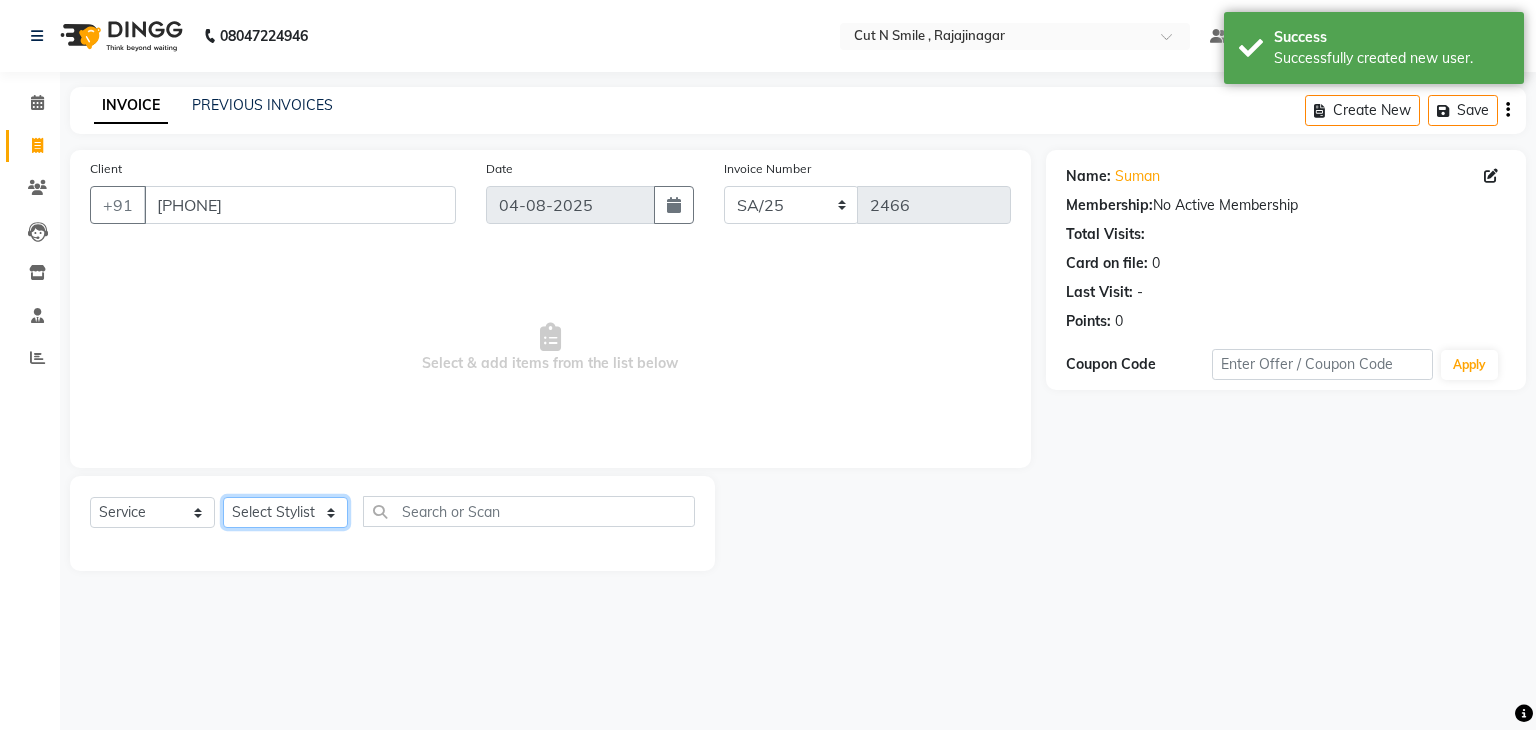 click on "Select Stylist Ali ML Ammu 3R Ankith VN Ash Mohammed 3R Atheek 3R Binitha 3R Bipana 4R CNS BOB  Cut N Smile 17M  Cut N Smile 3R Cut n Smile 4R Cut N Smile 9M Cut N Smile ML Cut N Smile V Fazil Ali 4R Govind VN Hema 4R Jayashree VN Karan VN Love 4R Mani Singh 3R Manu 4R  Muskaan VN Nadeem 4R N D M 4R NDM Alam 4R Noushad VN Pavan 4R Priya BOB Priyanka 3R Rahul 3R Ravi 3R Riya BOB Rohith 4R Roobina 3R Roopa 4R Rubina BOB Sahil Ahmed 3R Sahil Bhatti 4R Sameer 3R Sanajana BOB  Sanjana BOB Sarita VN Shaan 4R Shahid 4R Shakir VN Shanavaaz BOB Shiney 3R Shivu Raj 4R Srijana BOB Sunil Laddi 4R Sunny VN Supriya BOB Sushmitha 4R Vakeel 3R Varas 4R Varas BOB Vishwa VN" 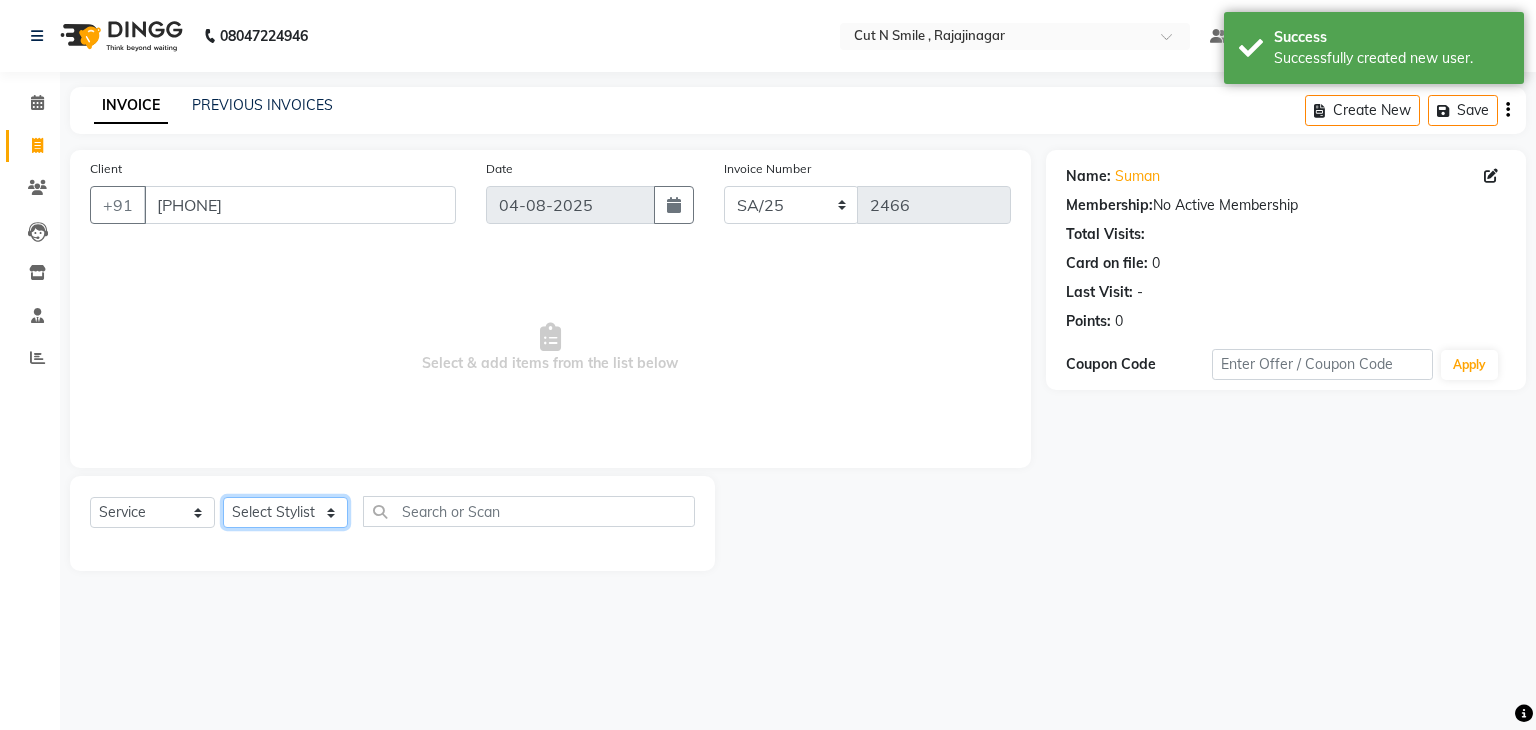 select on "58685" 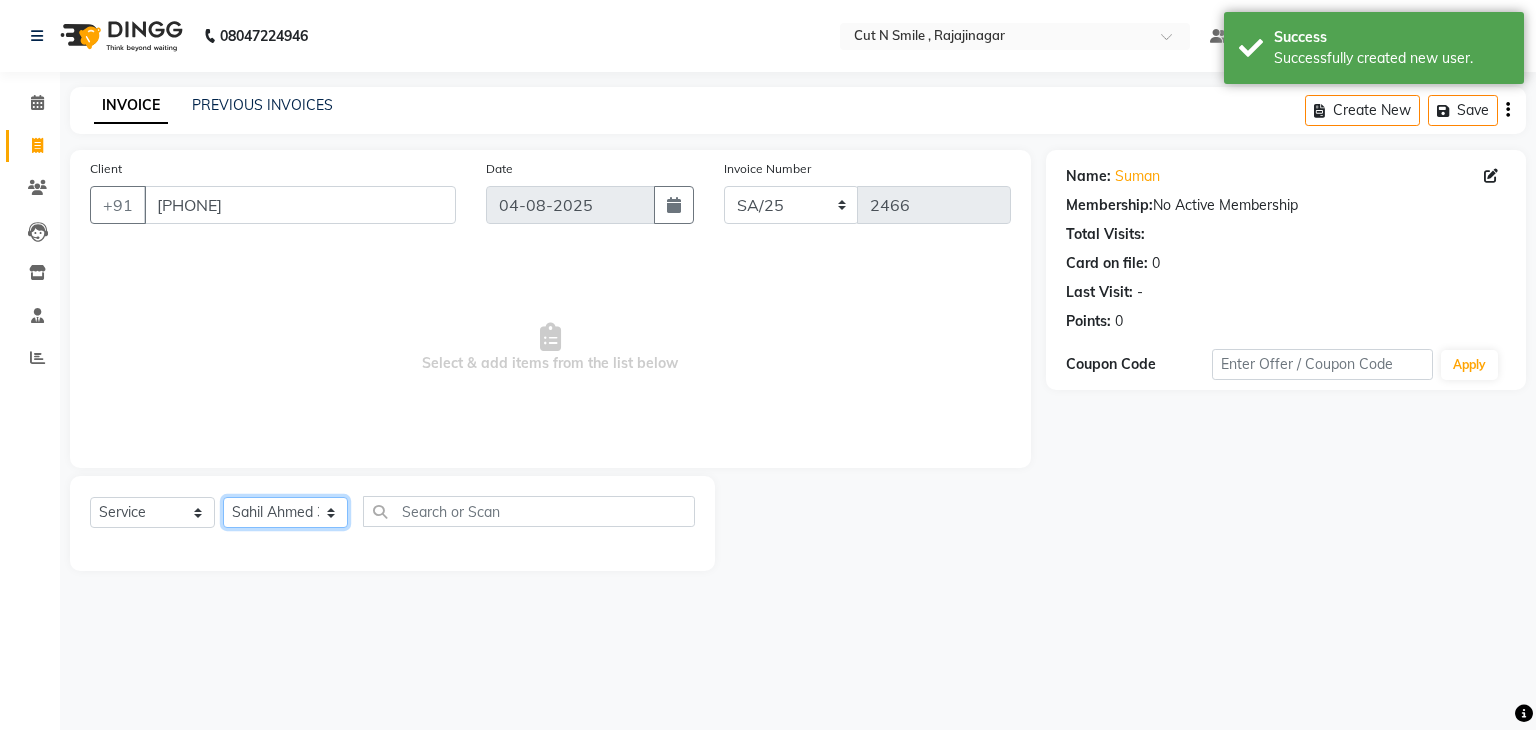 click on "Select Stylist Ali ML Ammu 3R Ankith VN Ash Mohammed 3R Atheek 3R Binitha 3R Bipana 4R CNS BOB  Cut N Smile 17M  Cut N Smile 3R Cut n Smile 4R Cut N Smile 9M Cut N Smile ML Cut N Smile V Fazil Ali 4R Govind VN Hema 4R Jayashree VN Karan VN Love 4R Mani Singh 3R Manu 4R  Muskaan VN Nadeem 4R N D M 4R NDM Alam 4R Noushad VN Pavan 4R Priya BOB Priyanka 3R Rahul 3R Ravi 3R Riya BOB Rohith 4R Roobina 3R Roopa 4R Rubina BOB Sahil Ahmed 3R Sahil Bhatti 4R Sameer 3R Sanajana BOB  Sanjana BOB Sarita VN Shaan 4R Shahid 4R Shakir VN Shanavaaz BOB Shiney 3R Shivu Raj 4R Srijana BOB Sunil Laddi 4R Sunny VN Supriya BOB Sushmitha 4R Vakeel 3R Varas 4R Varas BOB Vishwa VN" 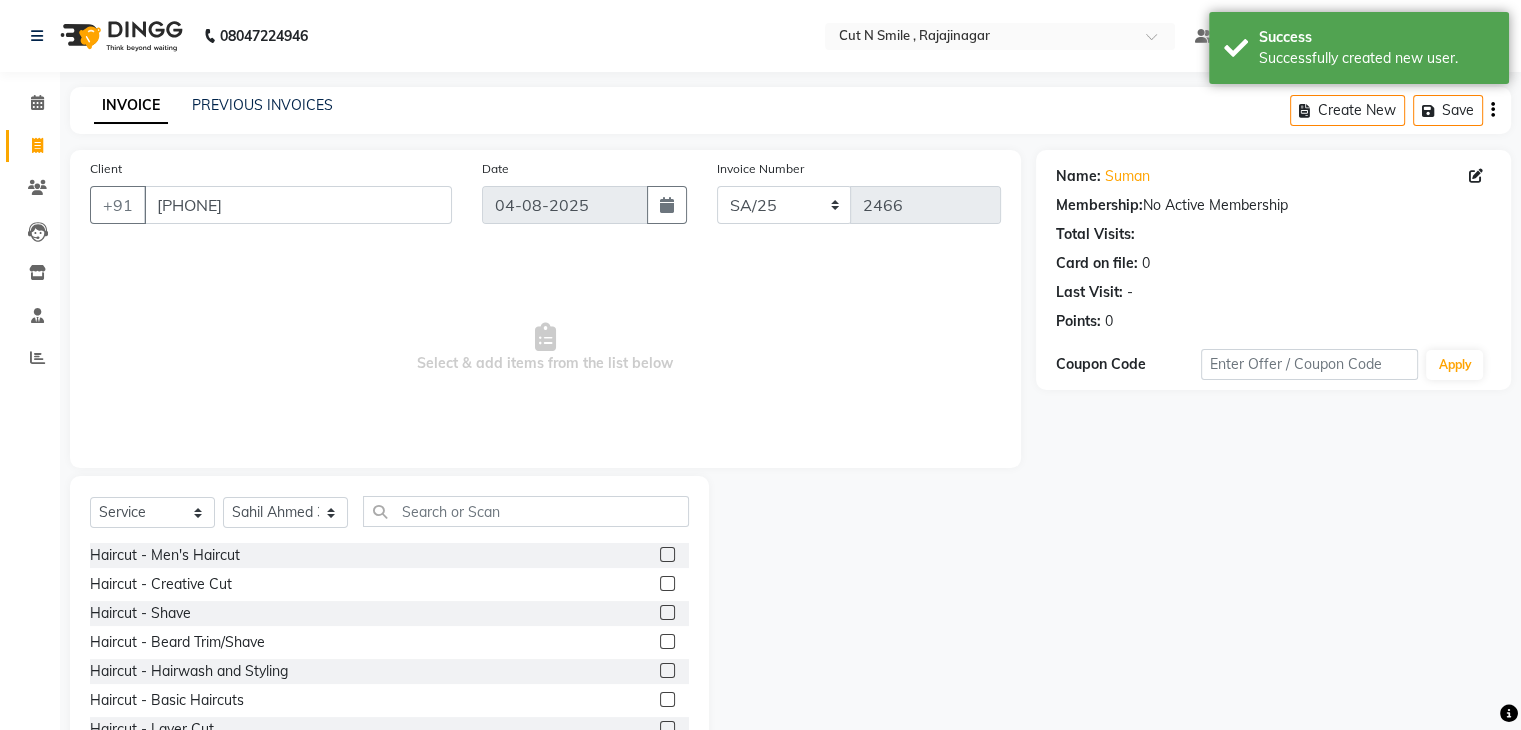 click 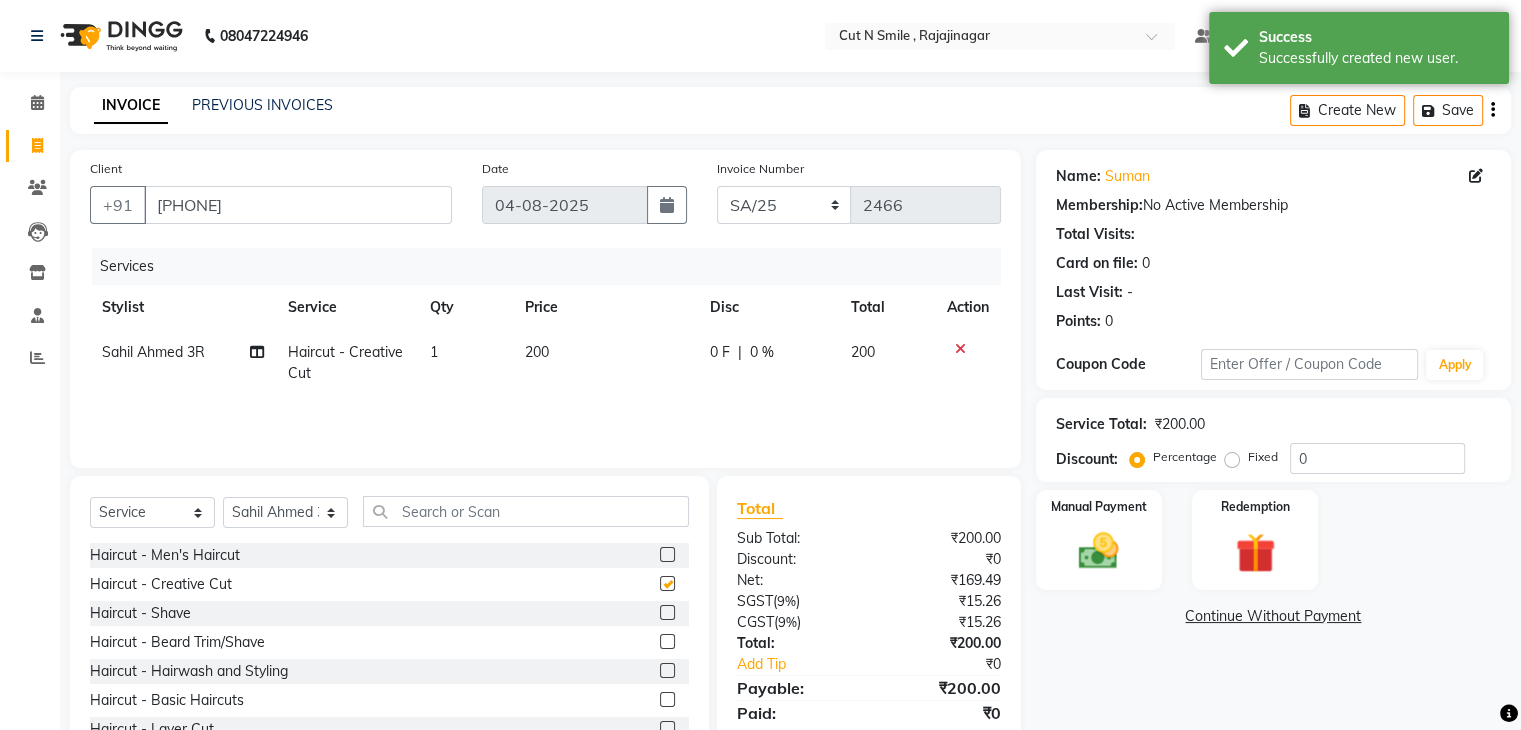 checkbox on "false" 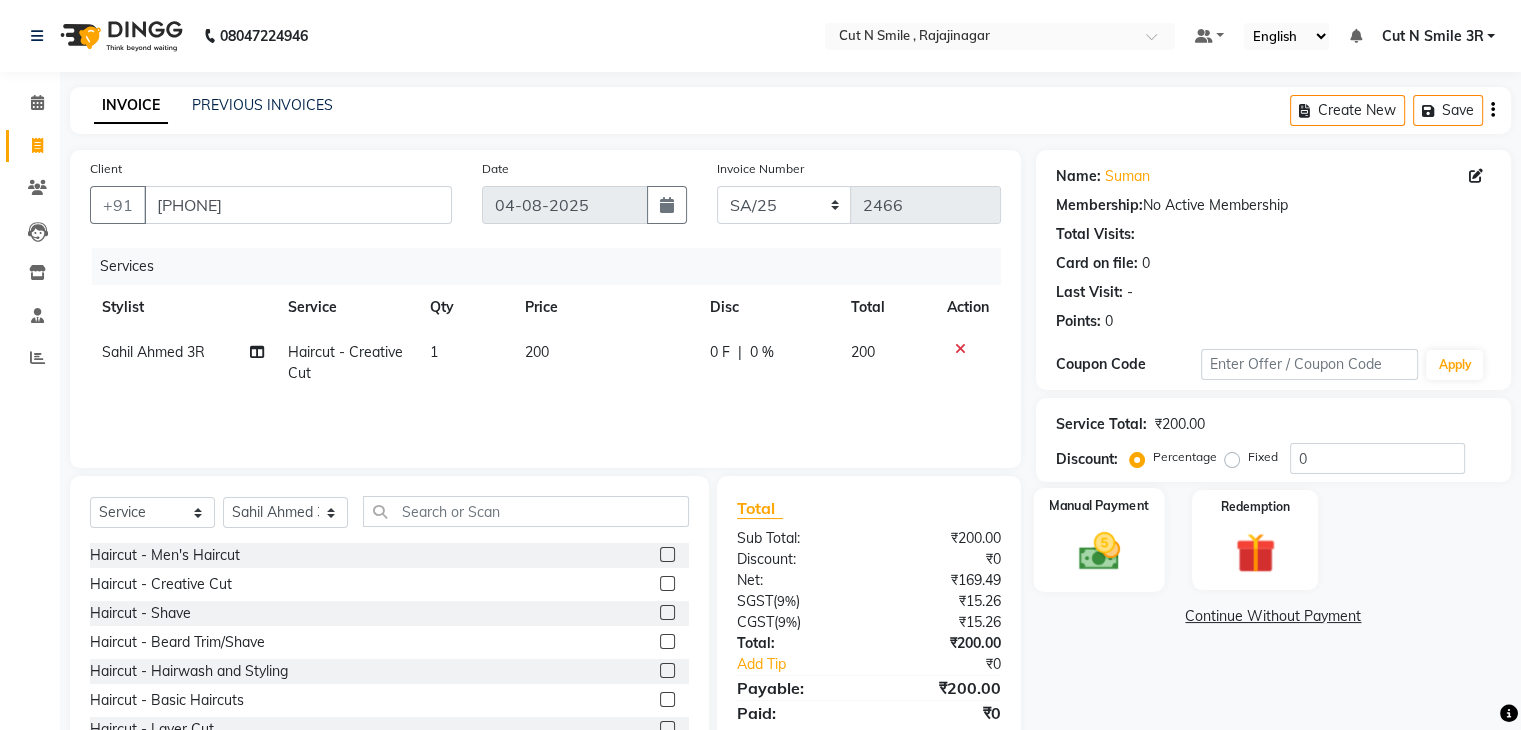 click 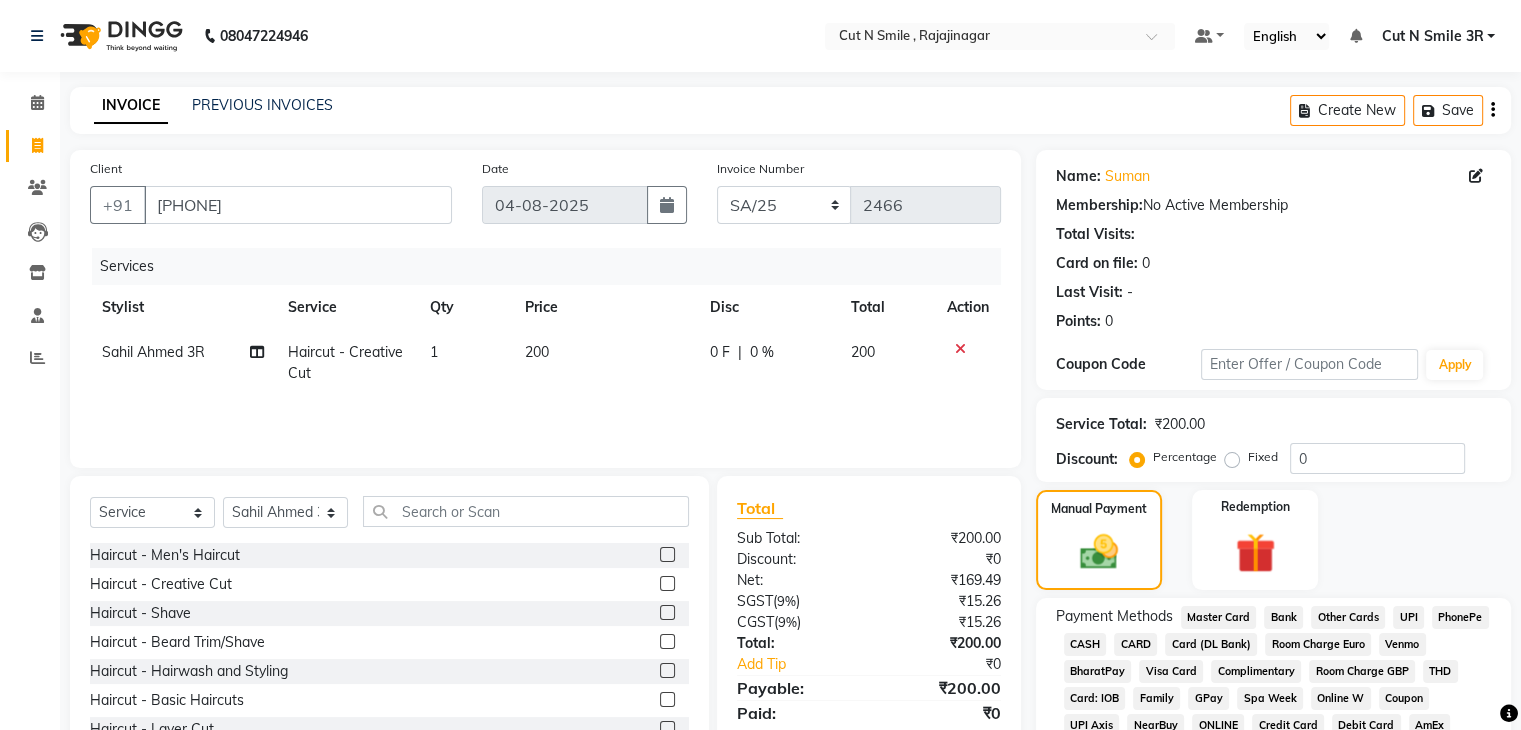 click on "UPI" 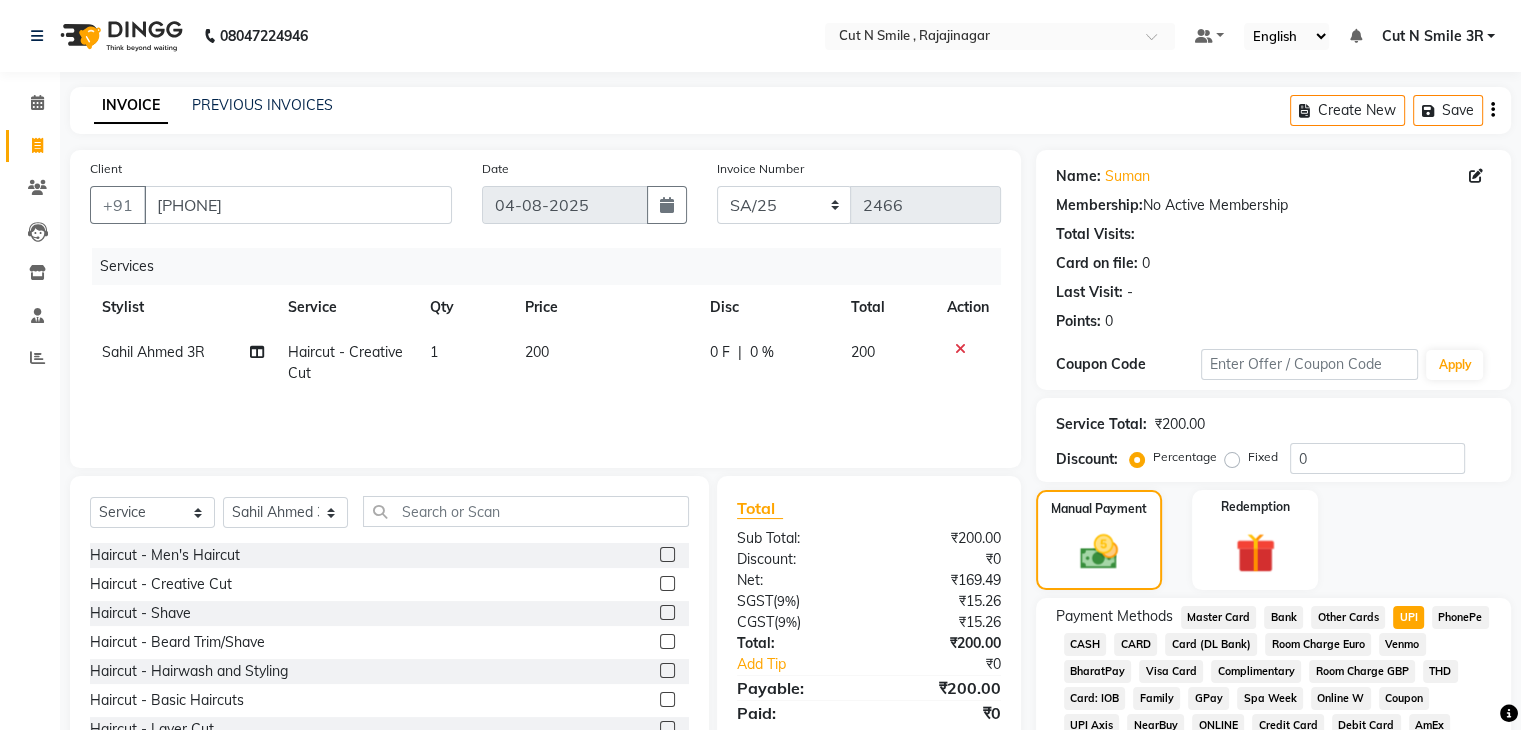 scroll, scrollTop: 228, scrollLeft: 0, axis: vertical 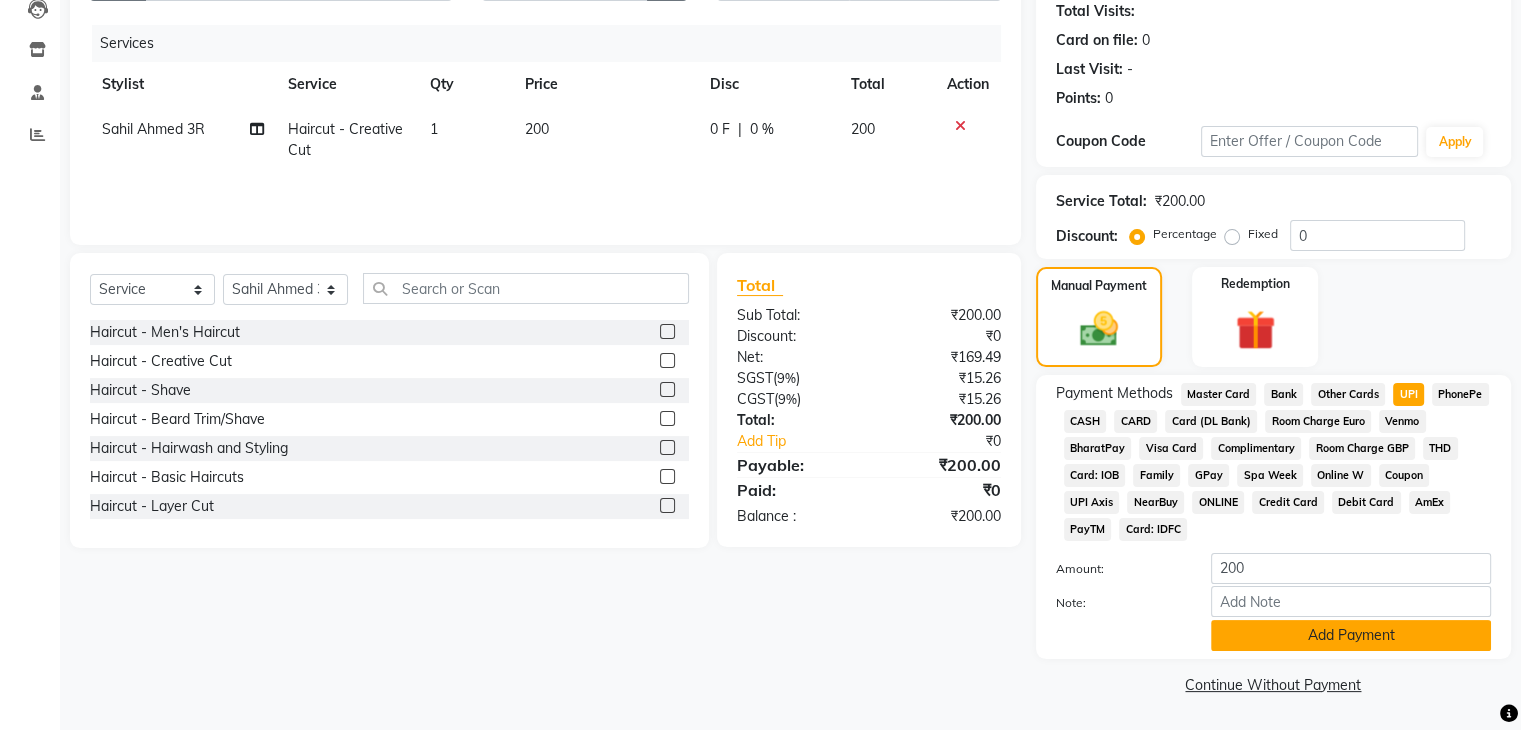 click on "Add Payment" 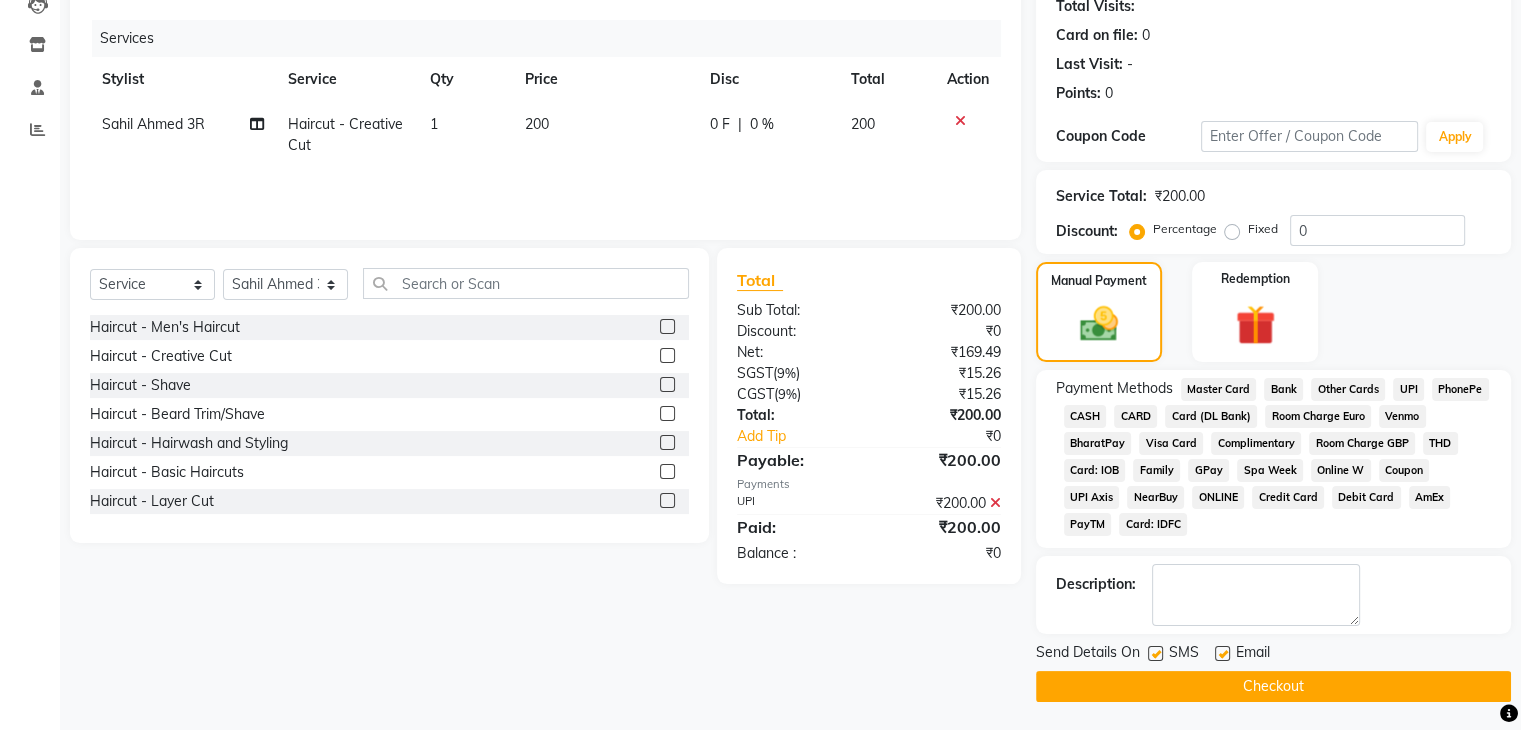 click on "Checkout" 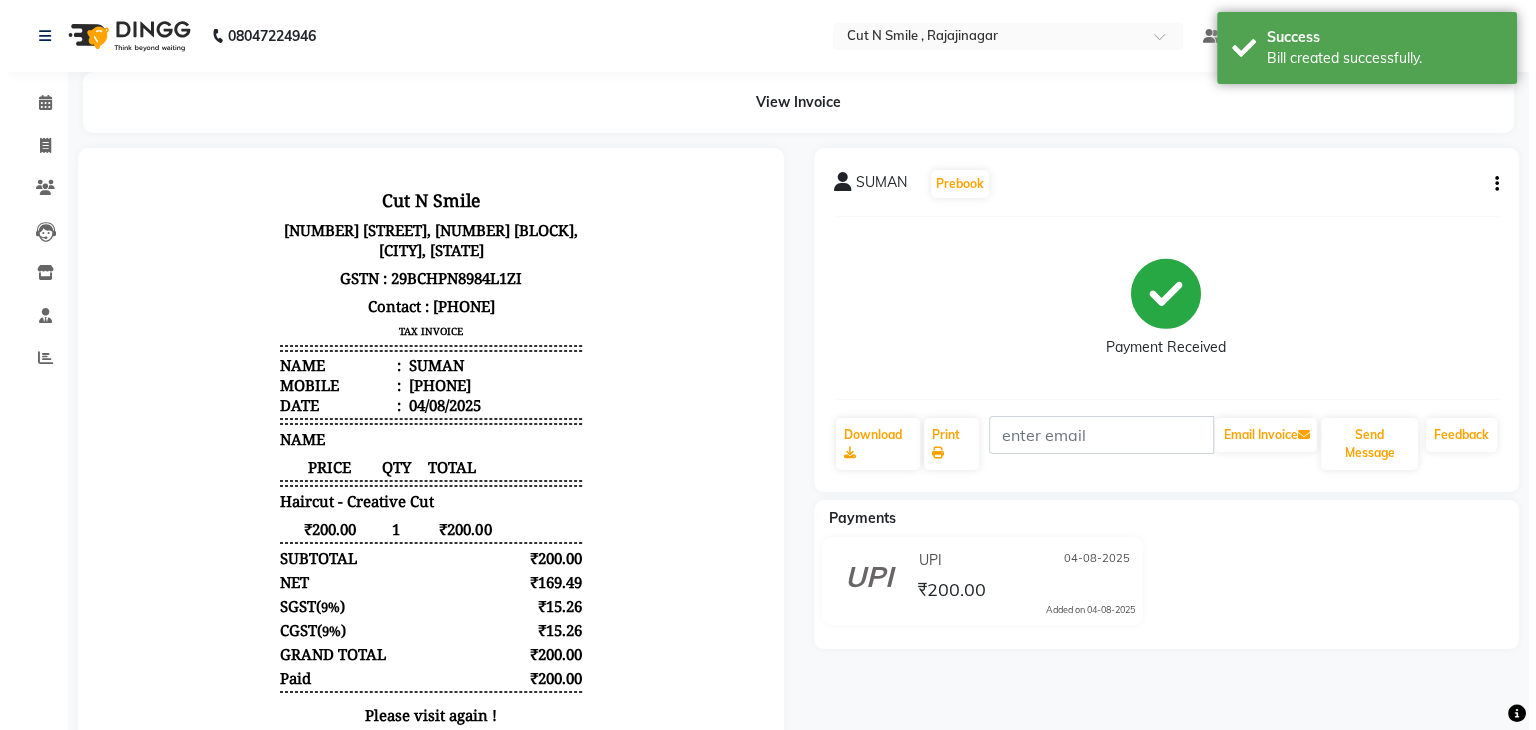 scroll, scrollTop: 0, scrollLeft: 0, axis: both 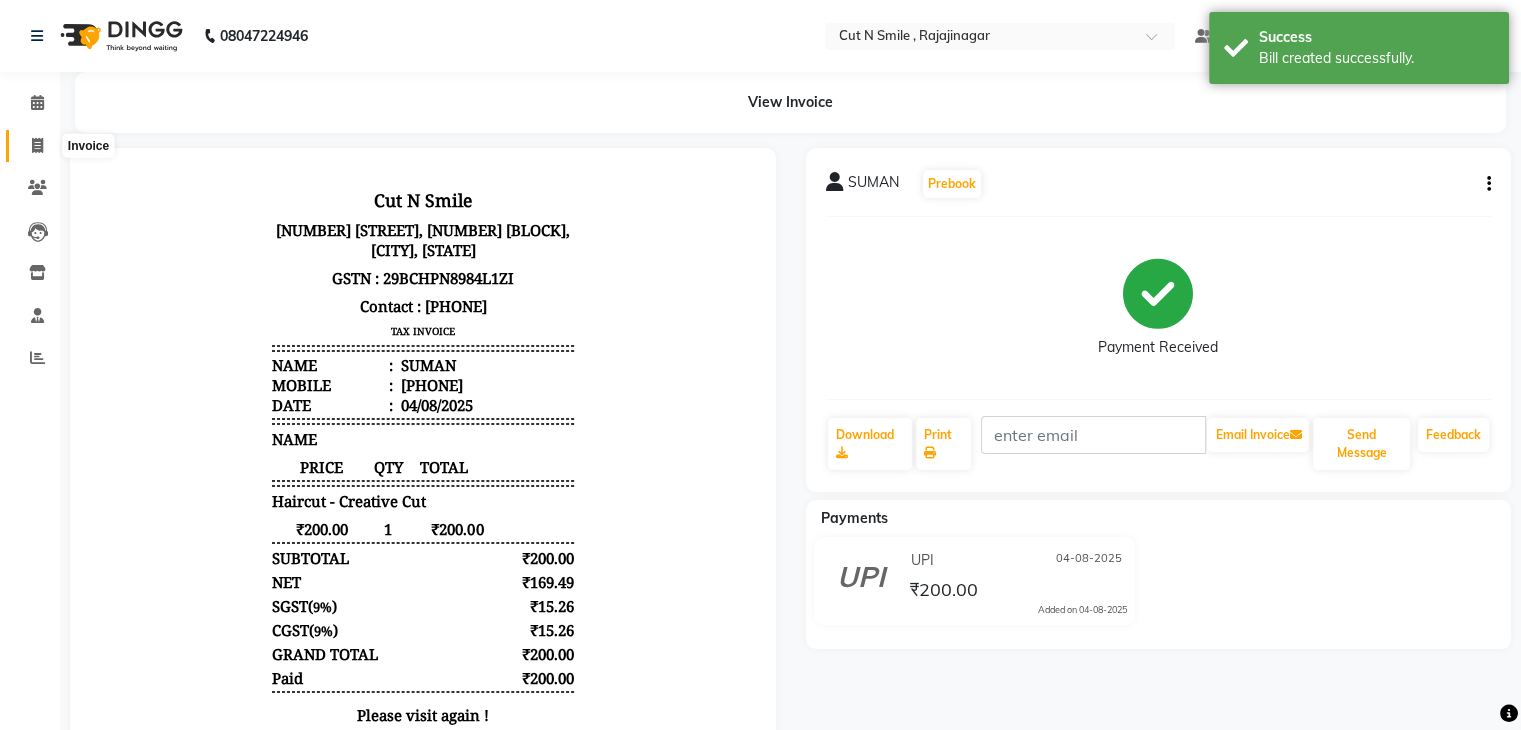 click 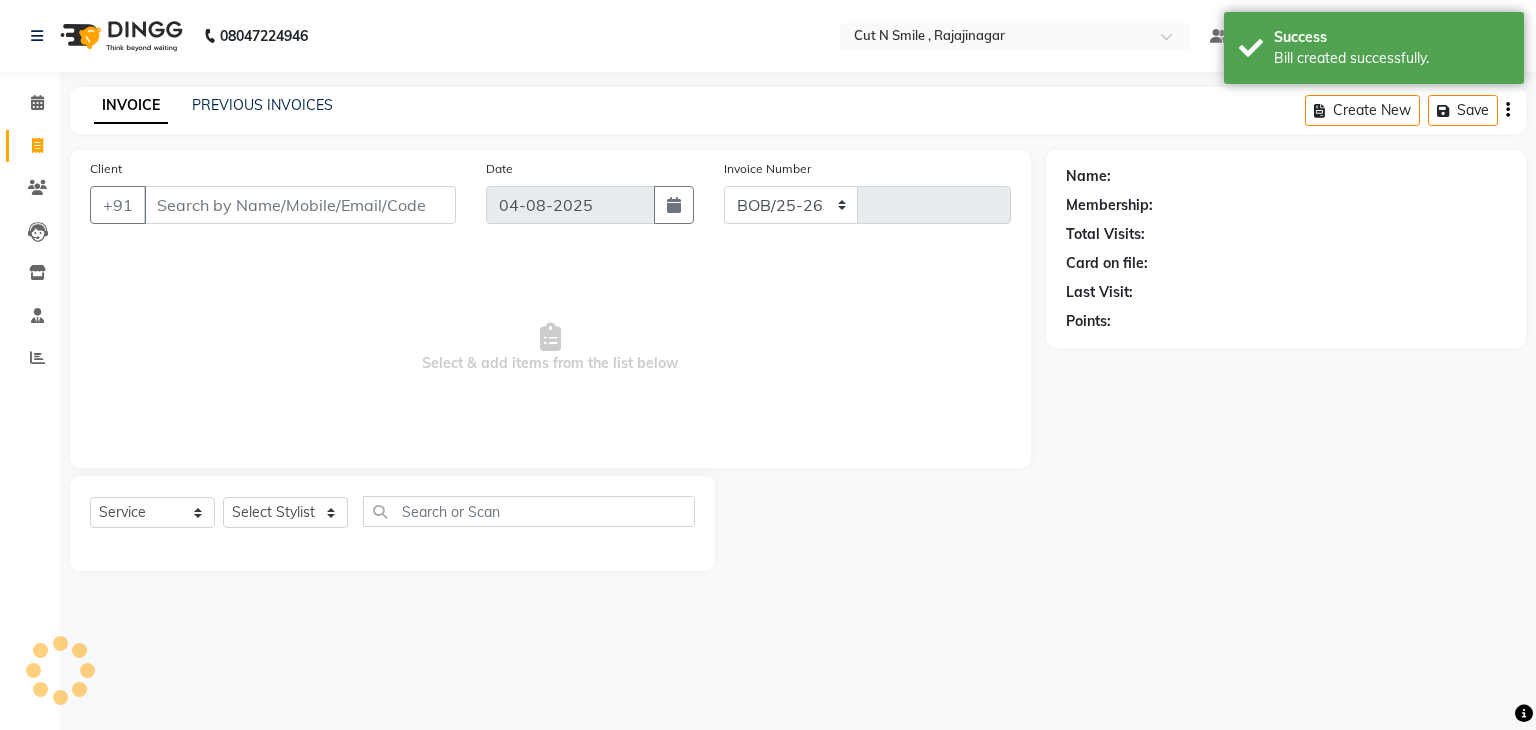 select on "7187" 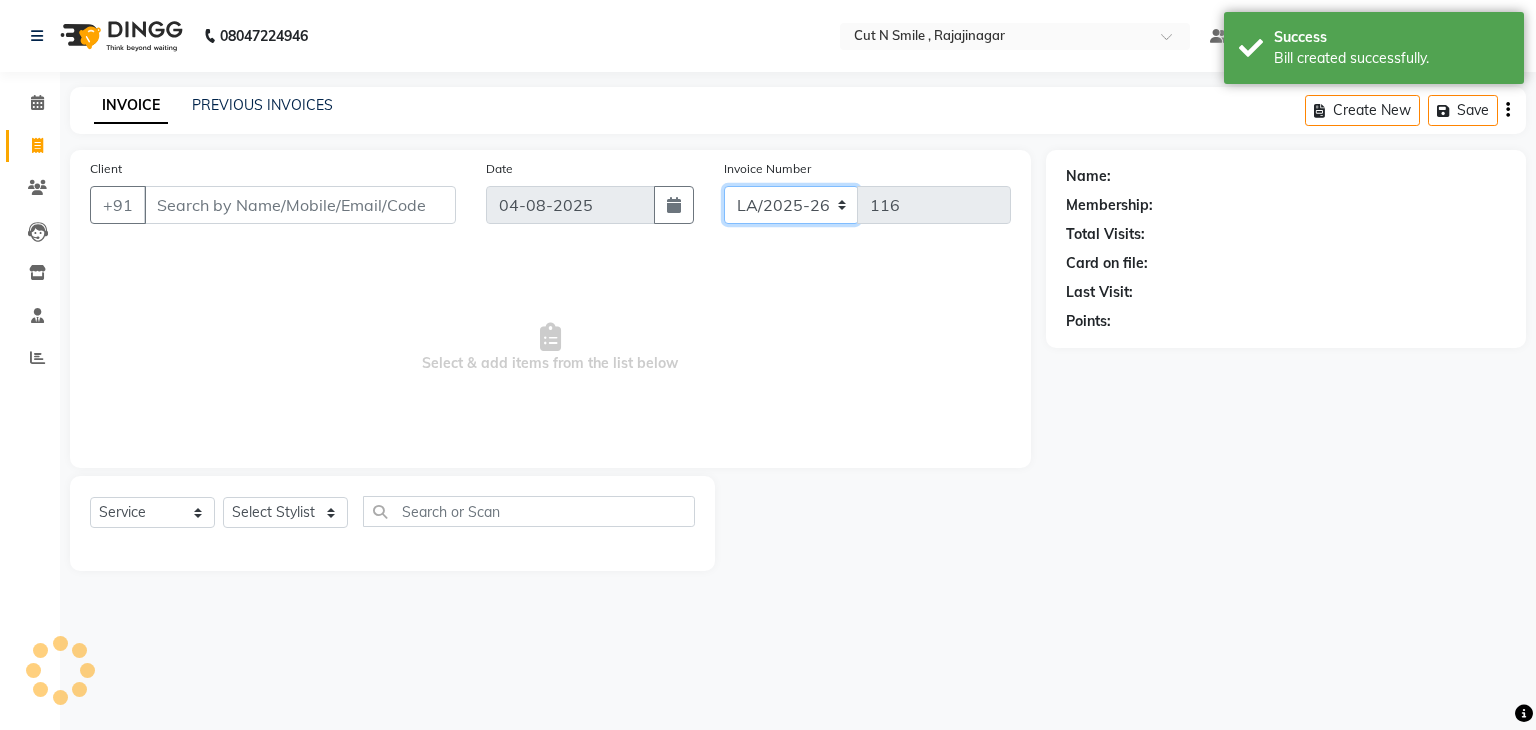 click on "BOB/25-26 LA/2025-26 SH/25 CH/25 SA/25" 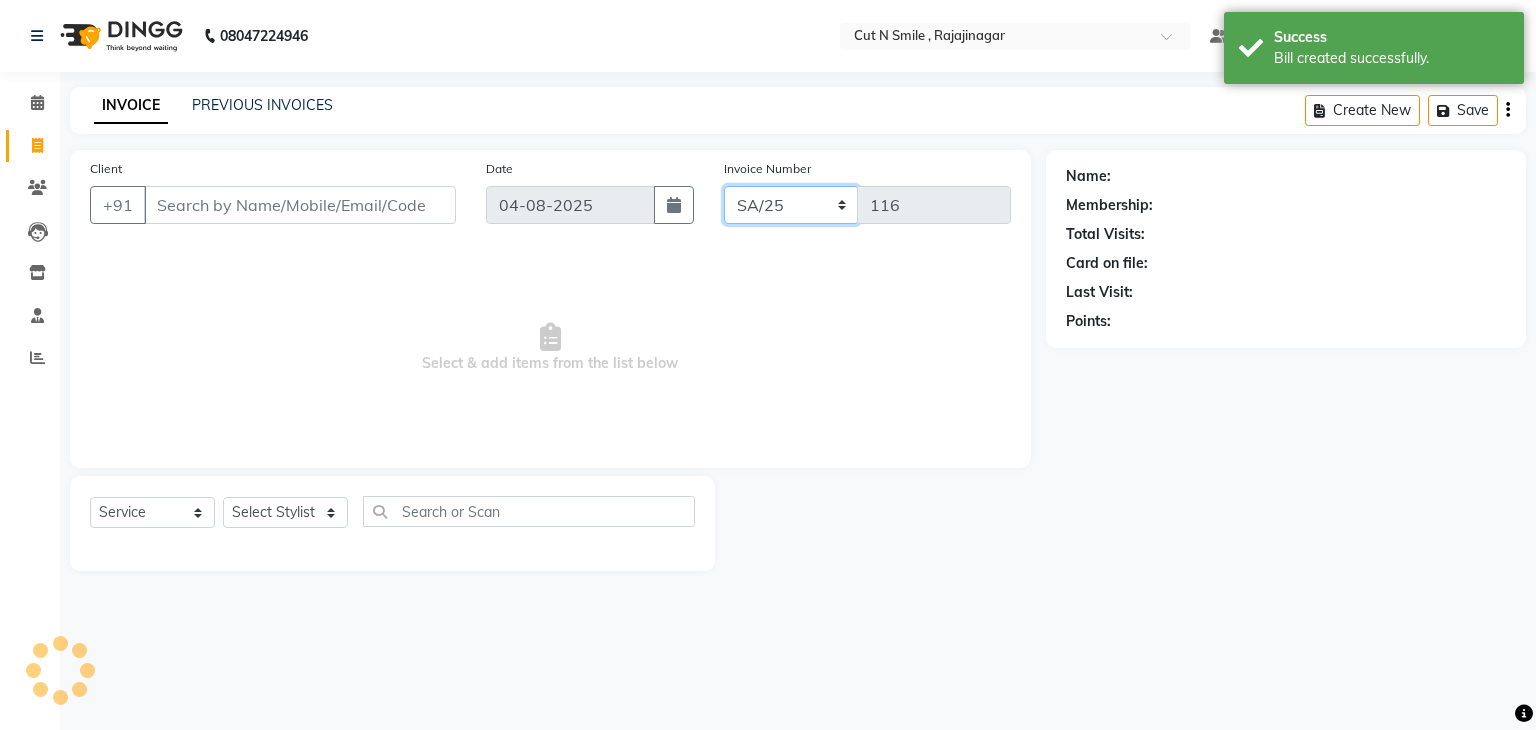 click on "BOB/25-26 LA/2025-26 SH/25 CH/25 SA/25" 